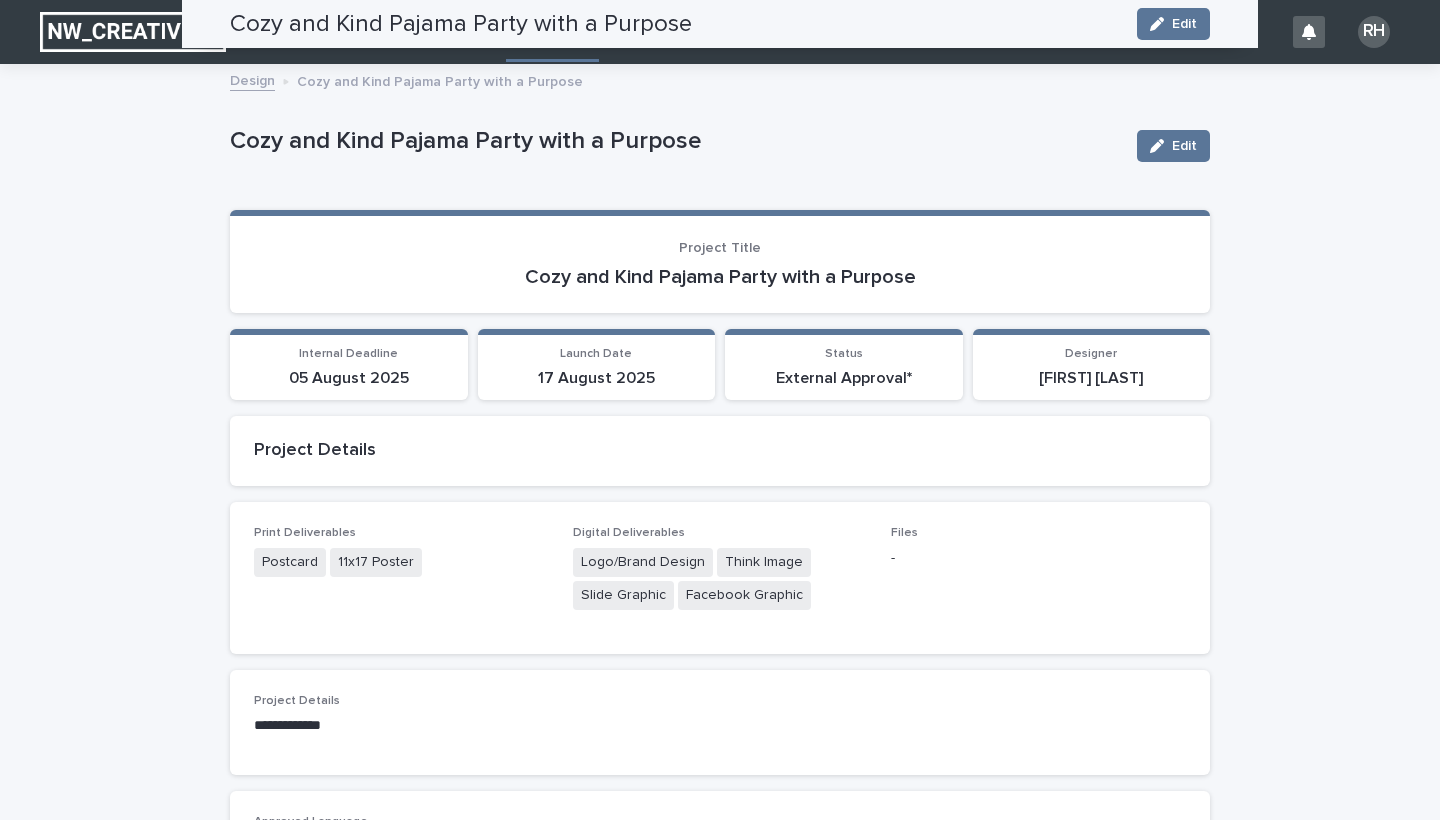 scroll, scrollTop: 0, scrollLeft: 0, axis: both 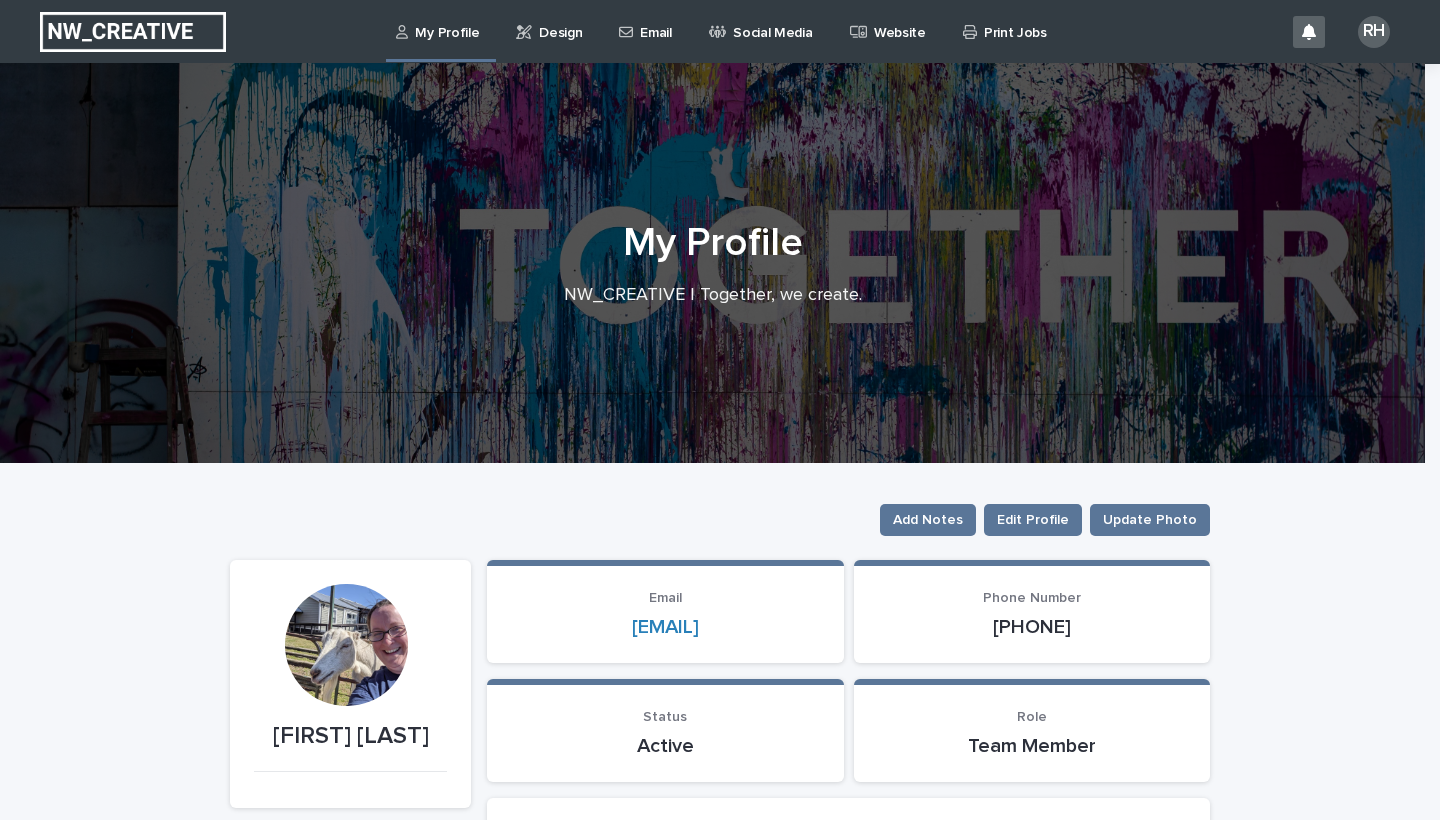 click on "Print Jobs" at bounding box center [1015, 21] 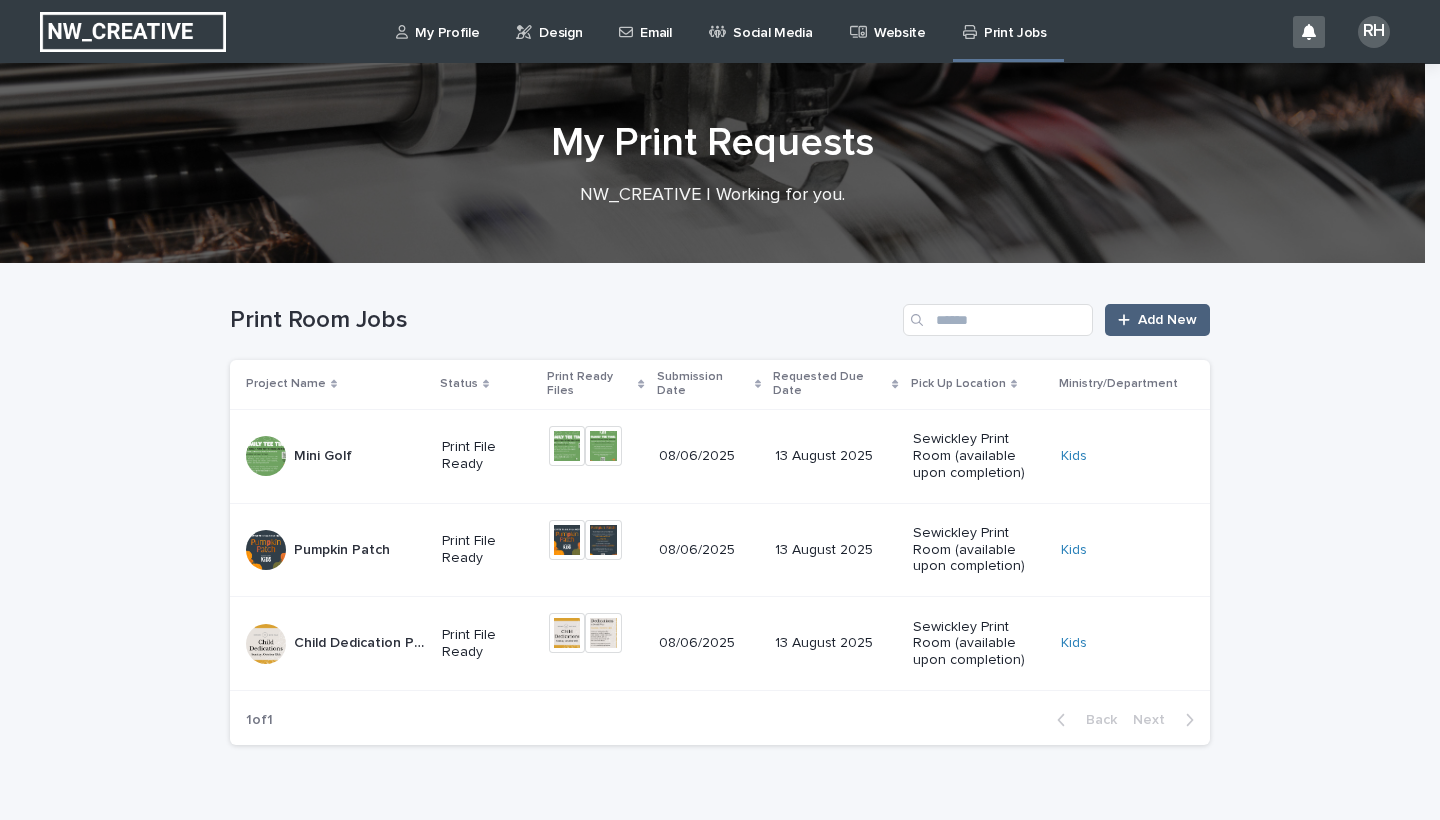 click on "Add New" at bounding box center (1167, 320) 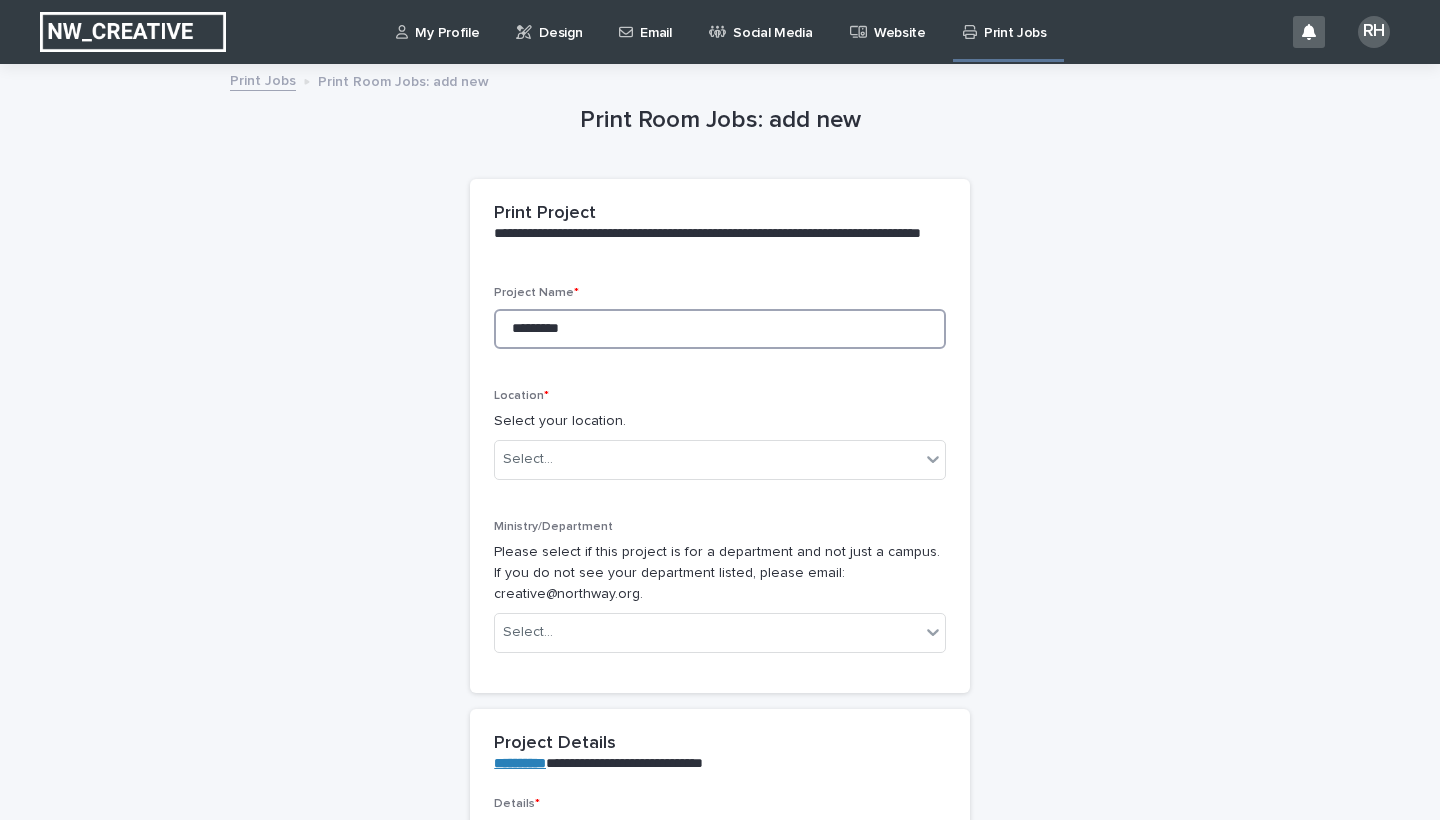 type on "**********" 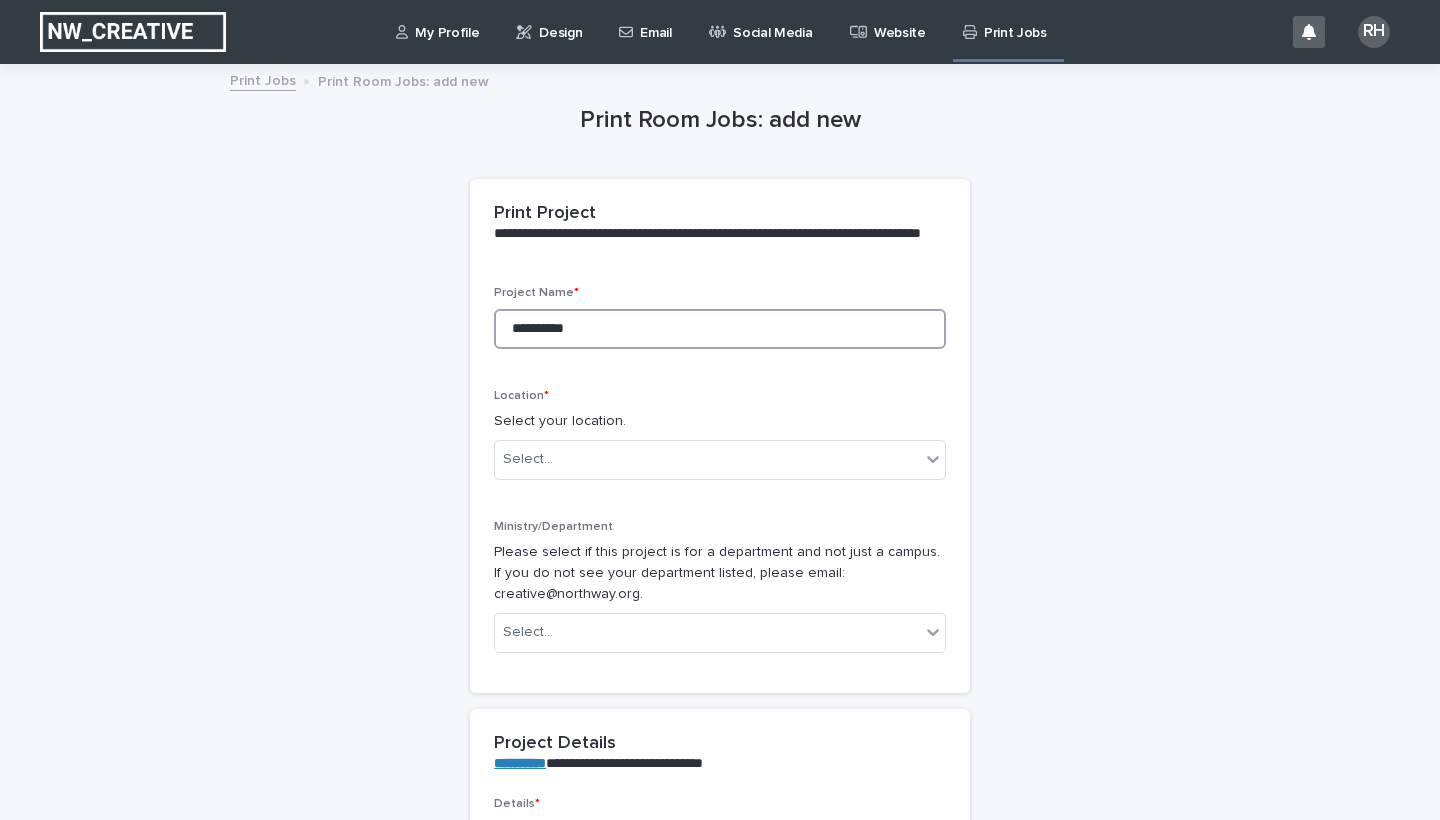 type on "**********" 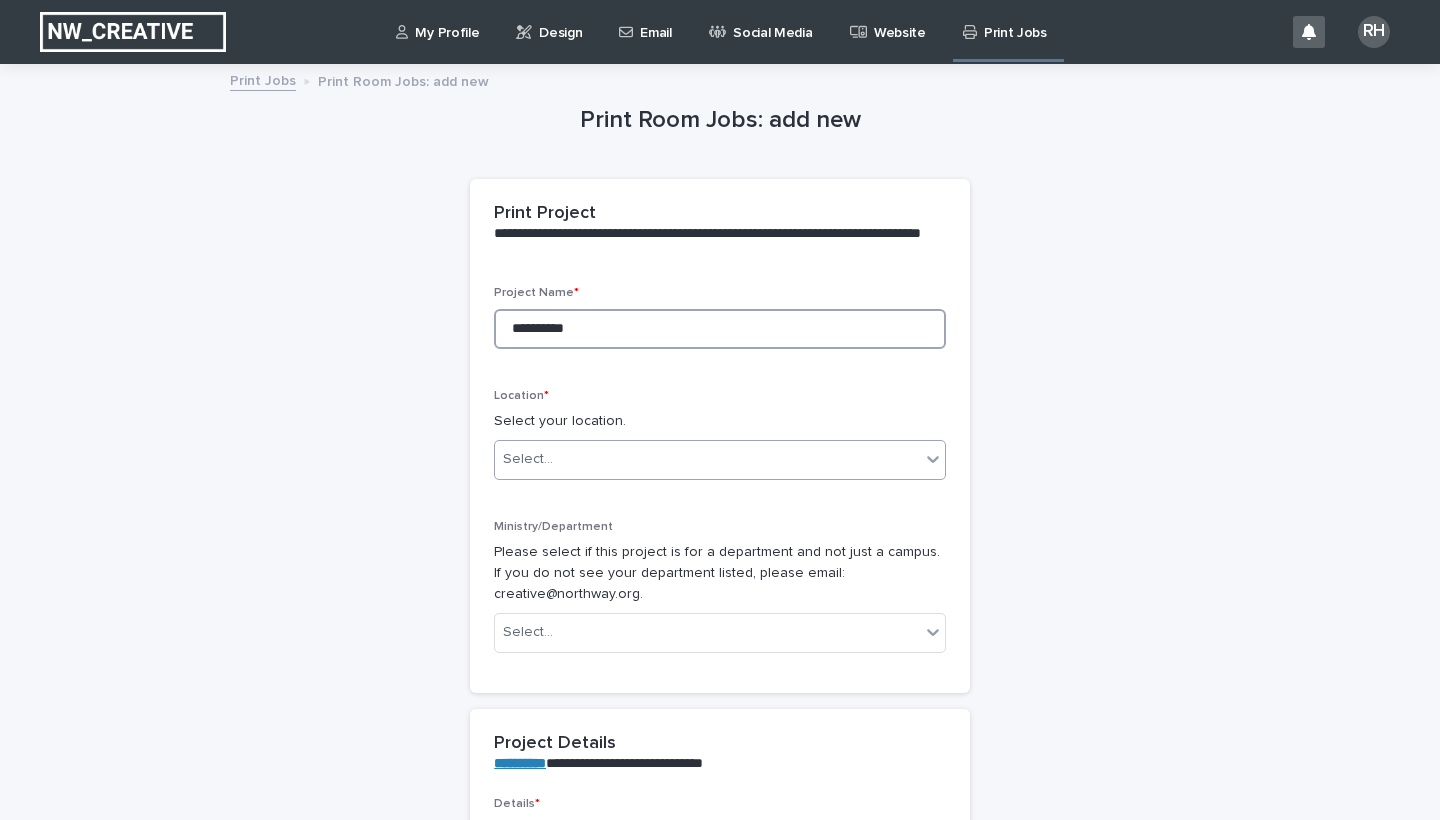 type on "**********" 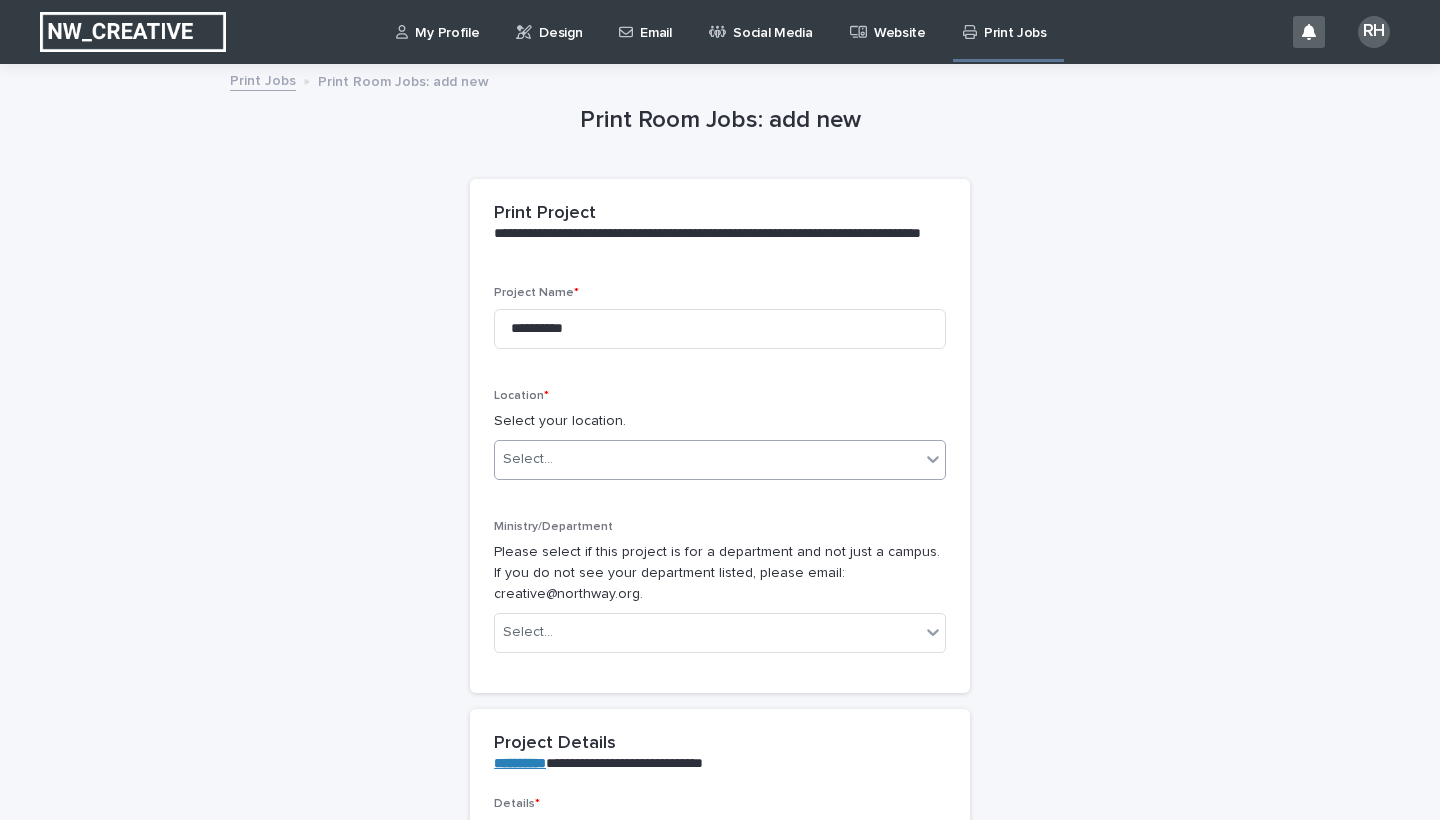 click on "Select..." at bounding box center (720, 460) 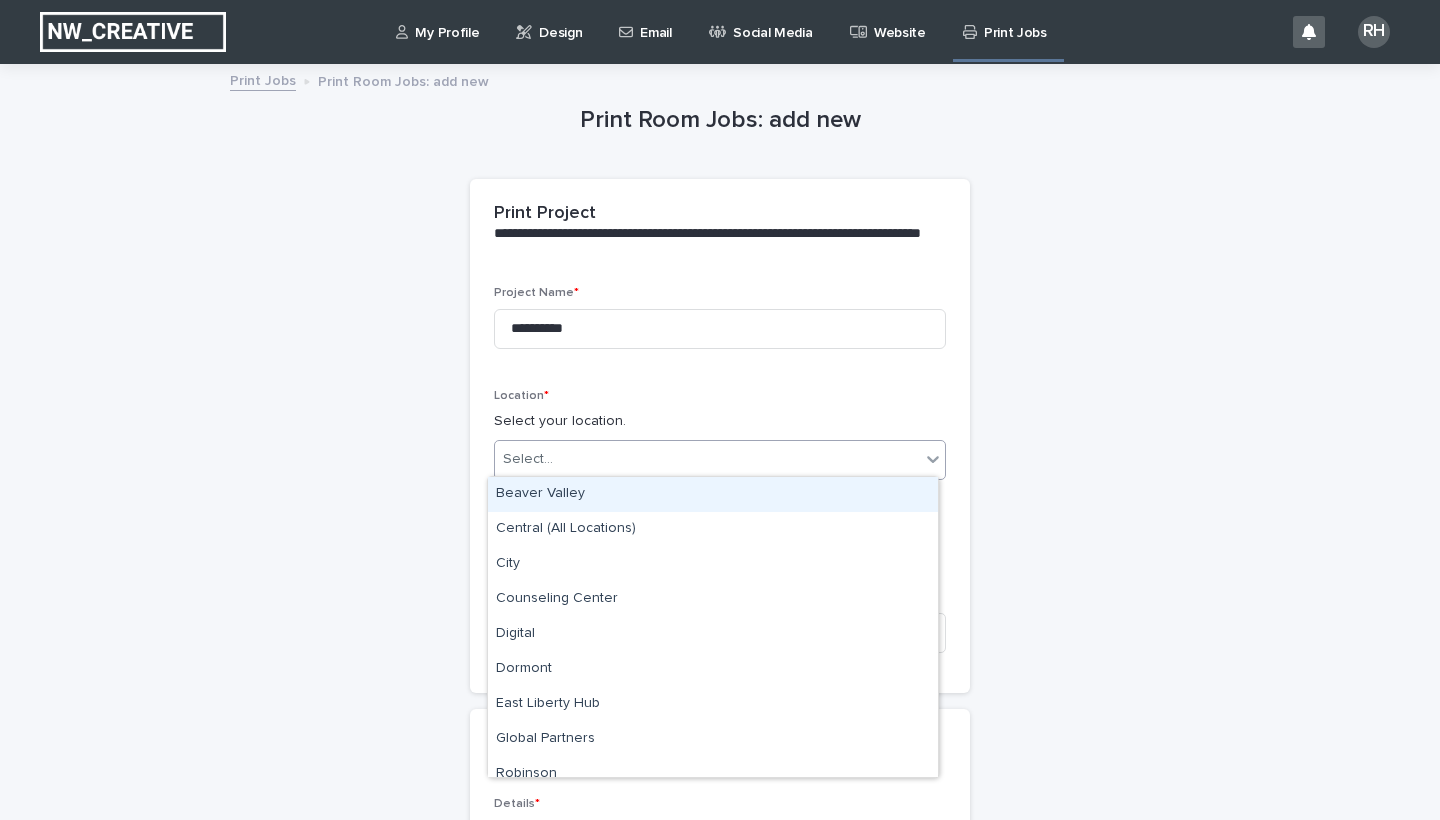 click on "Beaver Valley" at bounding box center [713, 494] 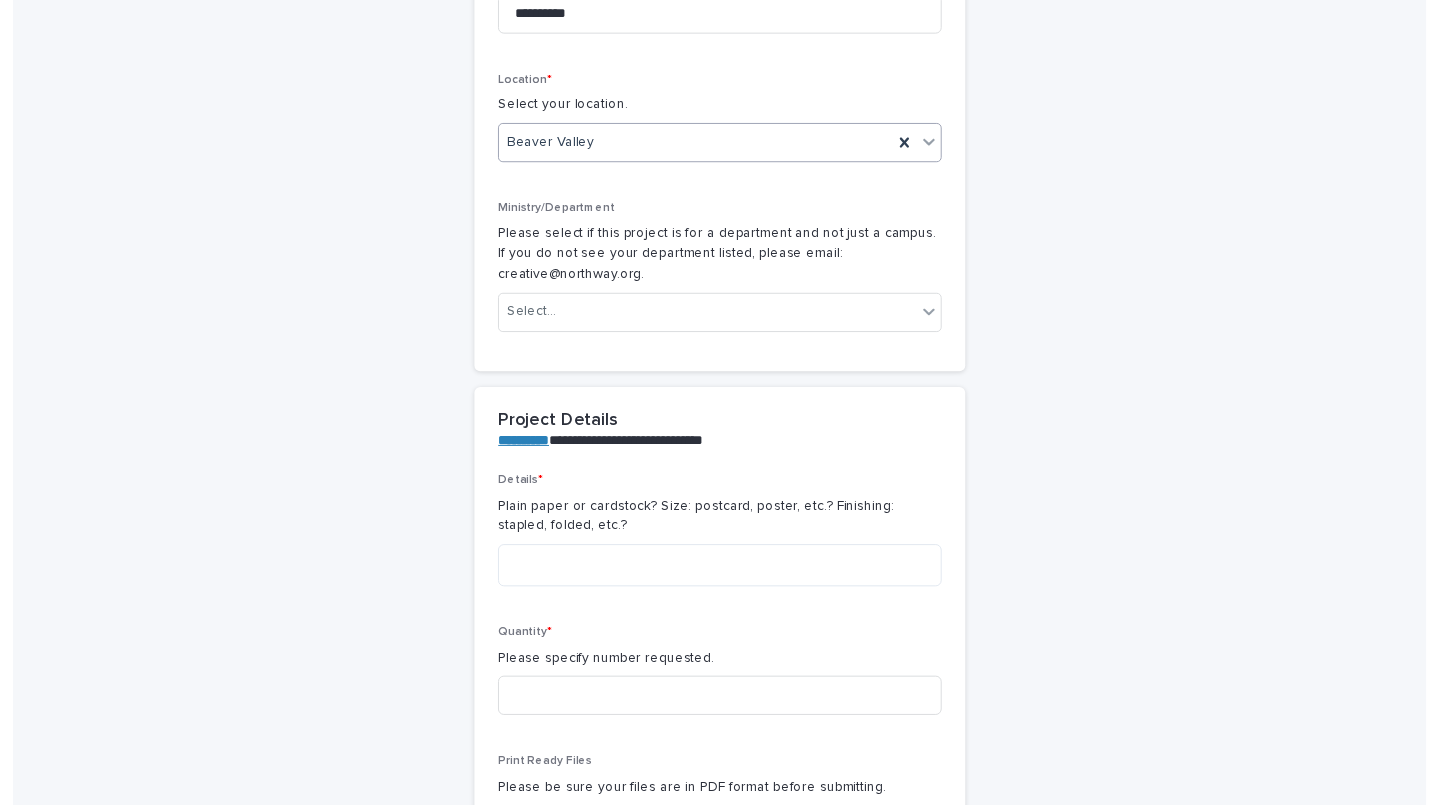scroll, scrollTop: 317, scrollLeft: 0, axis: vertical 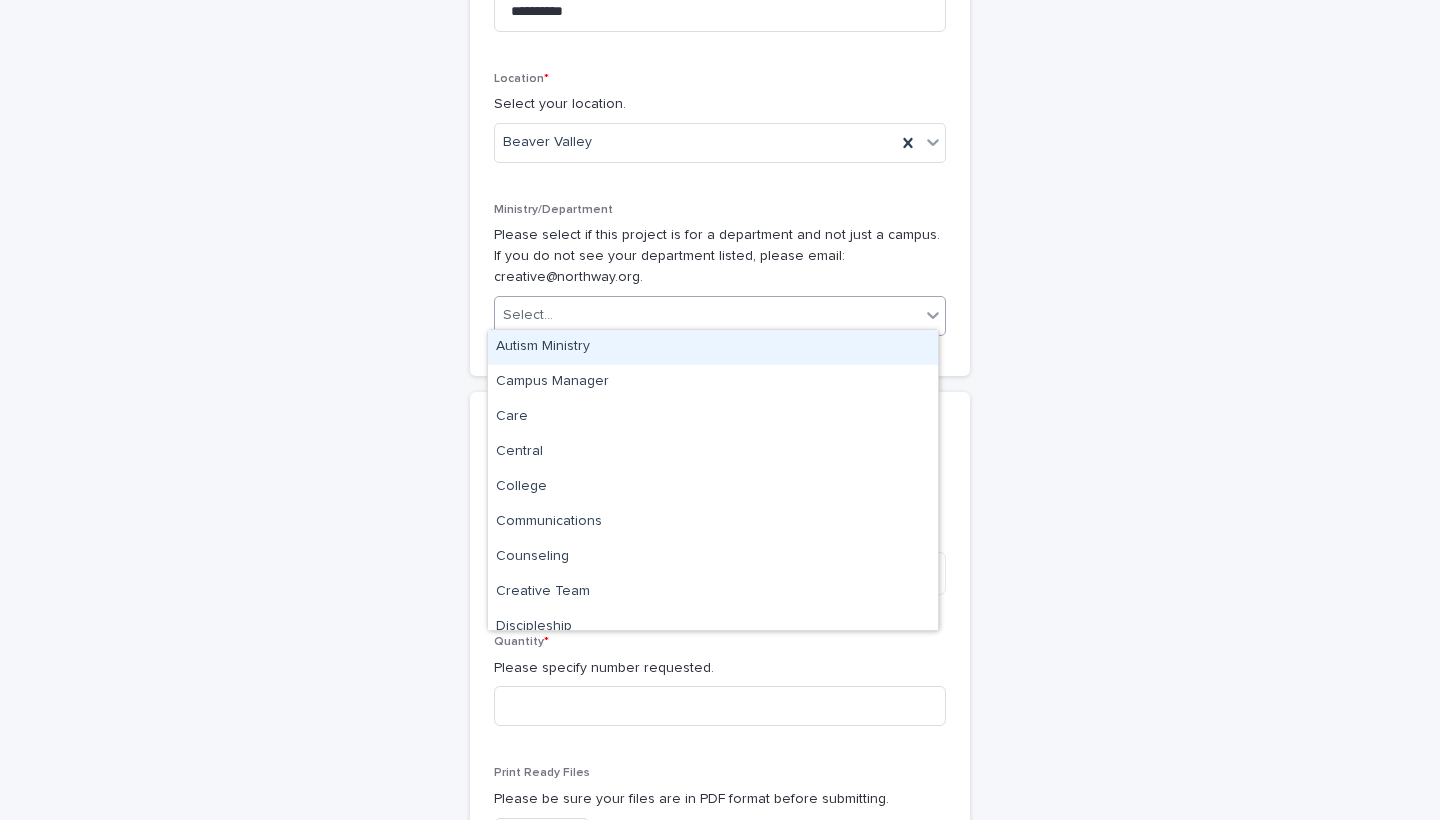 click on "Select..." at bounding box center (707, 315) 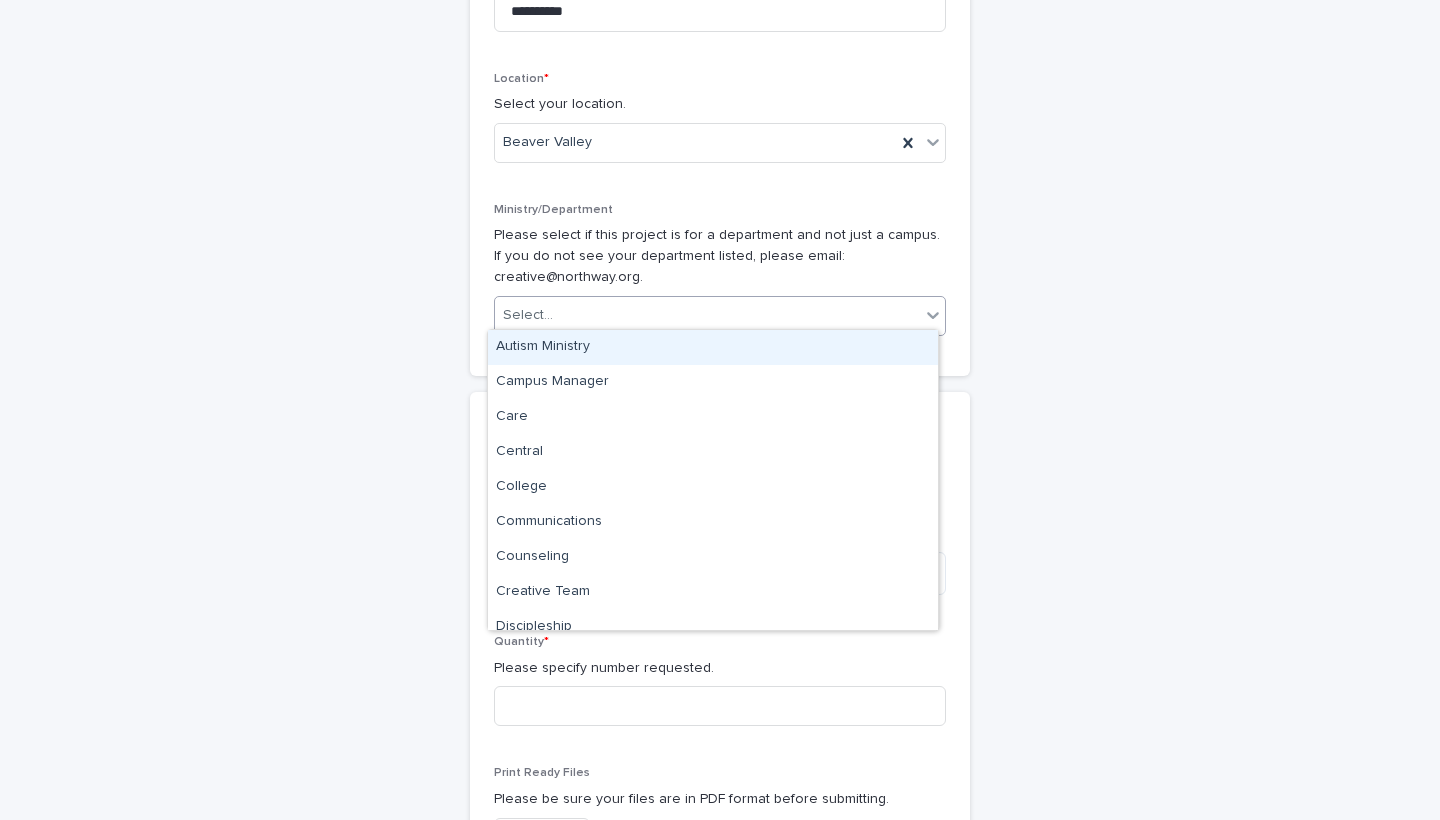 click on "**********" at bounding box center (720, 1112) 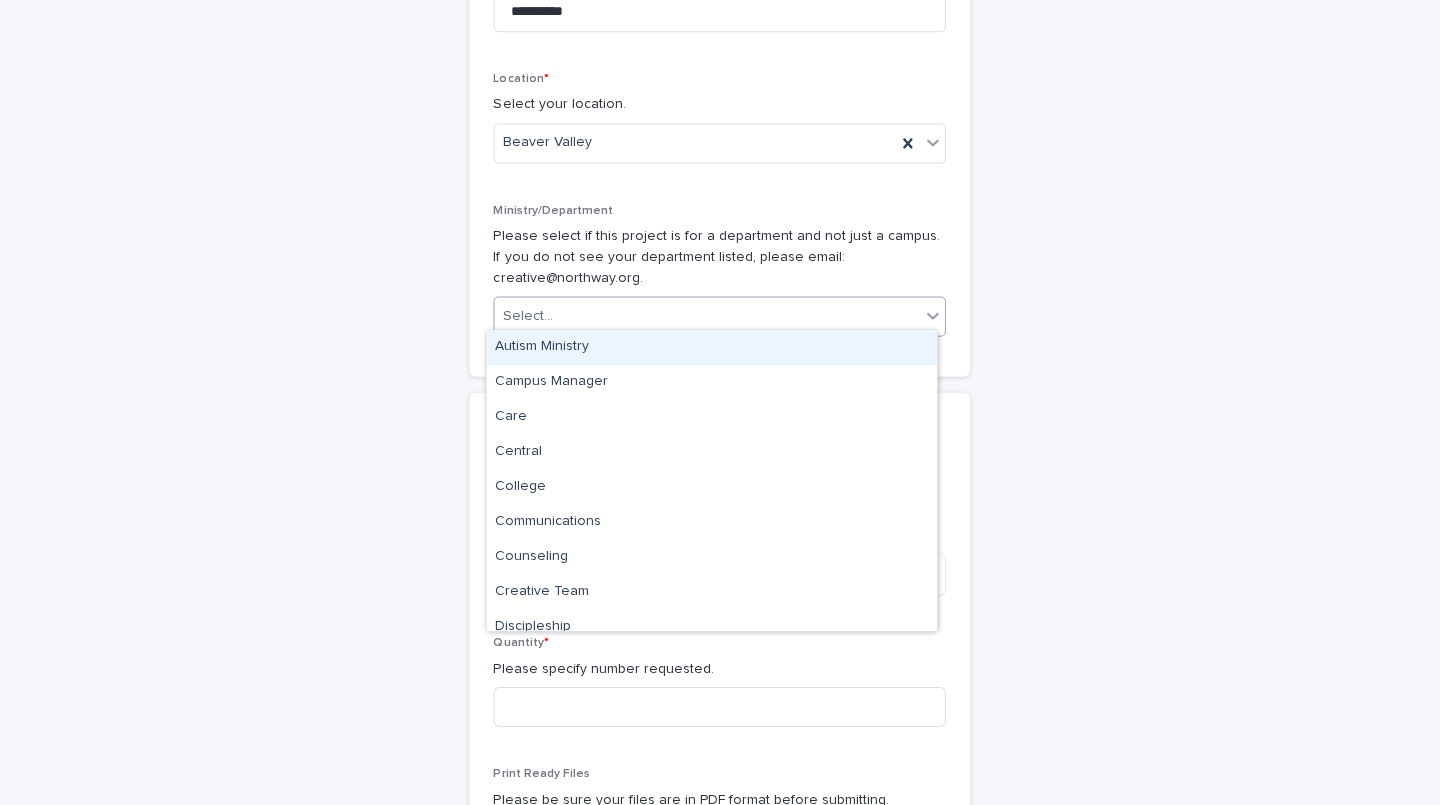 click on "Select..." at bounding box center (707, 315) 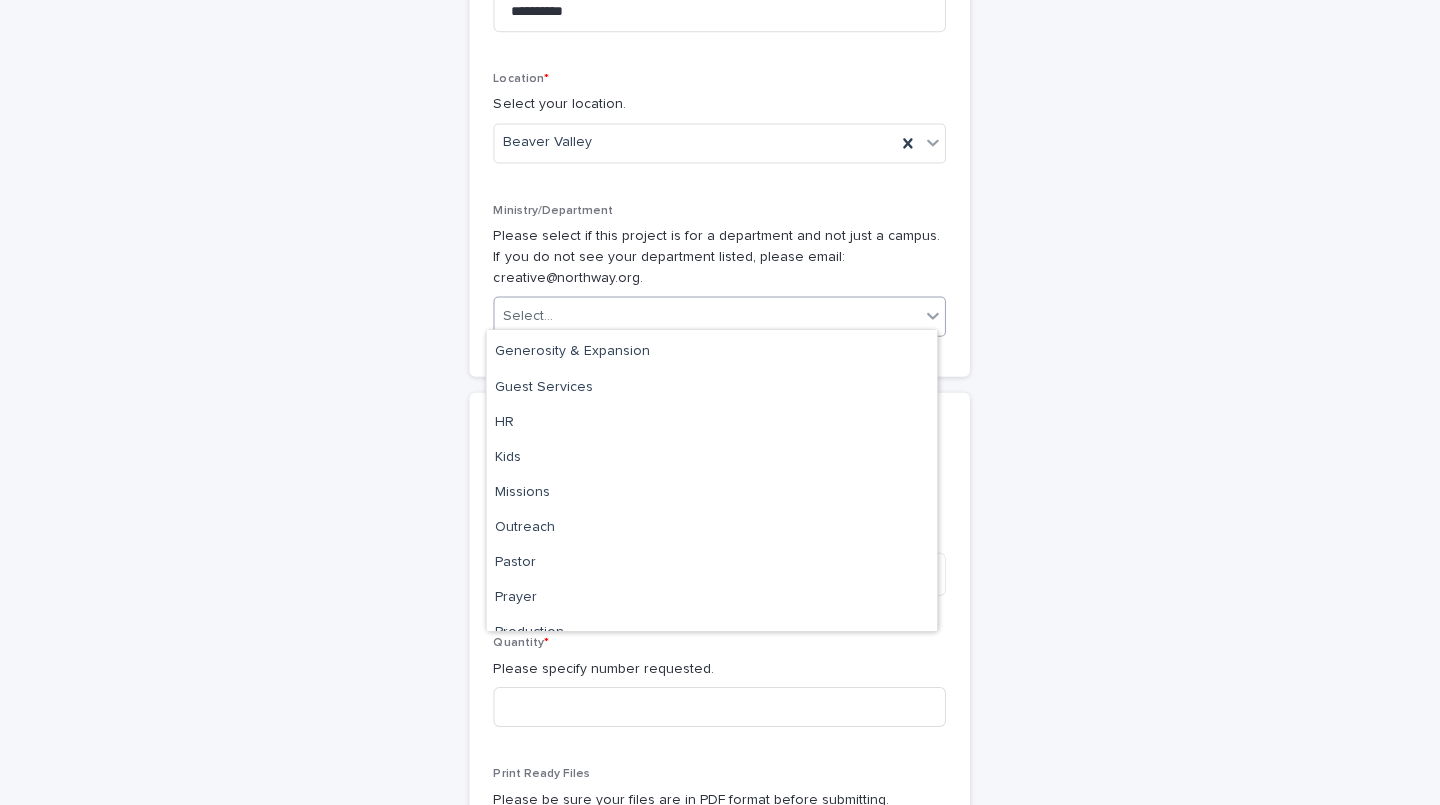scroll, scrollTop: 451, scrollLeft: 0, axis: vertical 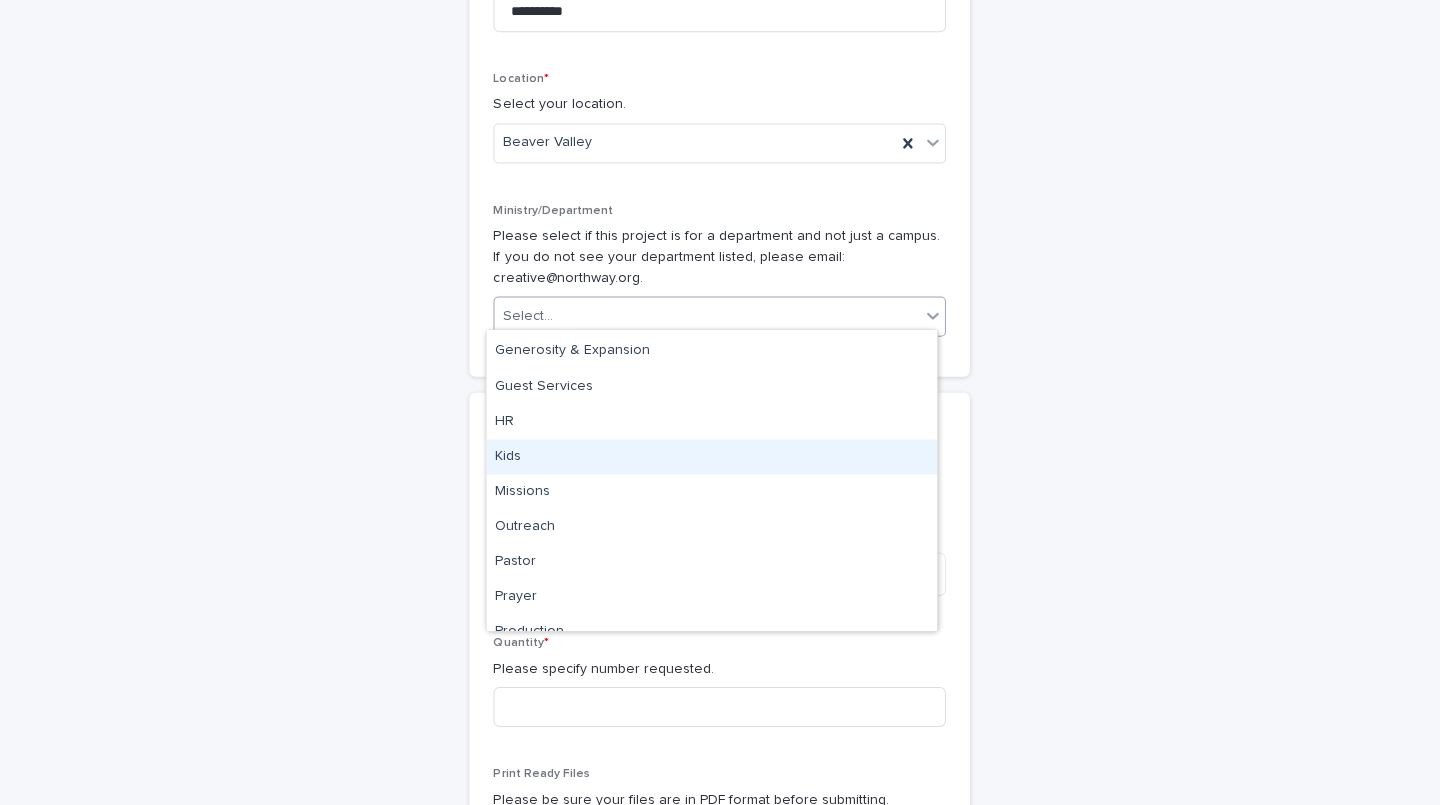 click on "Kids" at bounding box center (712, 456) 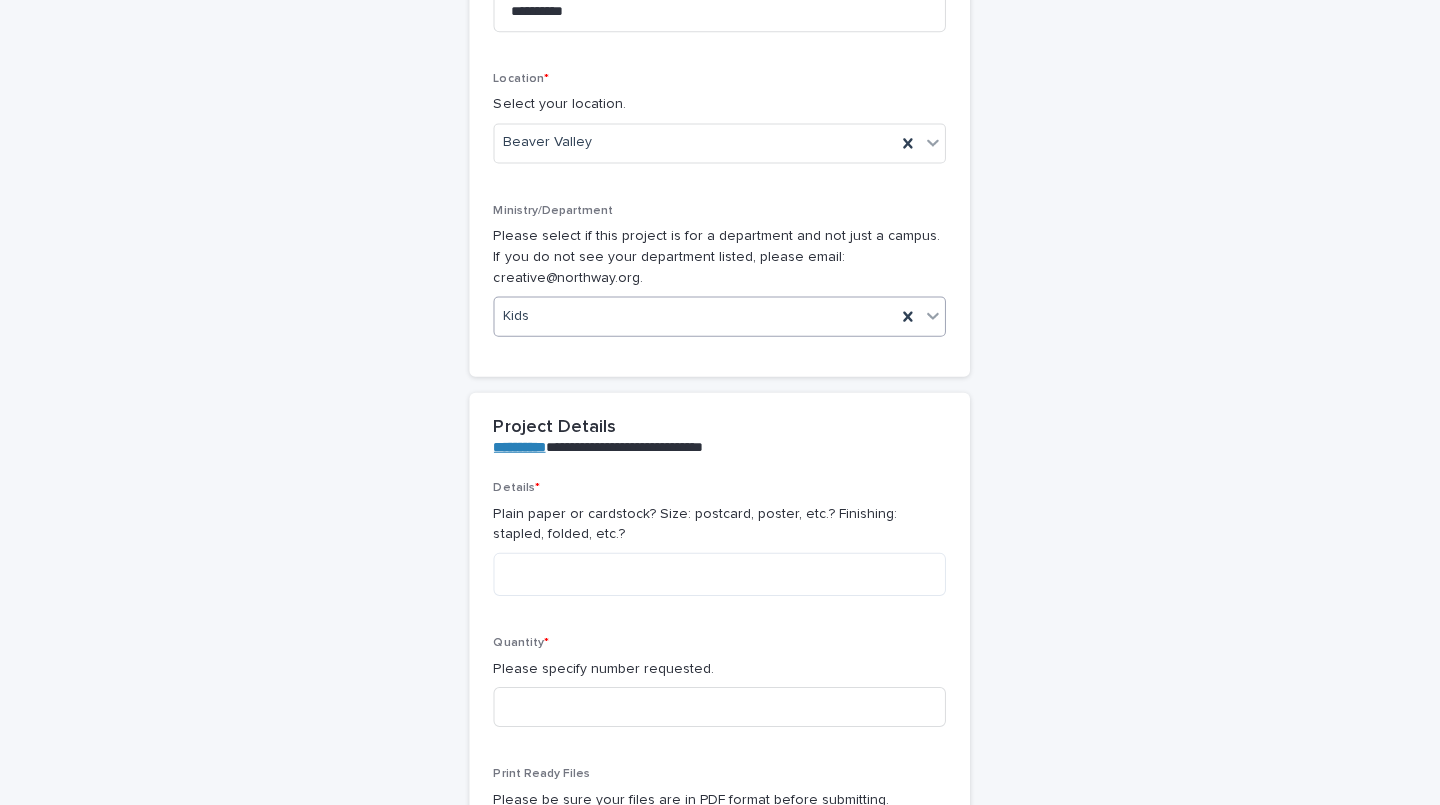 click on "**********" at bounding box center (720, 1112) 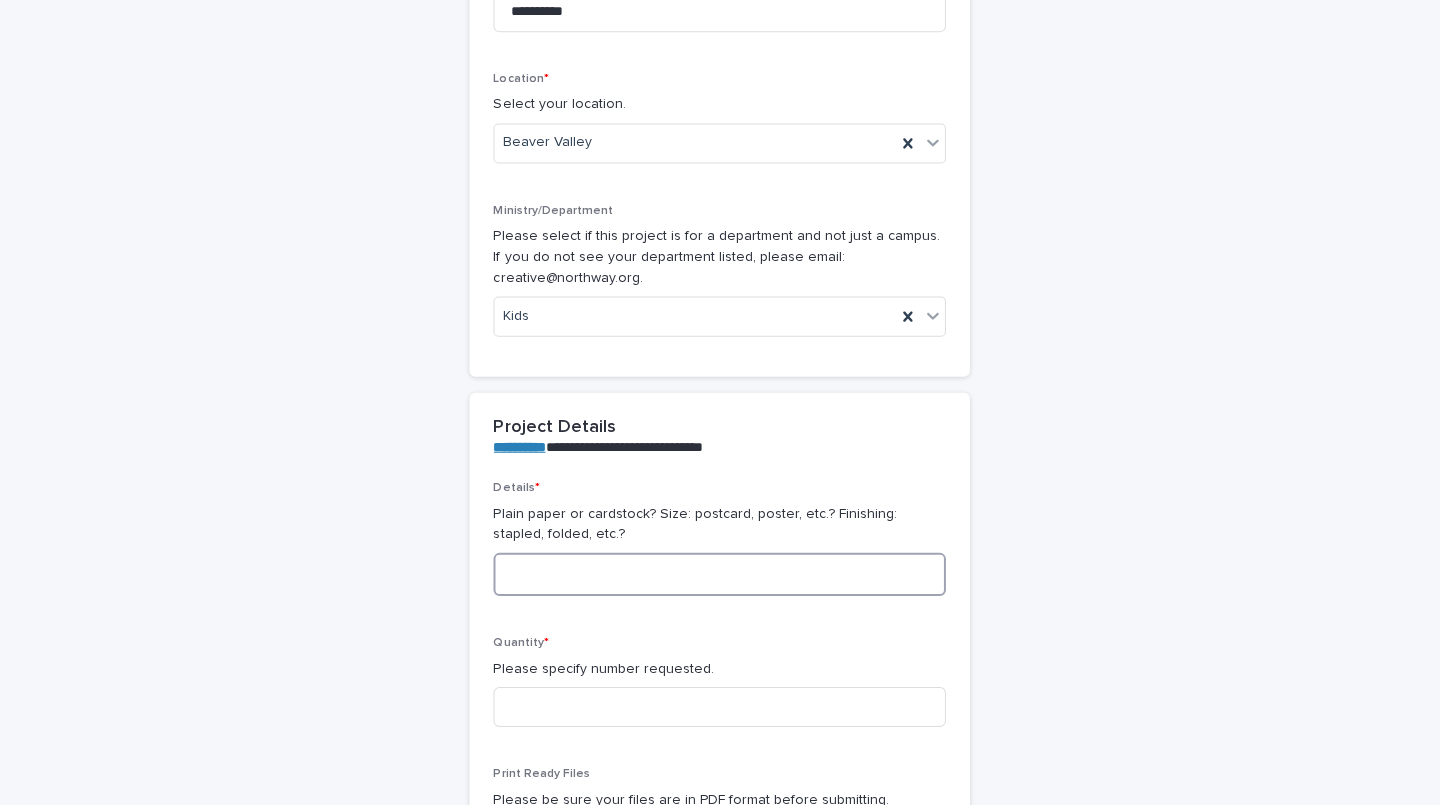 click at bounding box center [720, 573] 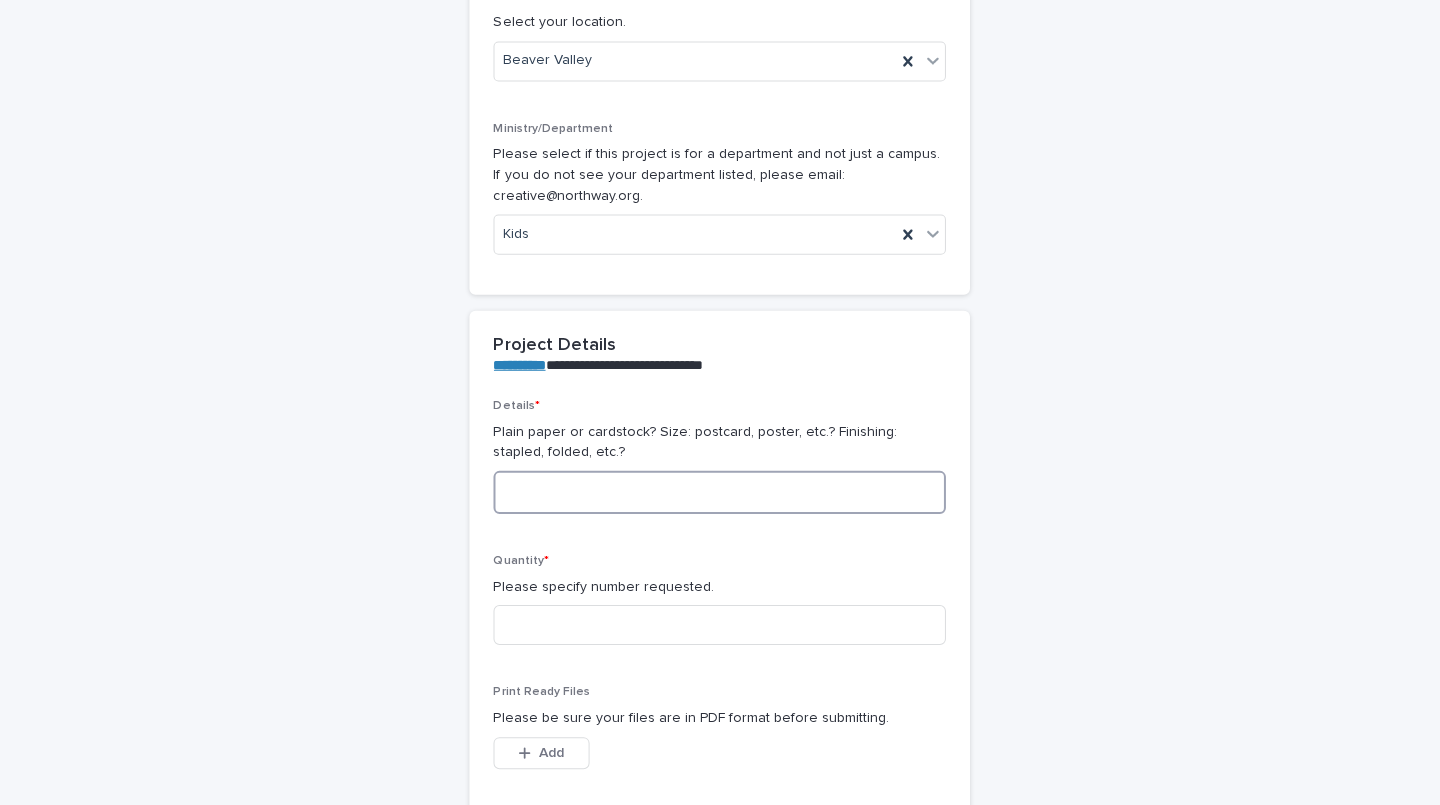 scroll, scrollTop: 400, scrollLeft: 0, axis: vertical 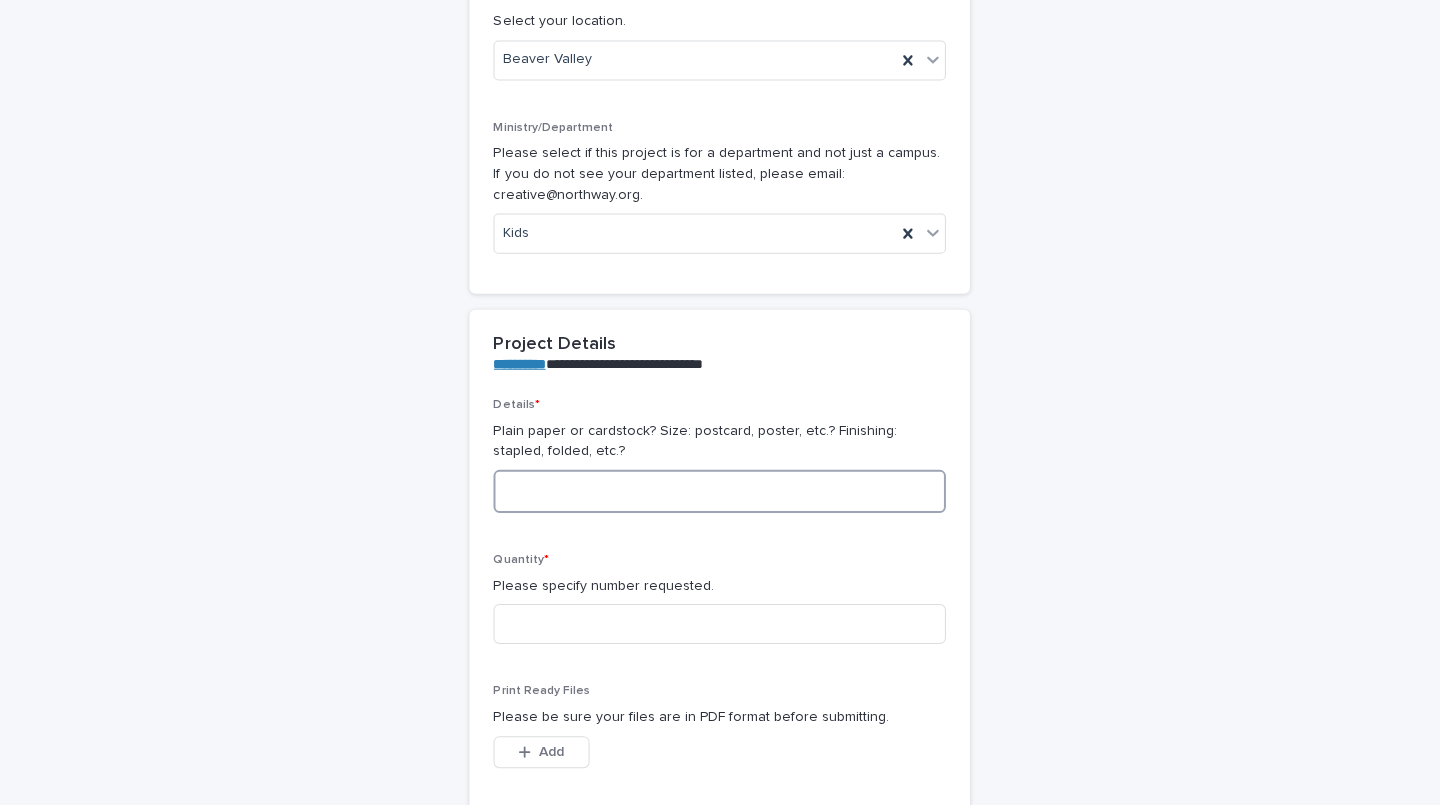 type on "*" 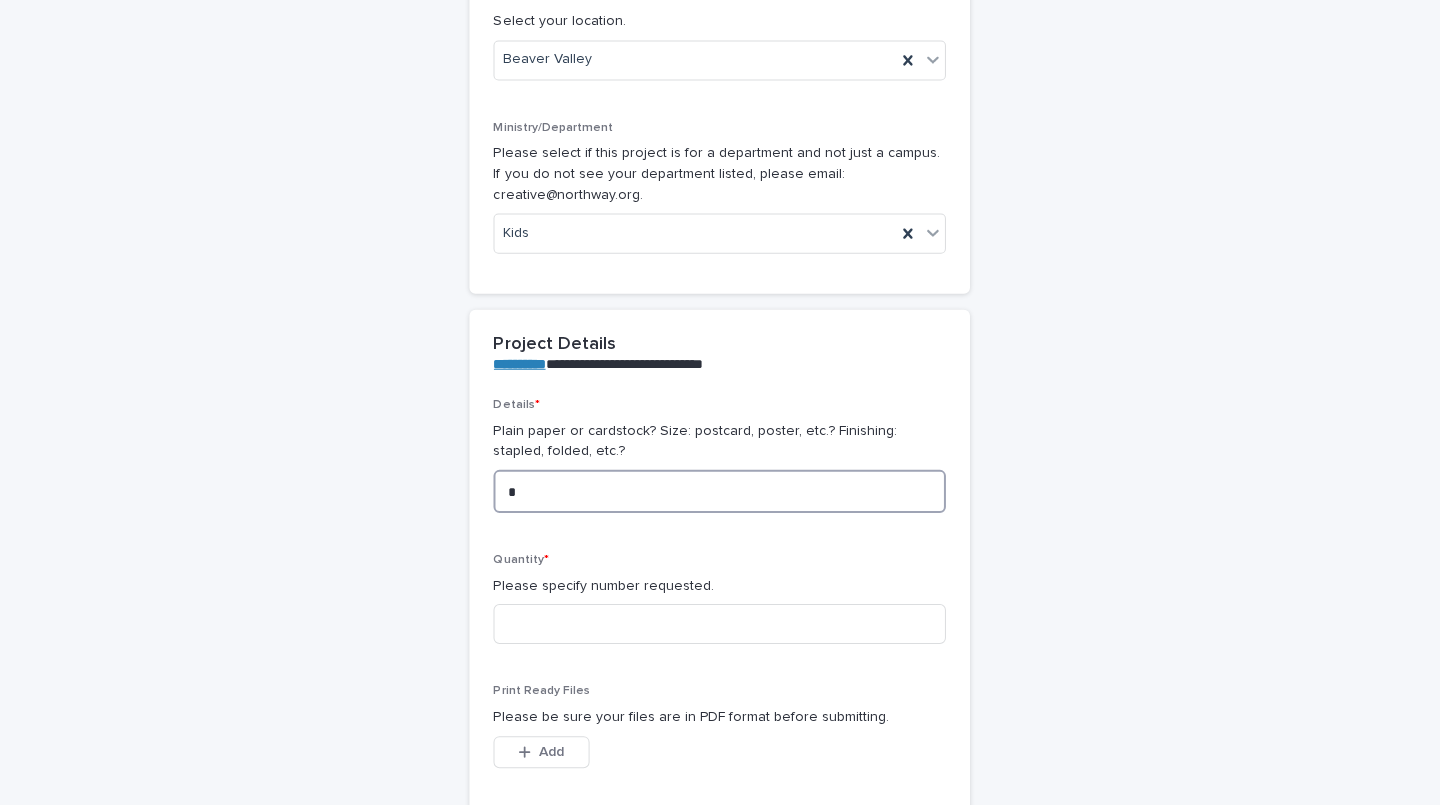 type on "*" 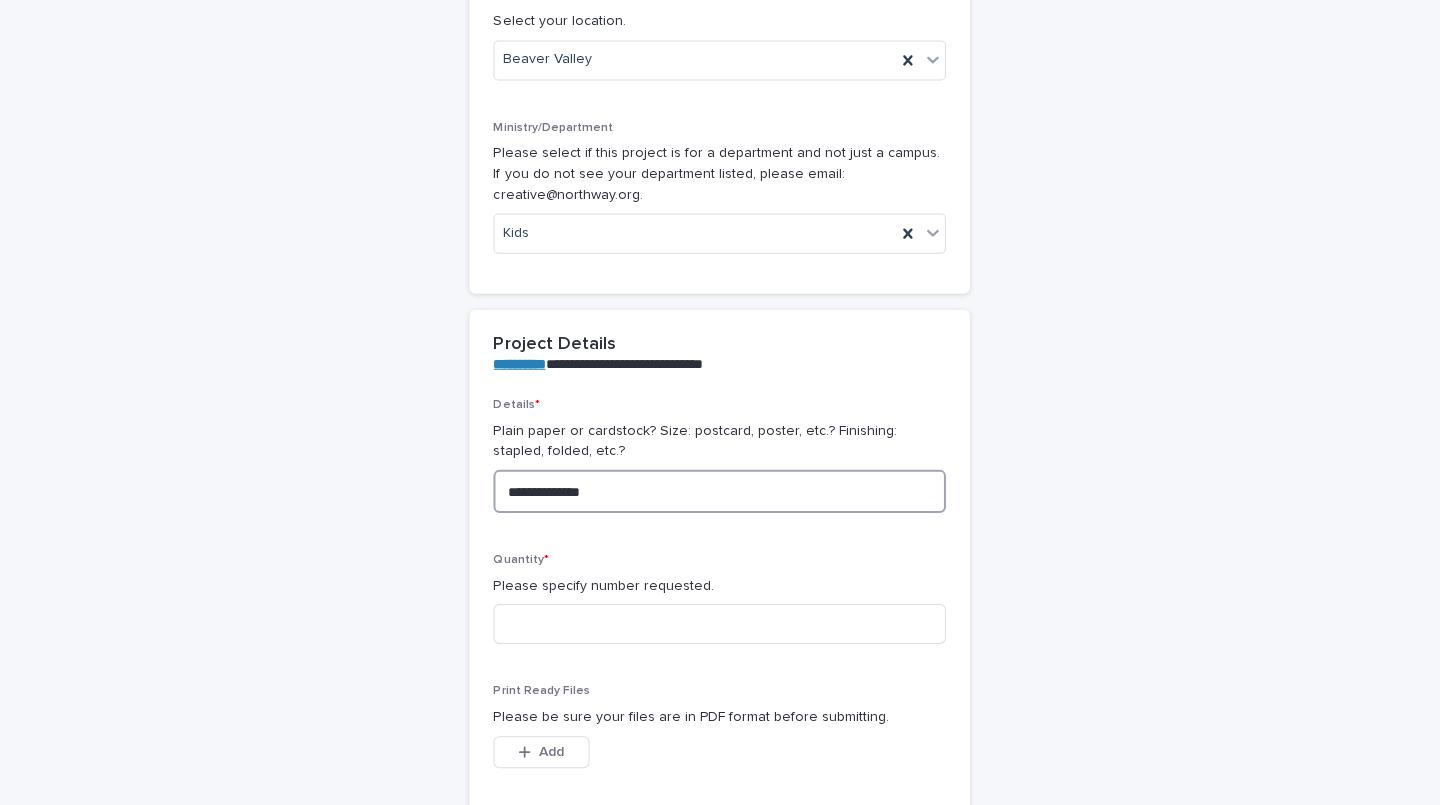 type on "**********" 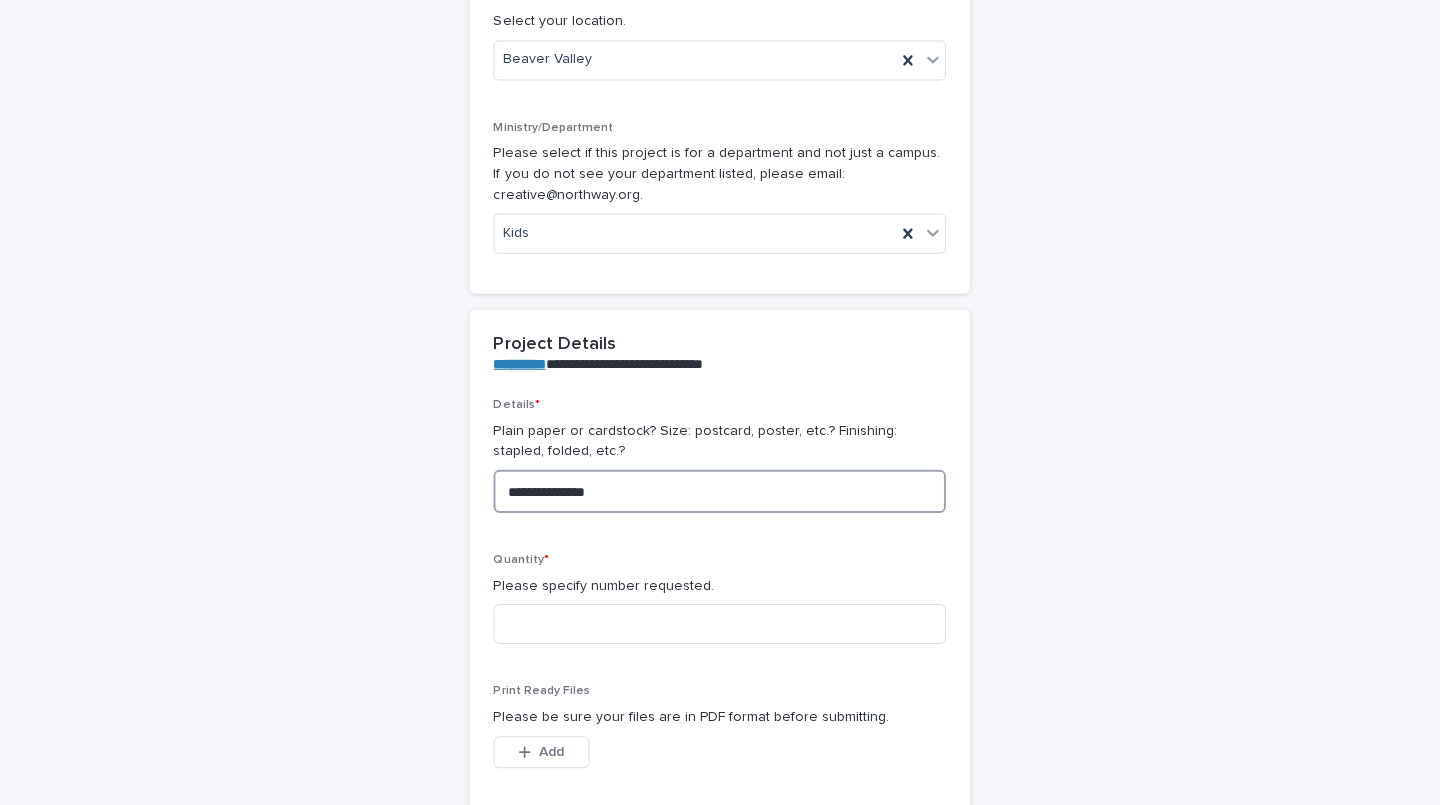 type on "**********" 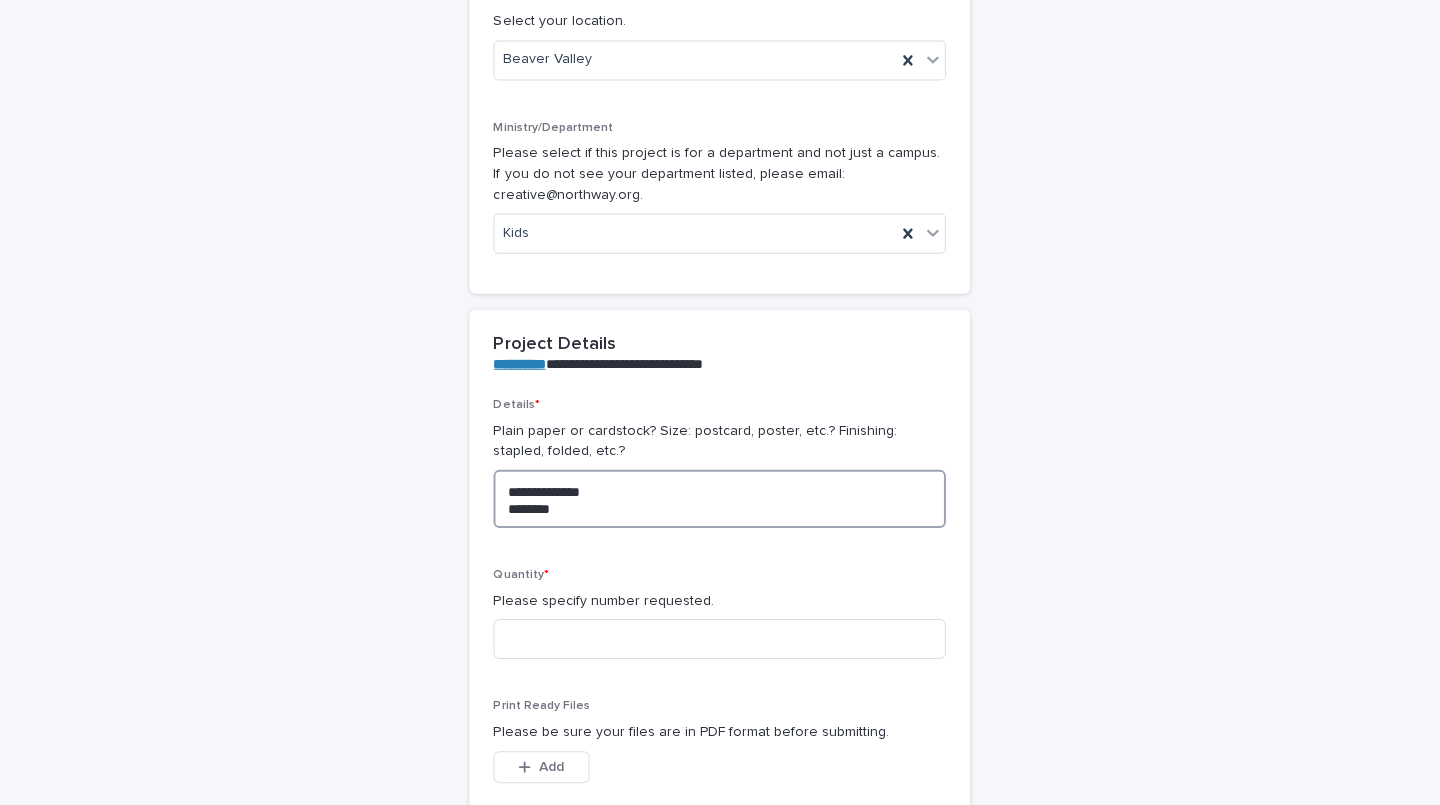 type on "**********" 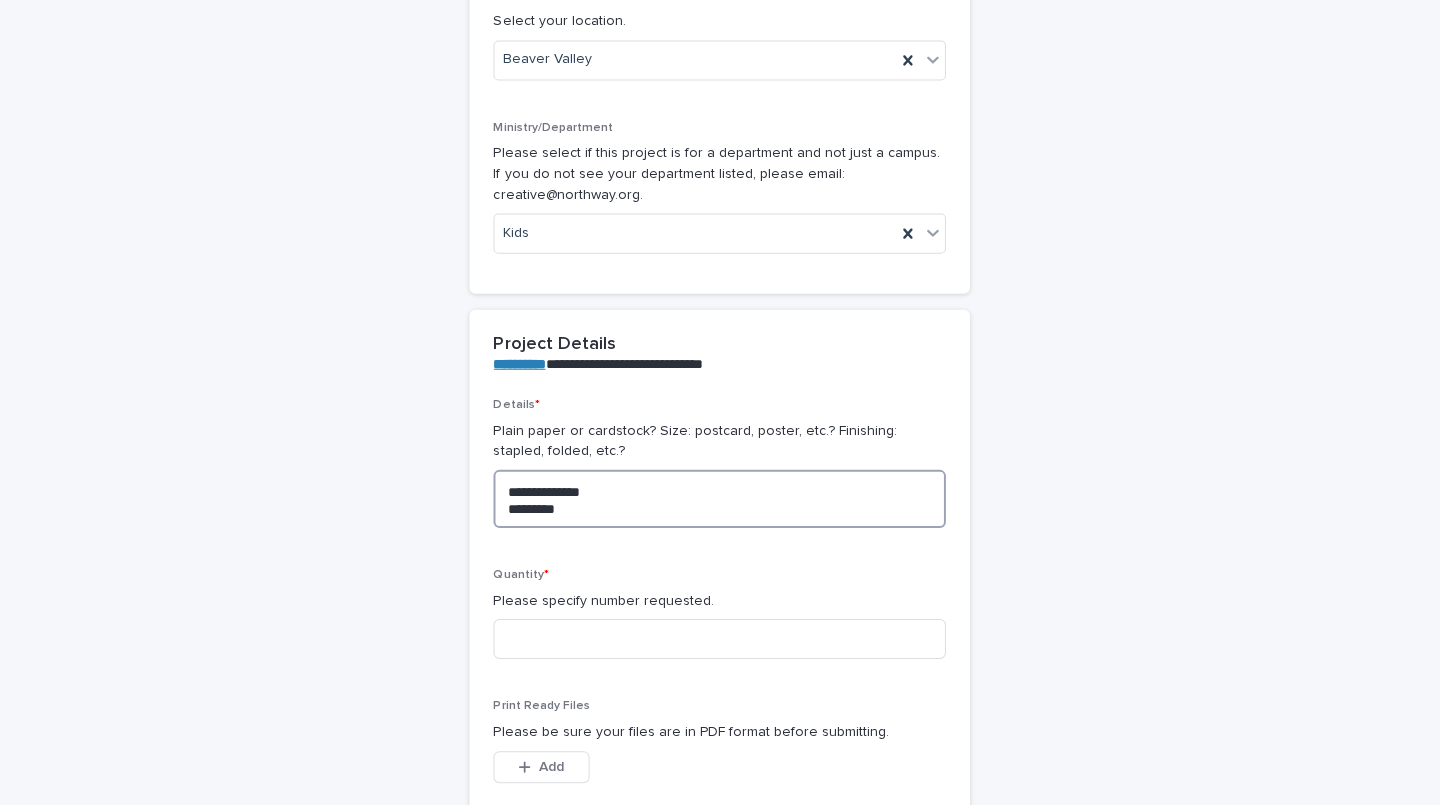 type on "**********" 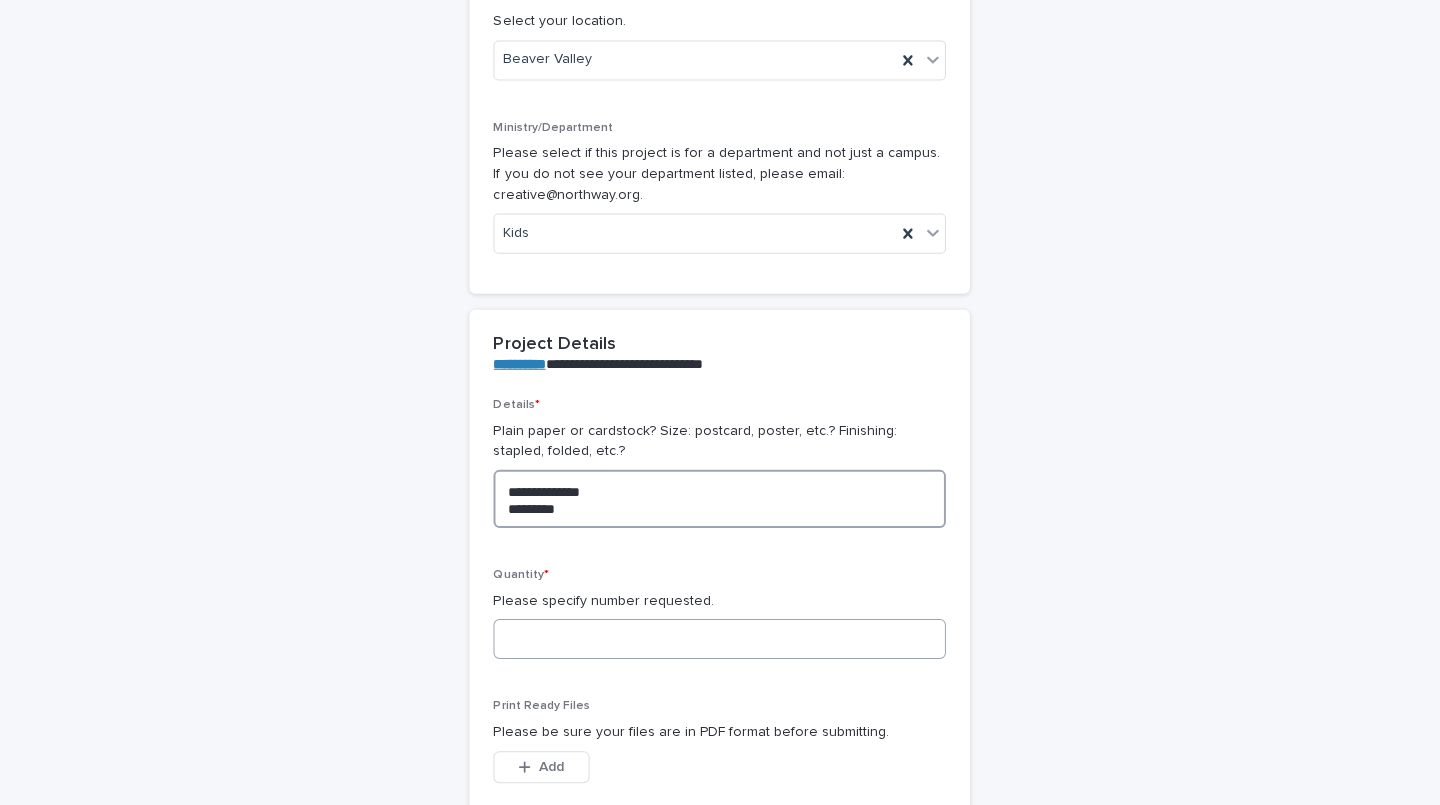 type on "**********" 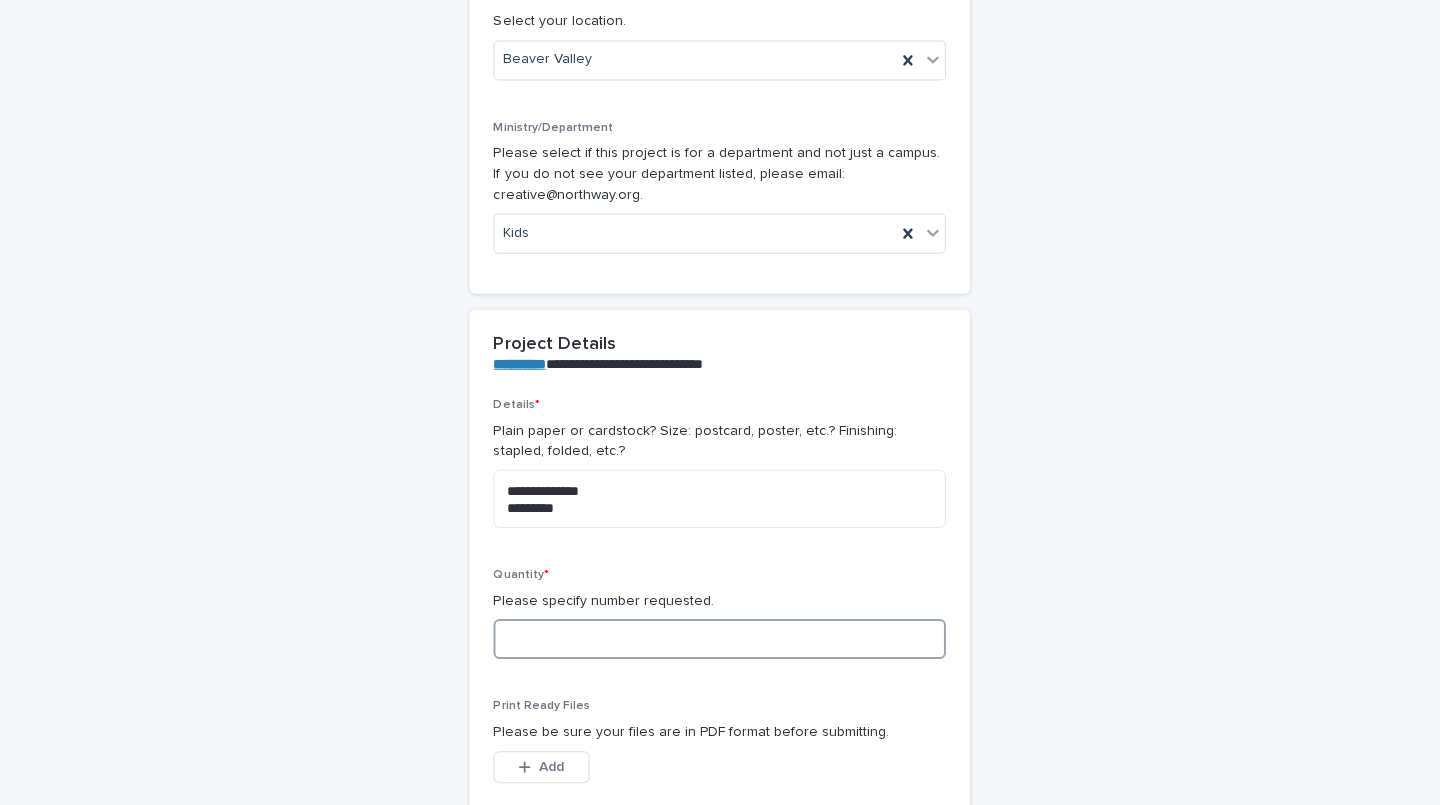 click at bounding box center [720, 638] 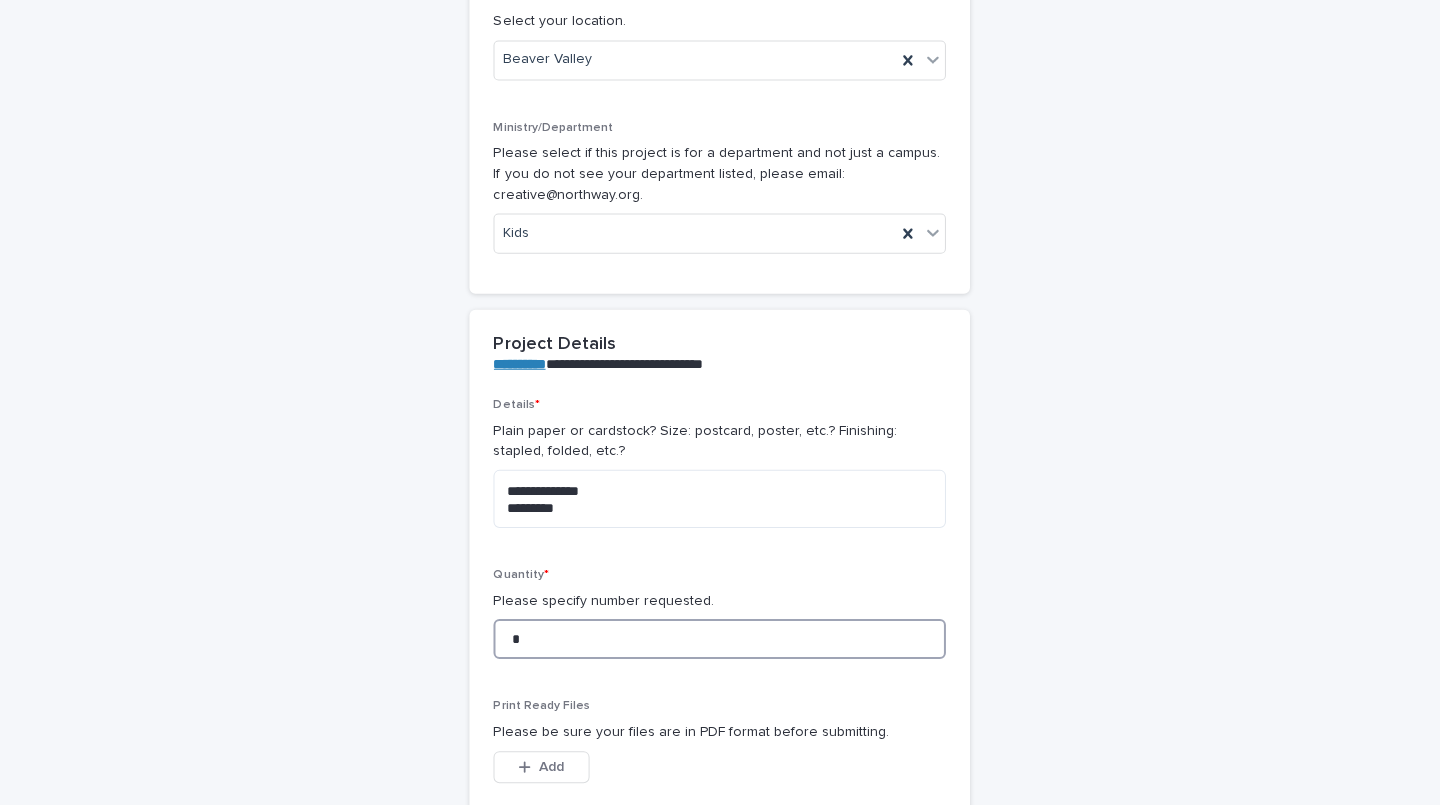 type on "**" 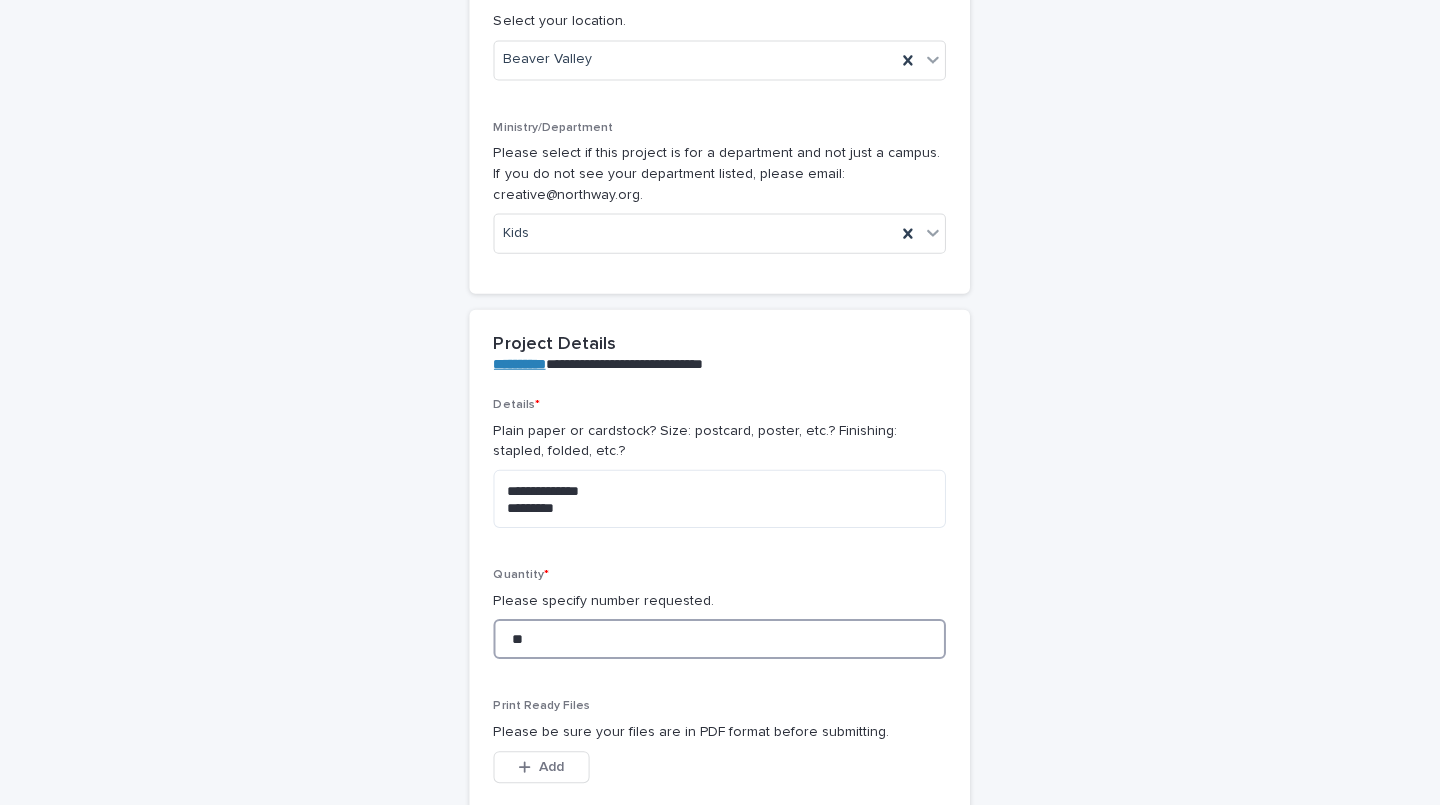 type on "**" 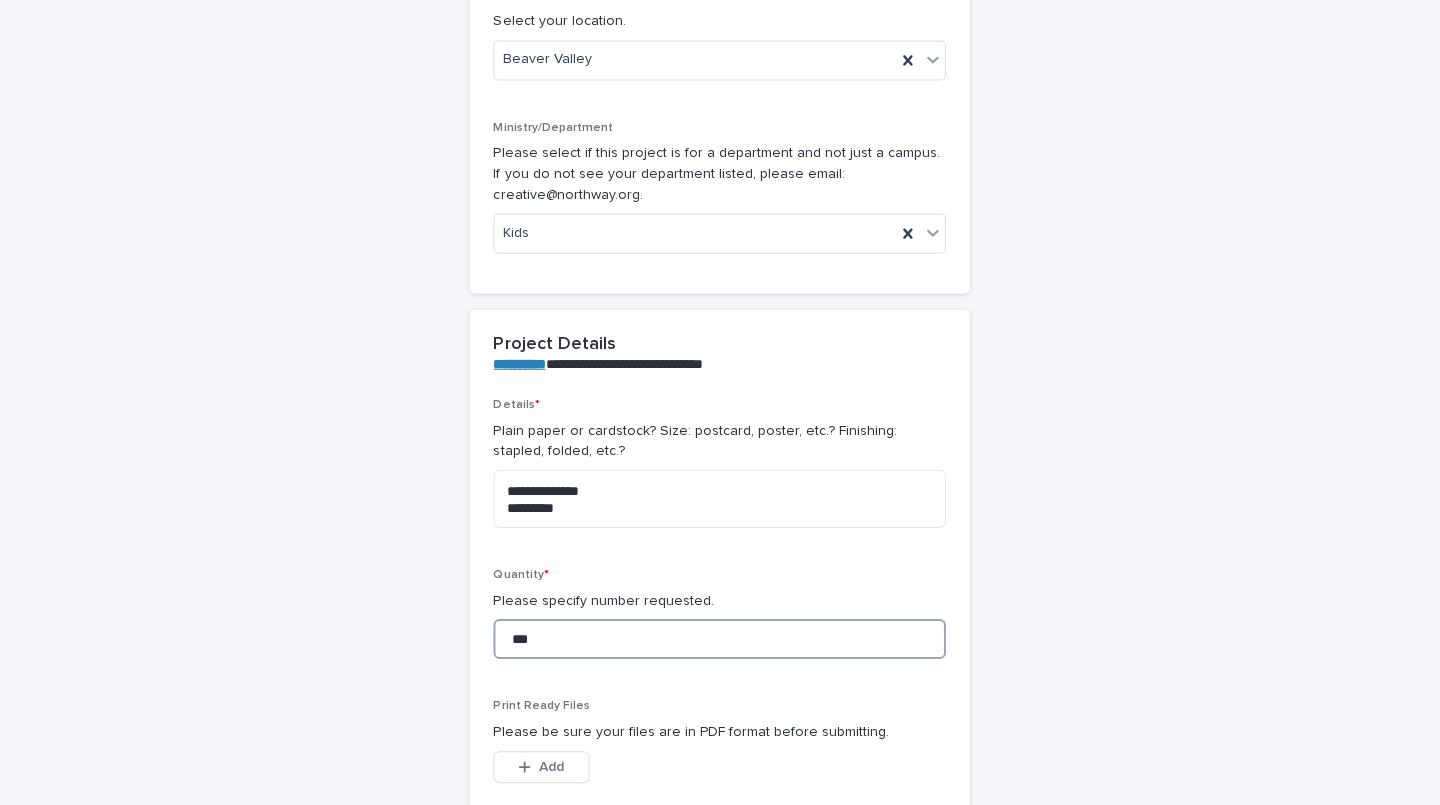 type on "***" 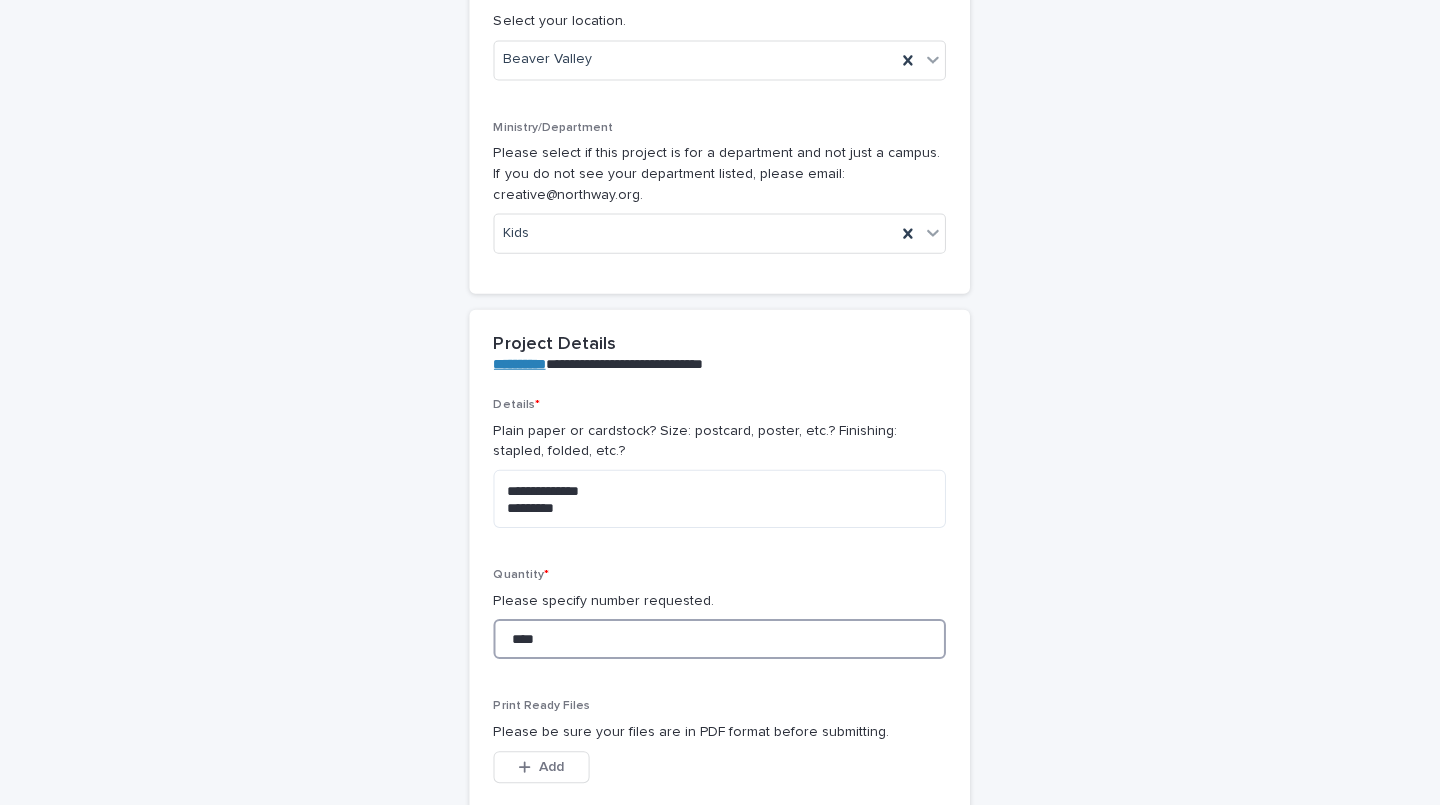 type on "****" 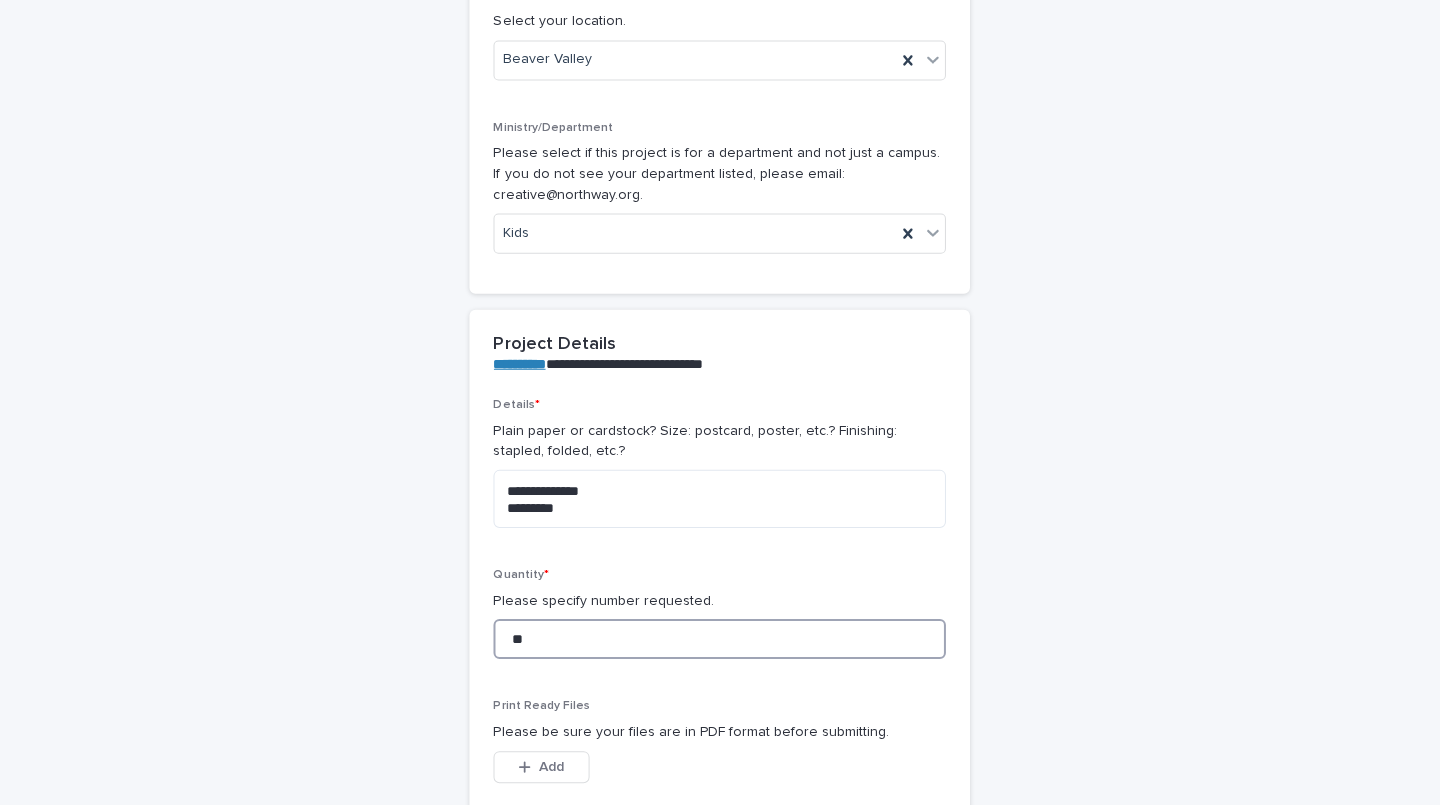 type on "*" 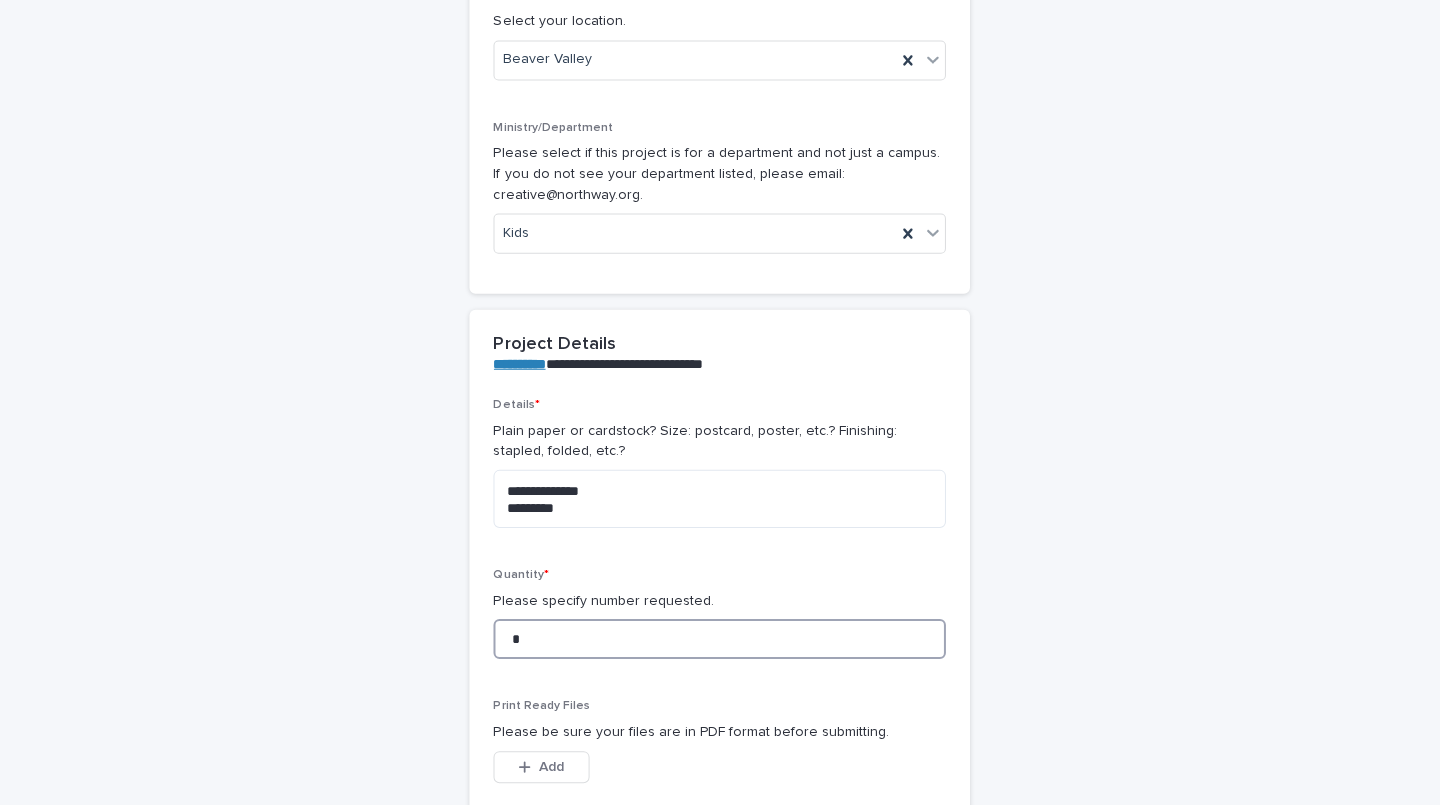 type on "*" 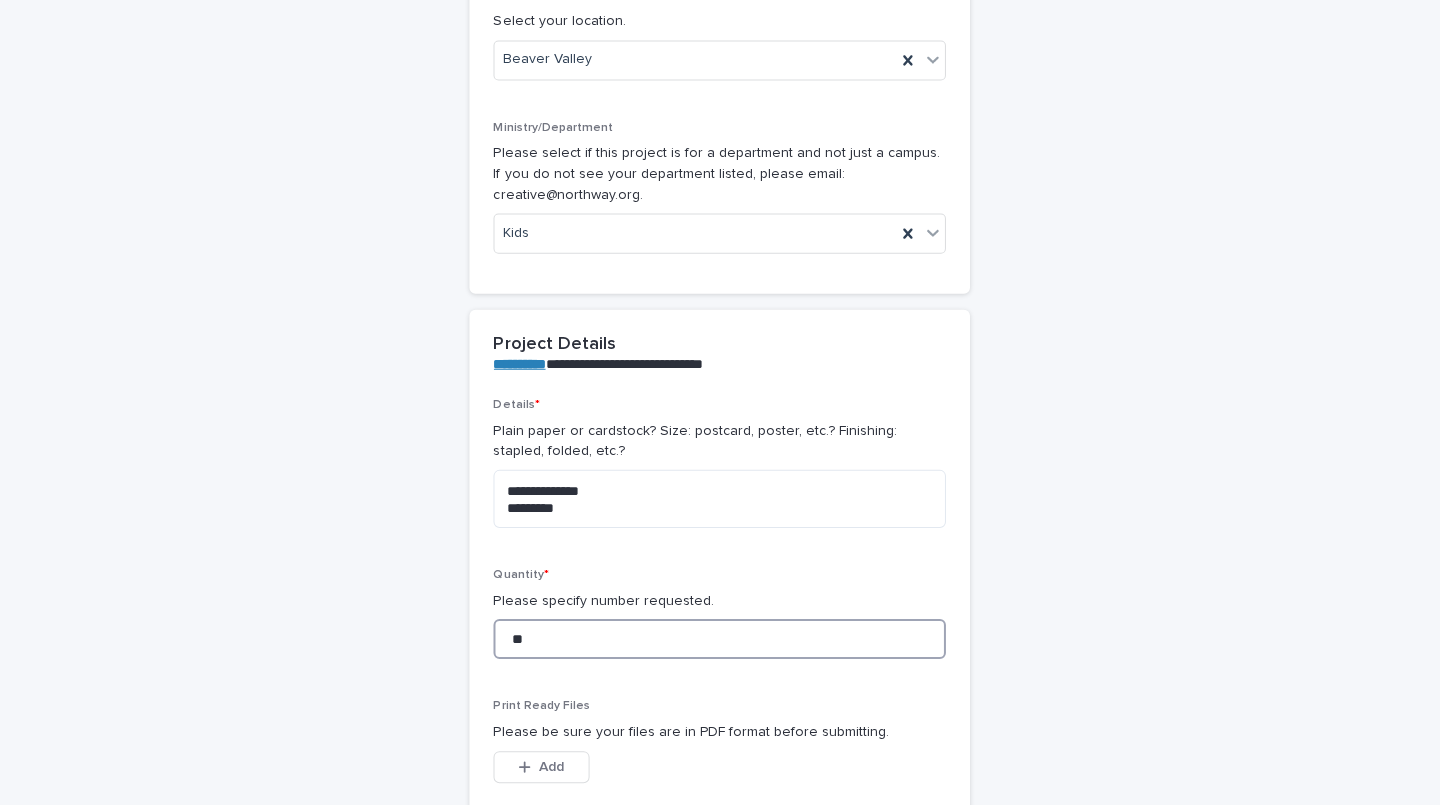 type on "**" 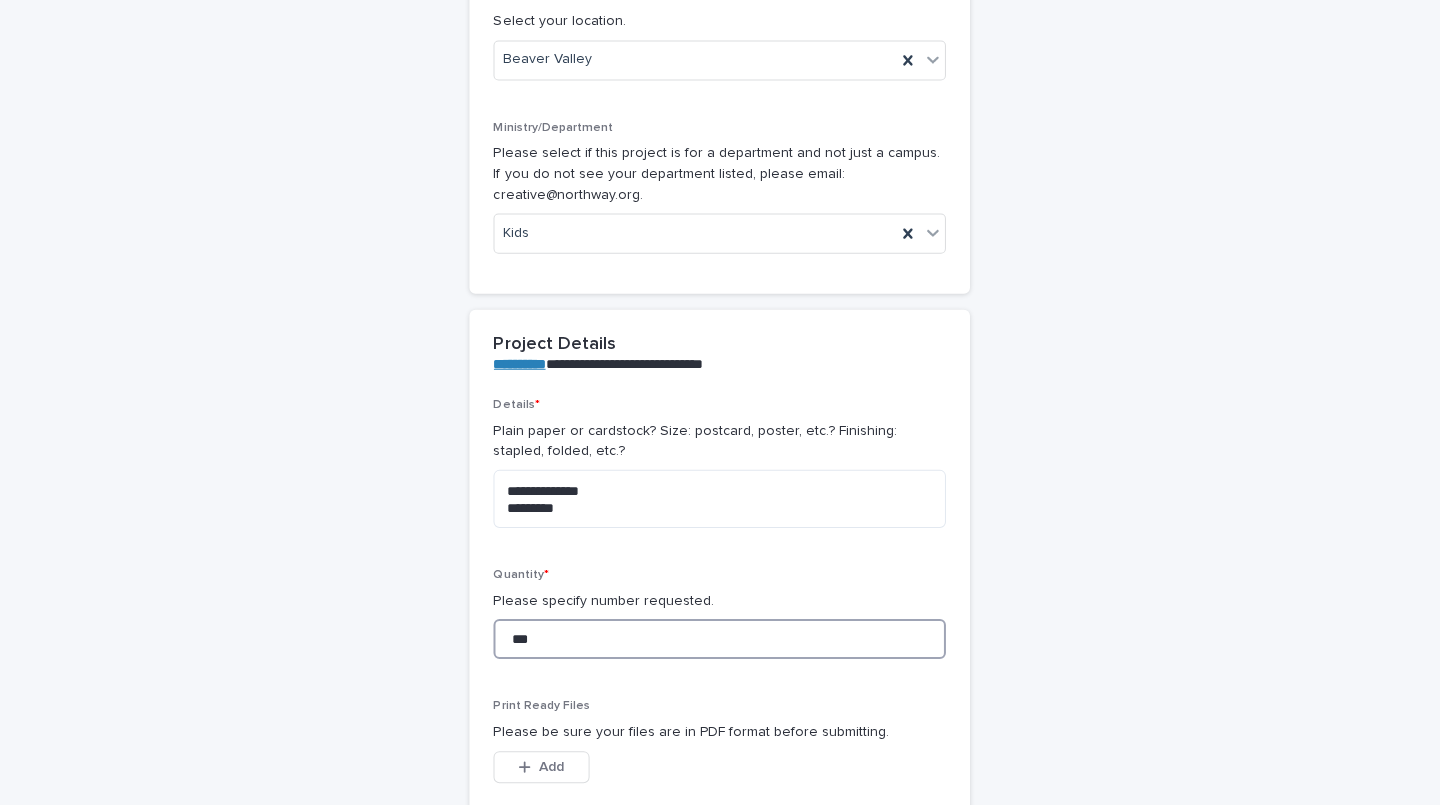 type on "***" 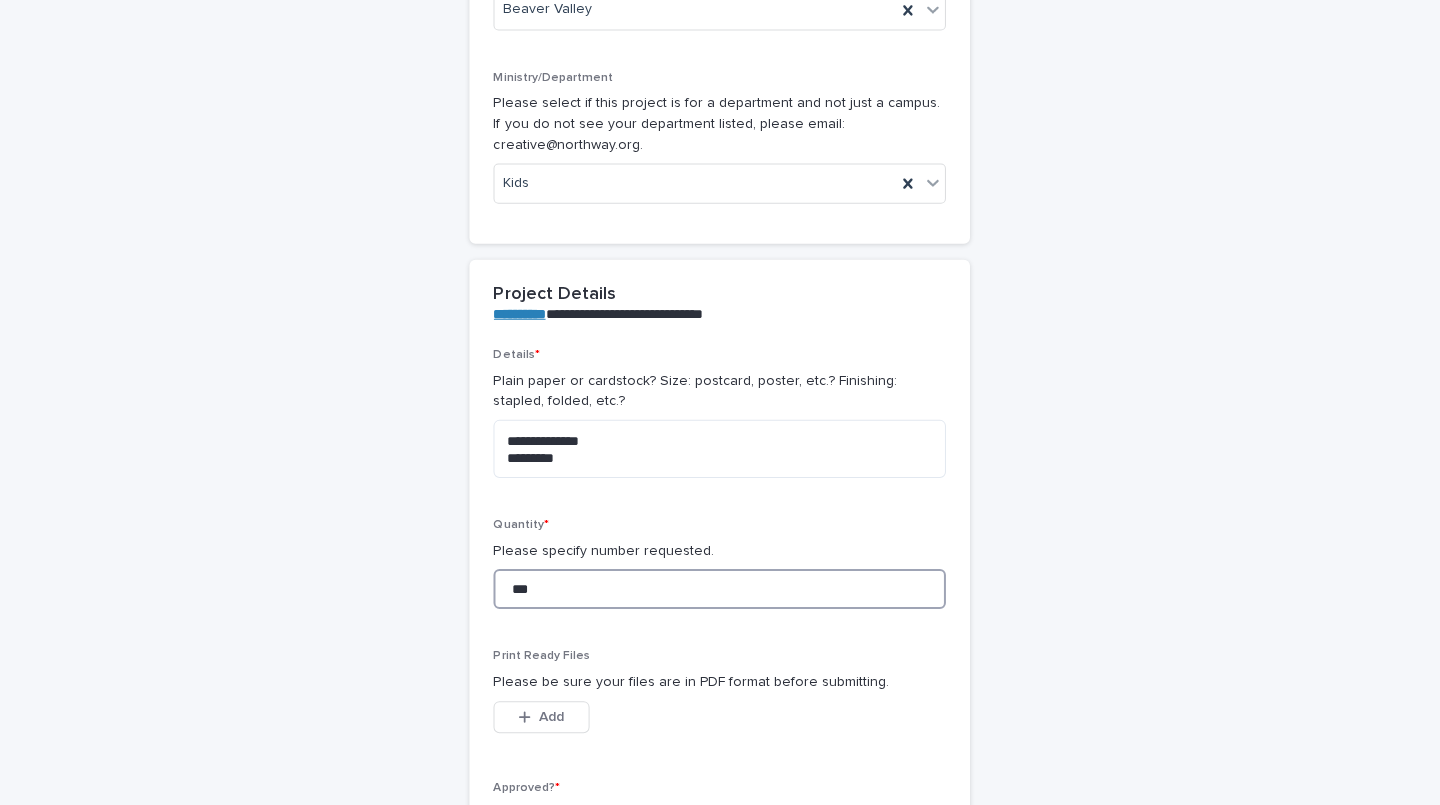 scroll, scrollTop: 446, scrollLeft: 0, axis: vertical 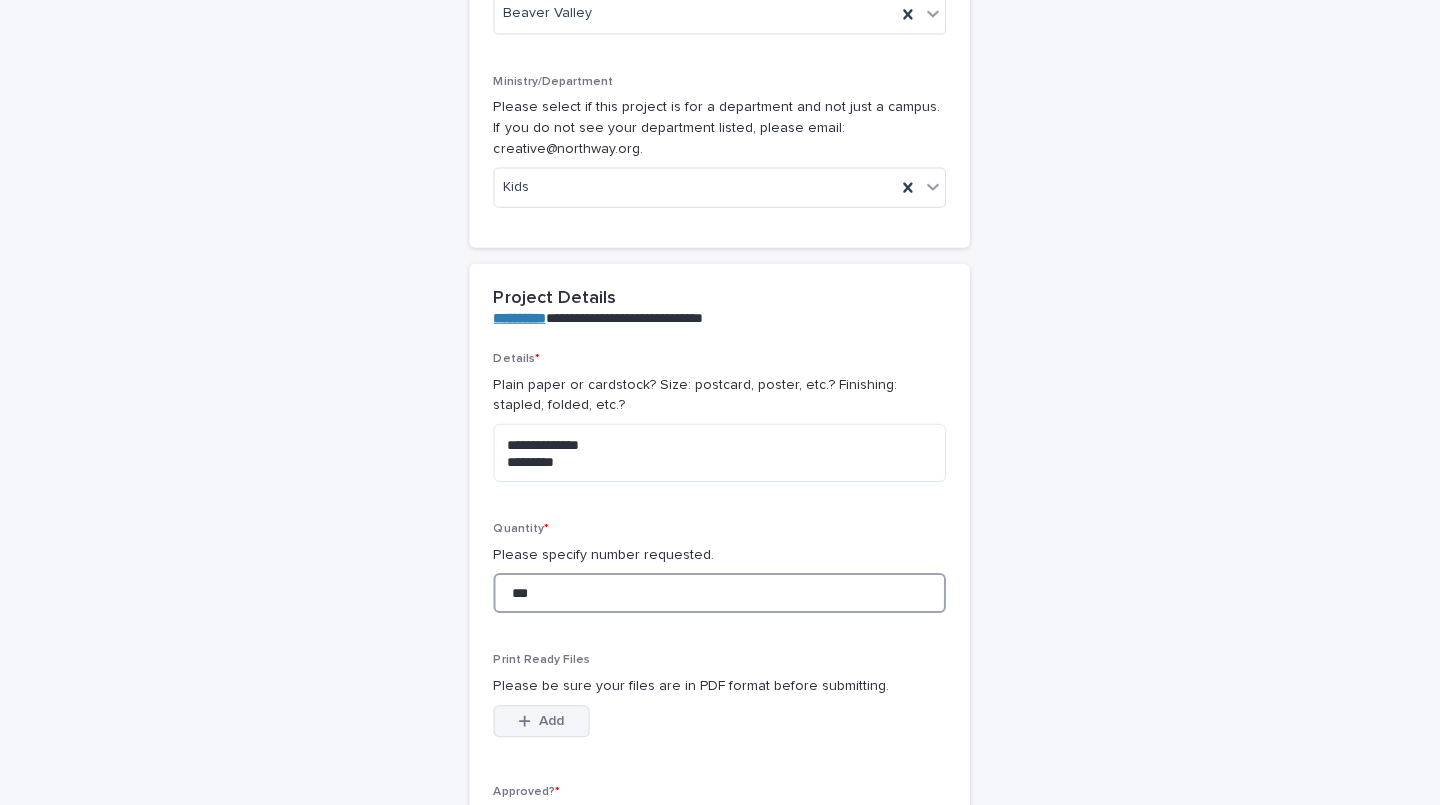 type on "***" 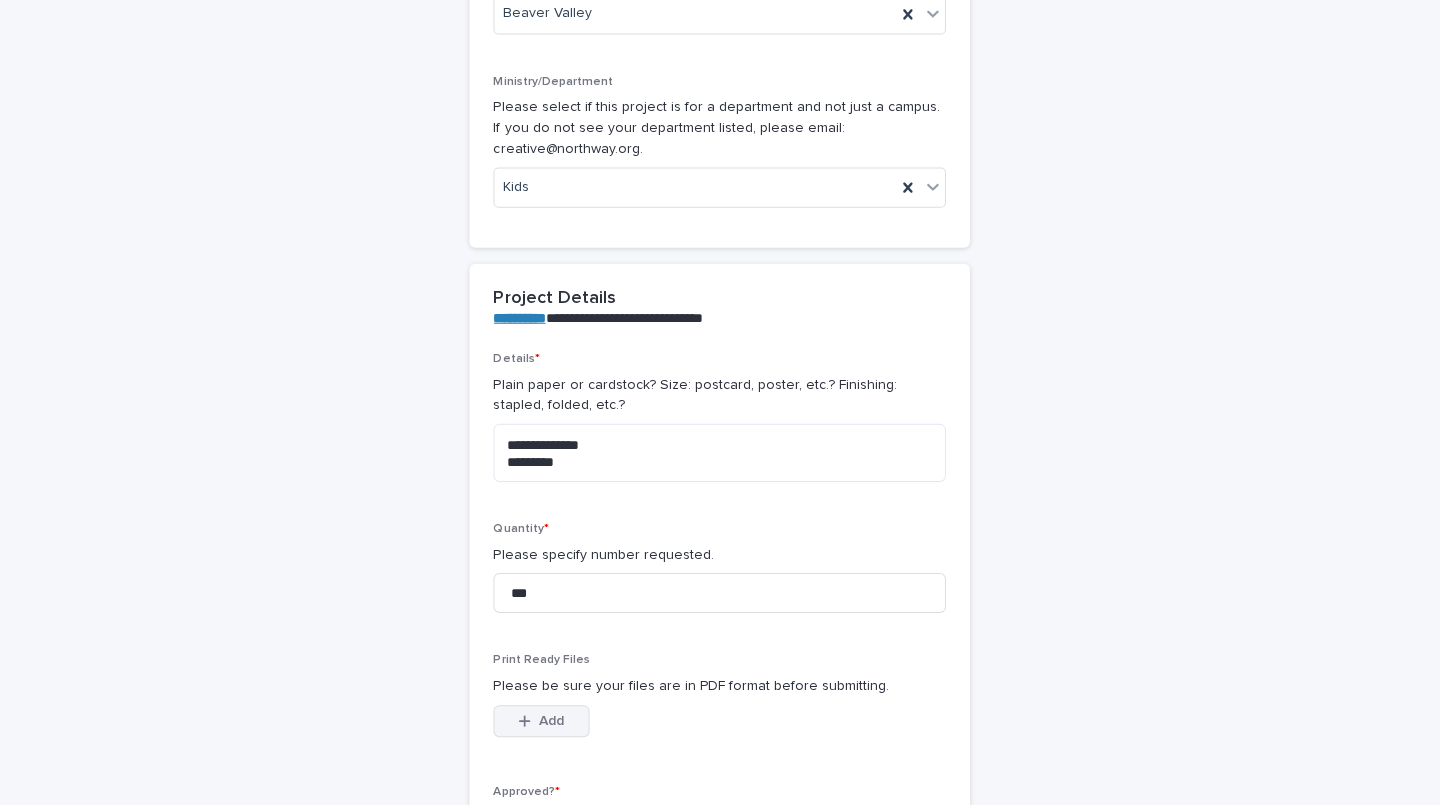 click 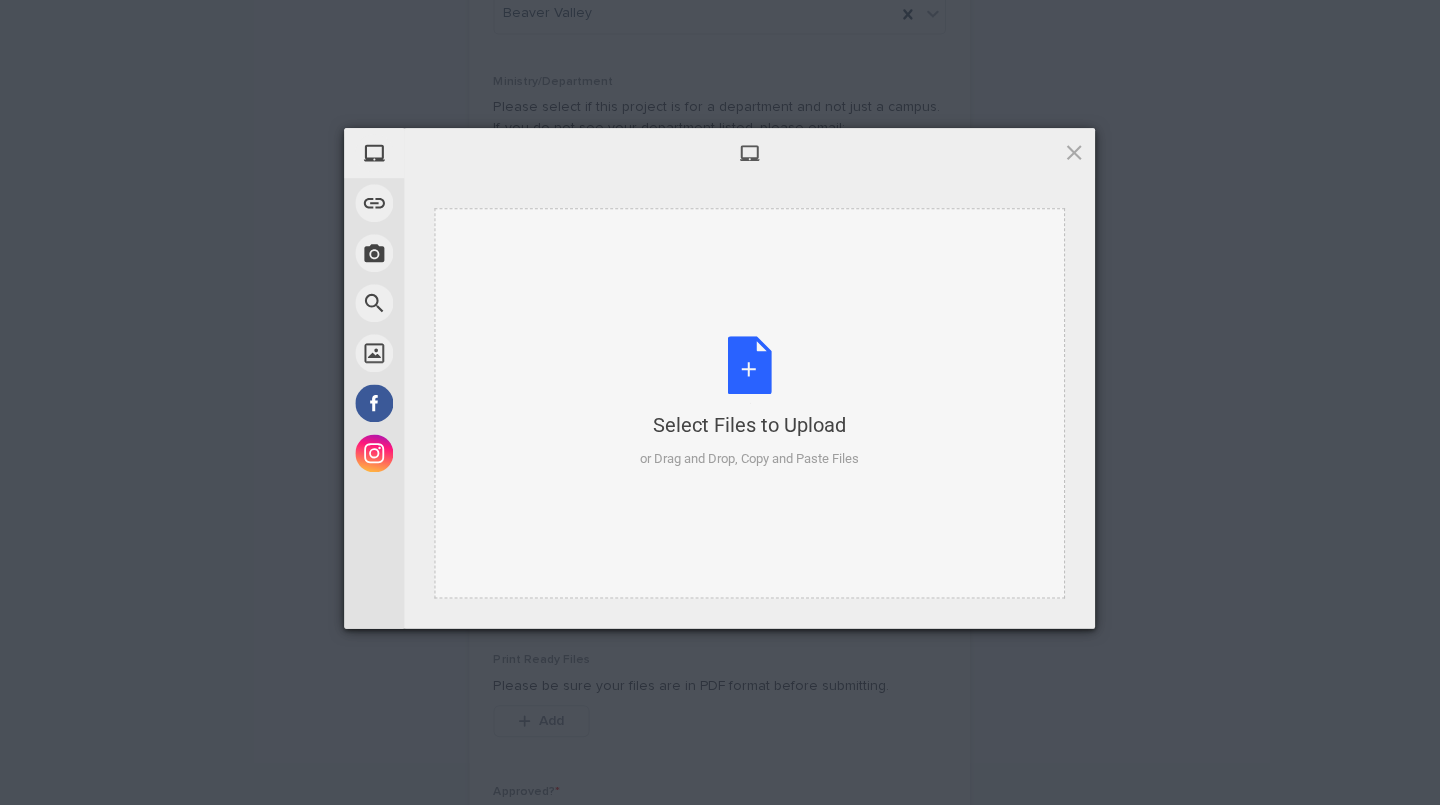 click on "Select Files to Upload" at bounding box center (750, 425) 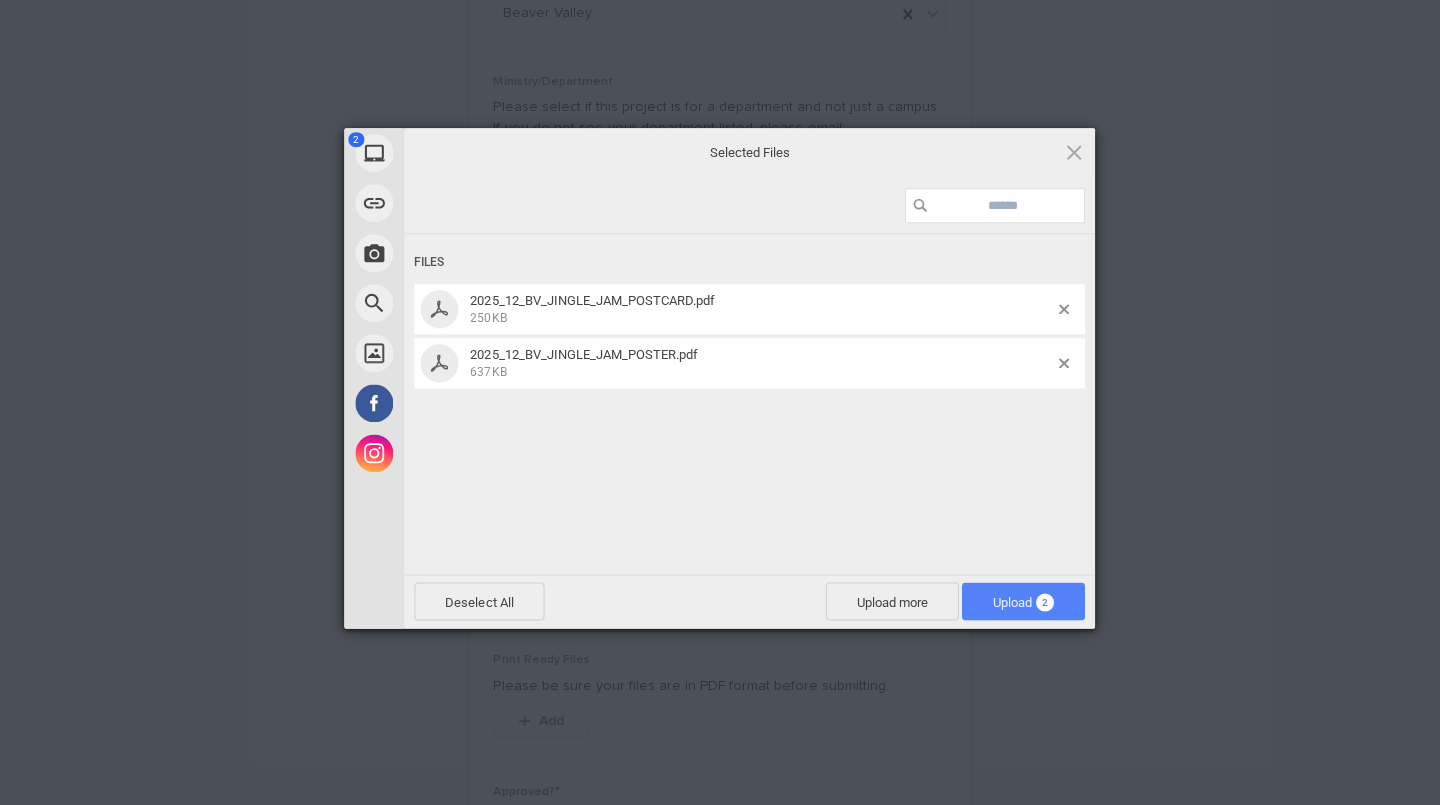 click on "Upload
2" at bounding box center (1023, 601) 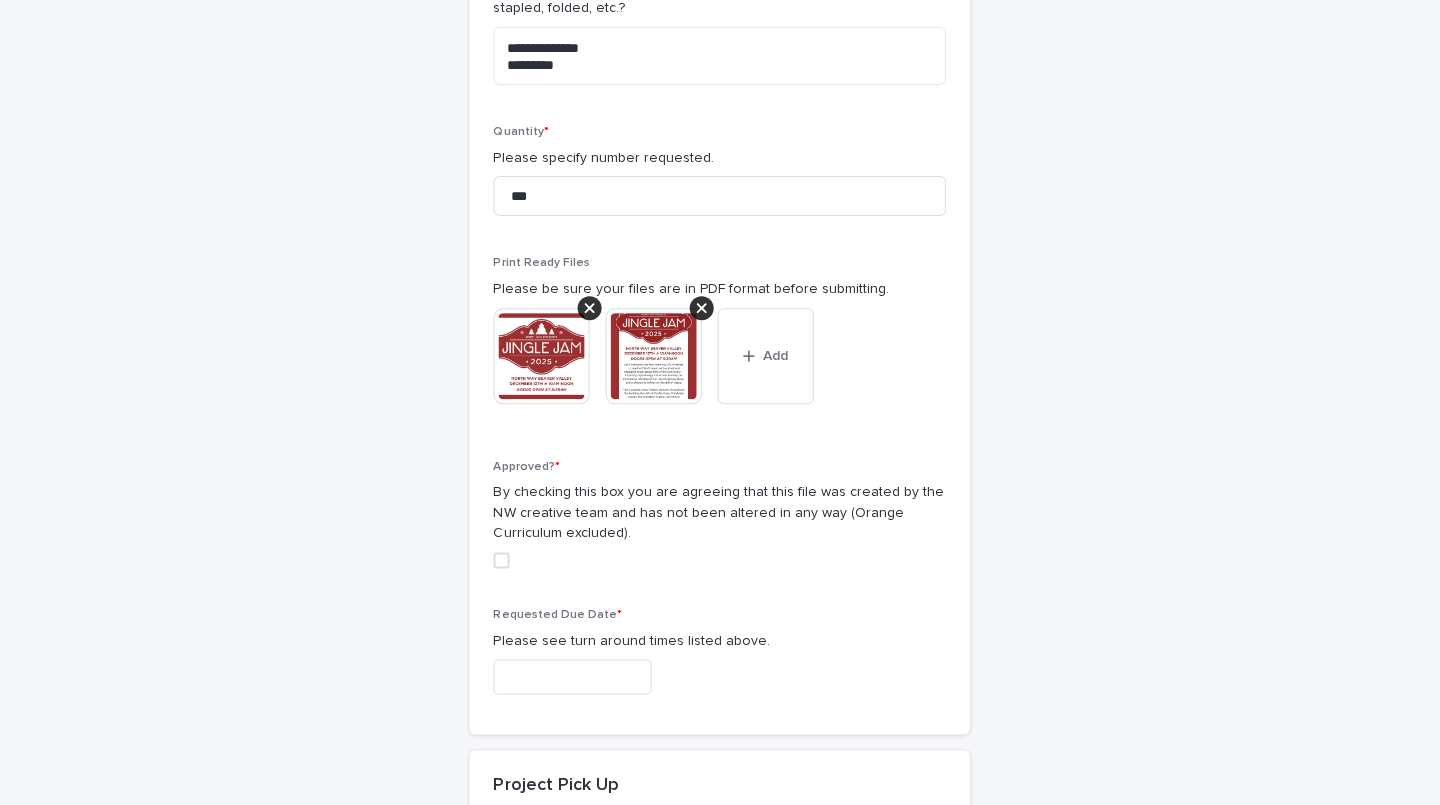 scroll, scrollTop: 843, scrollLeft: 0, axis: vertical 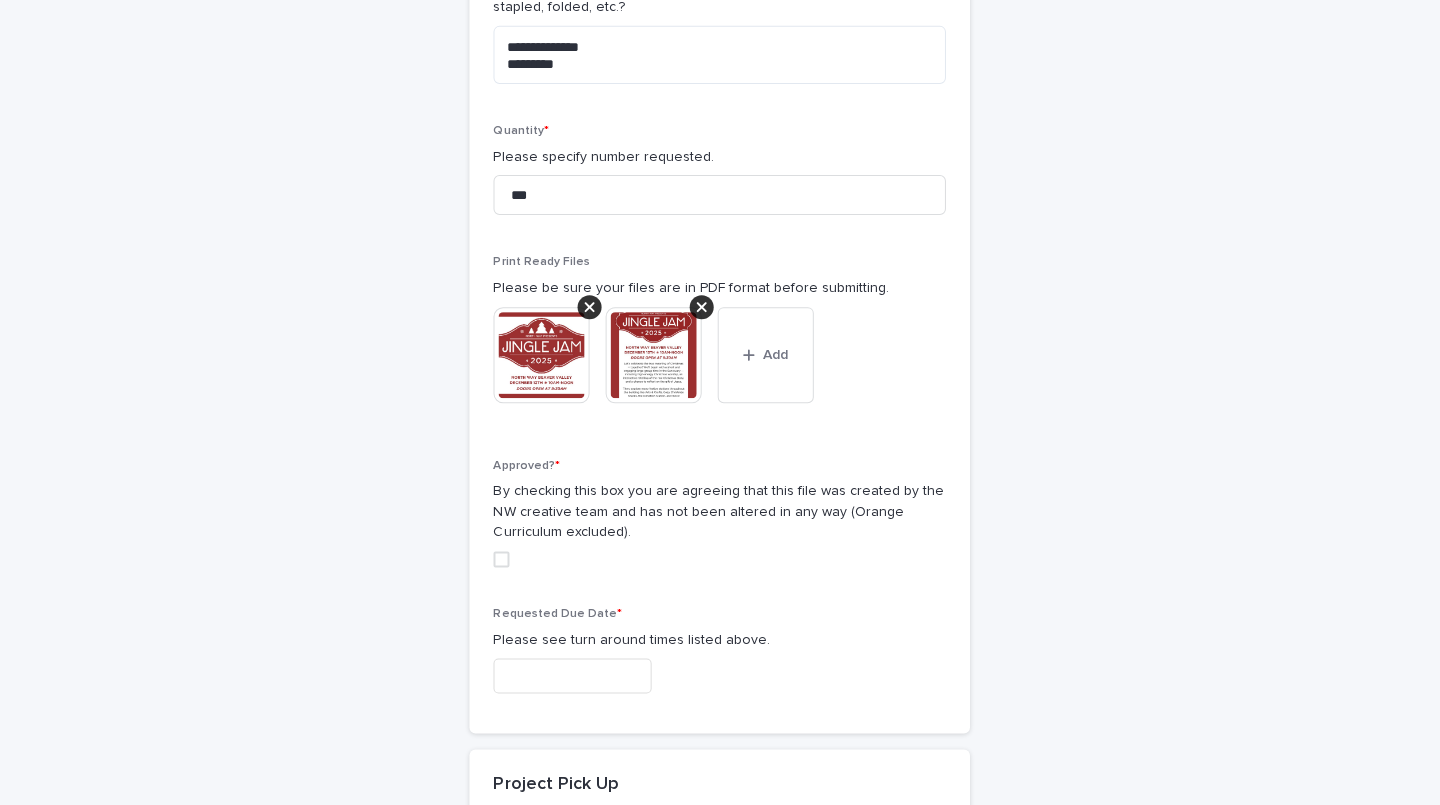 click at bounding box center [502, 559] 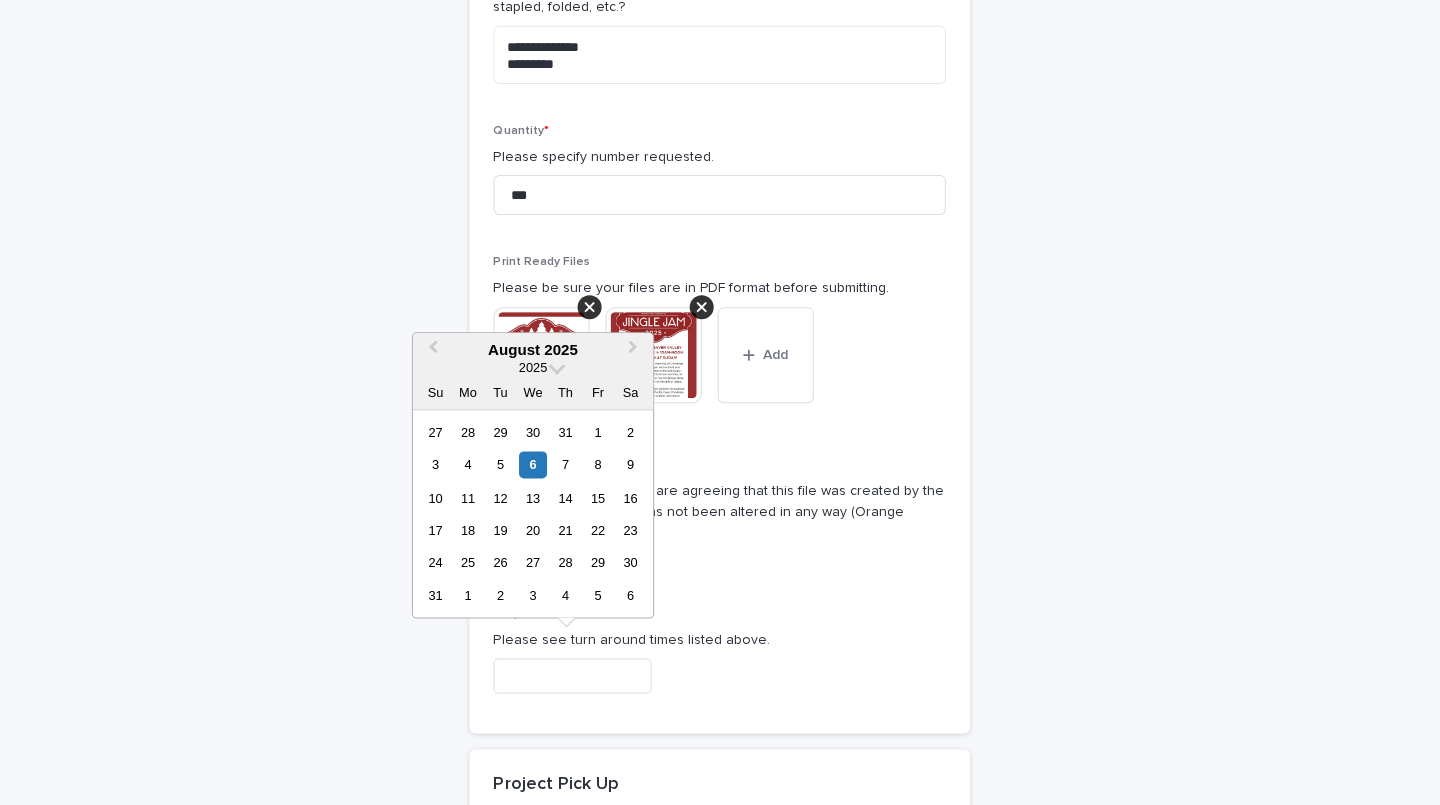 click at bounding box center [573, 675] 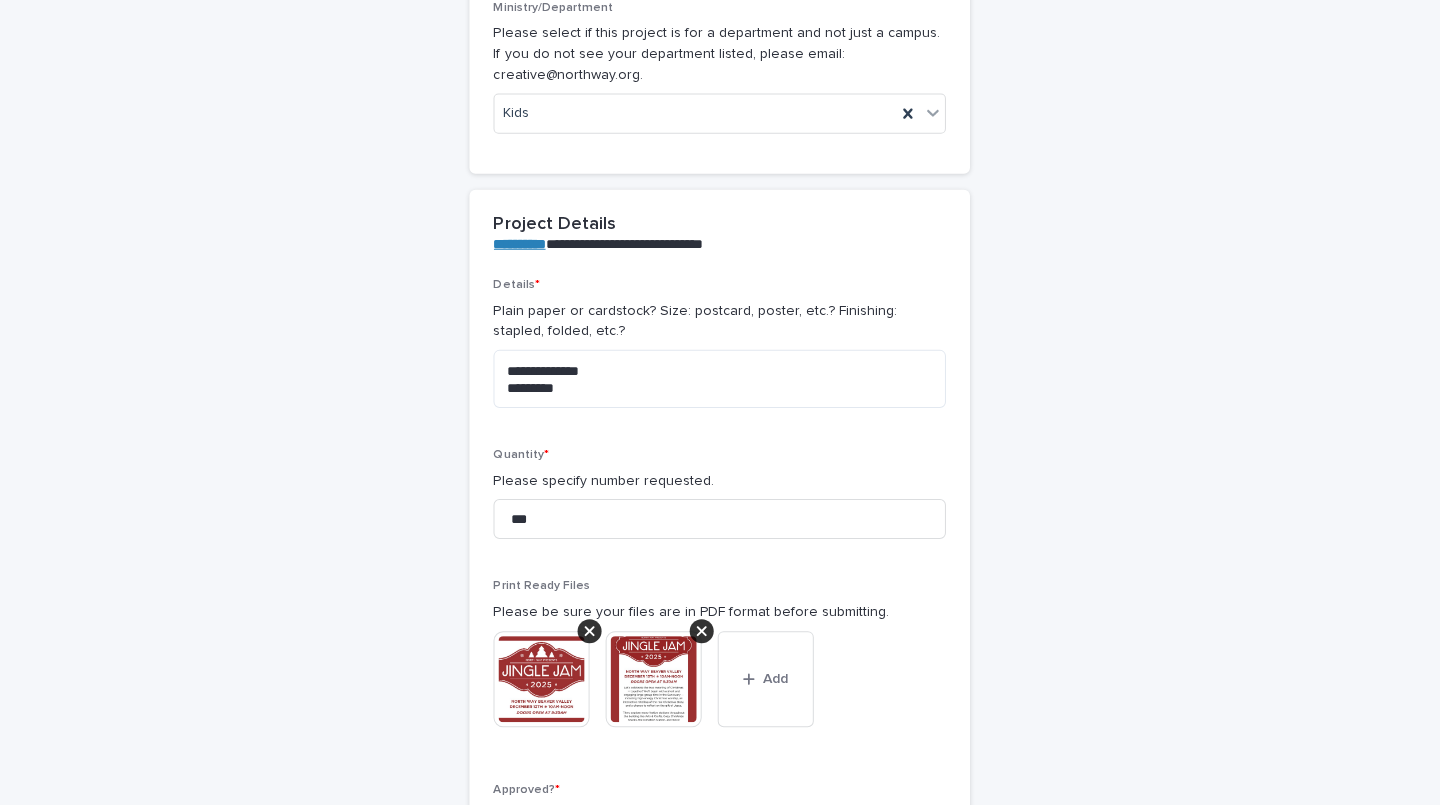 scroll, scrollTop: 503, scrollLeft: 0, axis: vertical 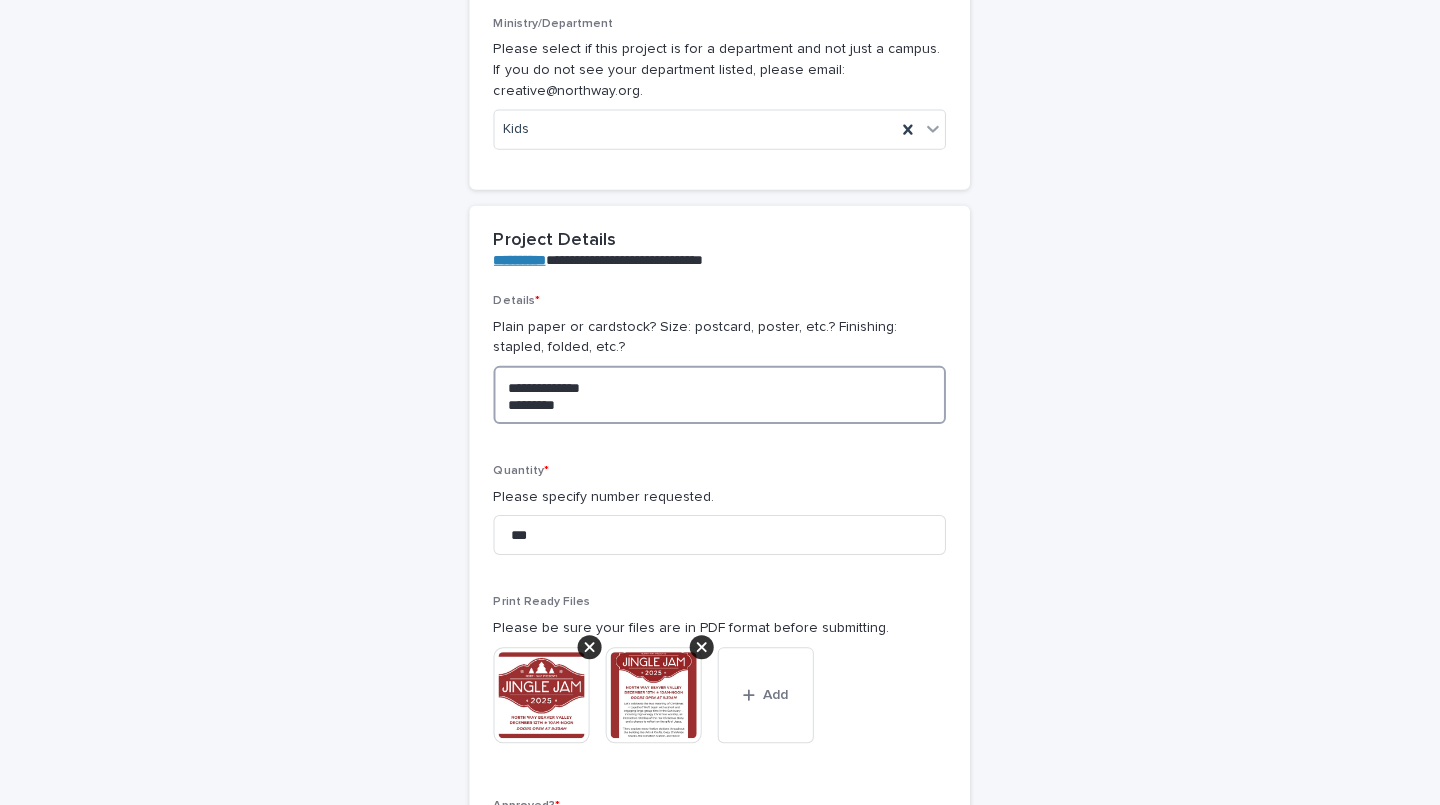 drag, startPoint x: 518, startPoint y: 377, endPoint x: 480, endPoint y: 377, distance: 38 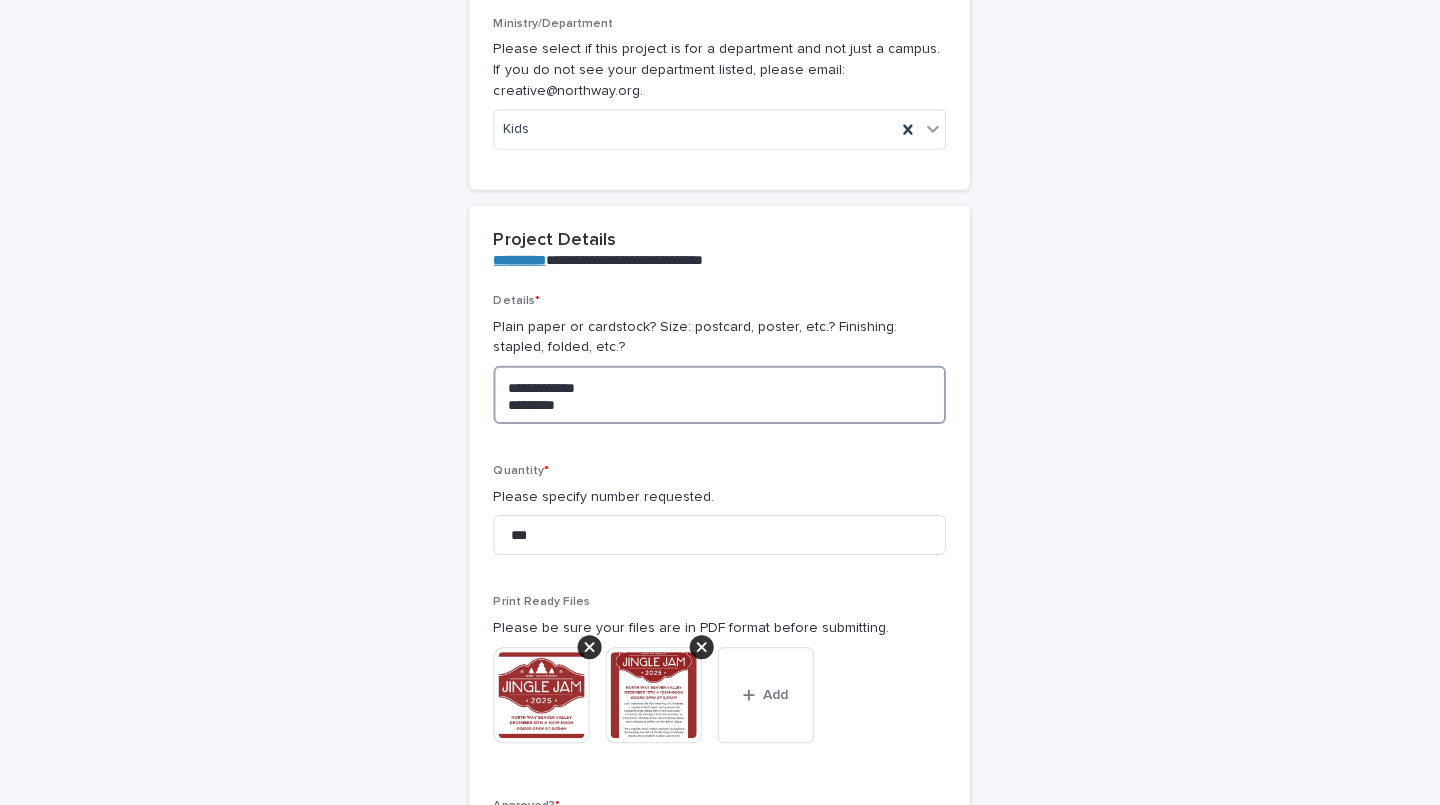 type on "**********" 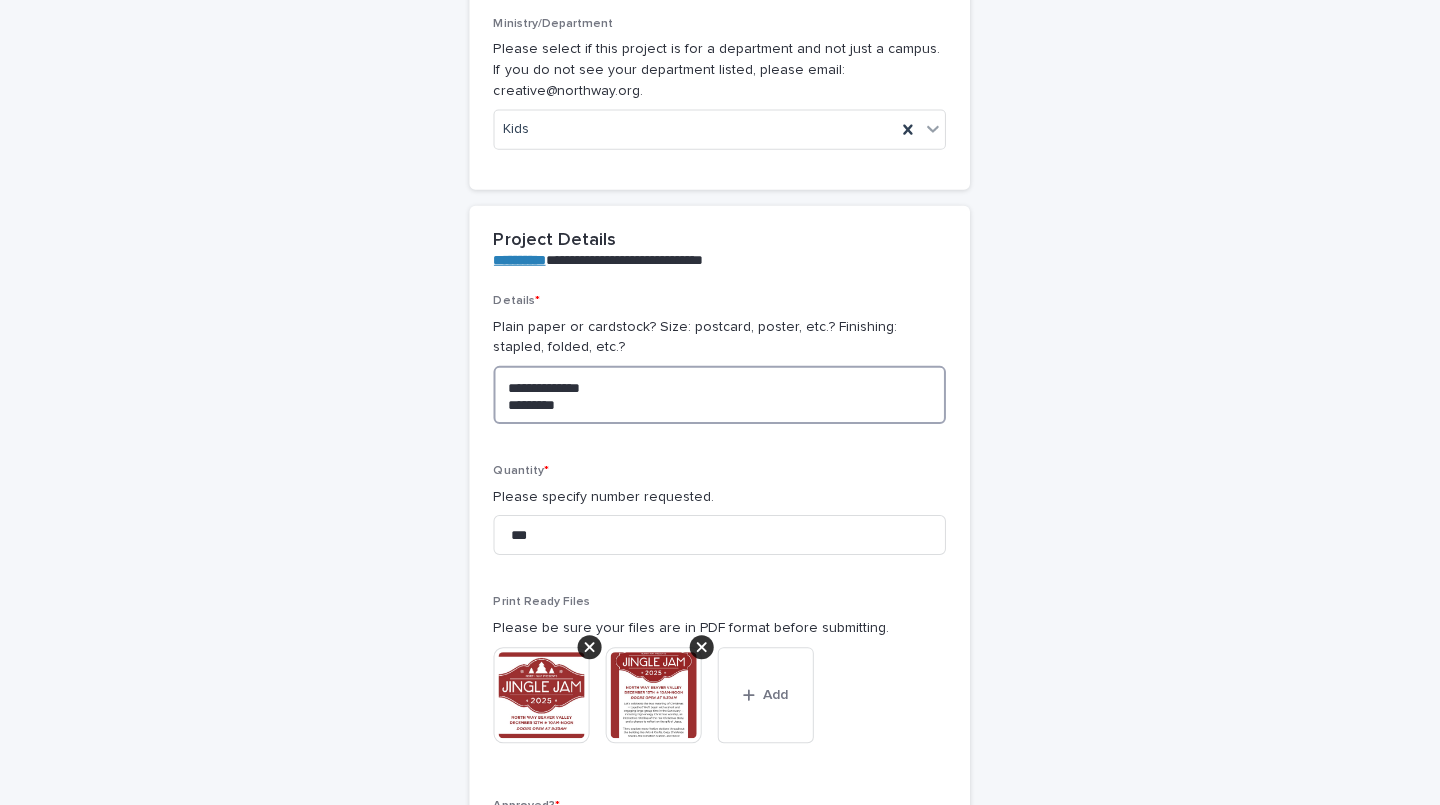 type on "**********" 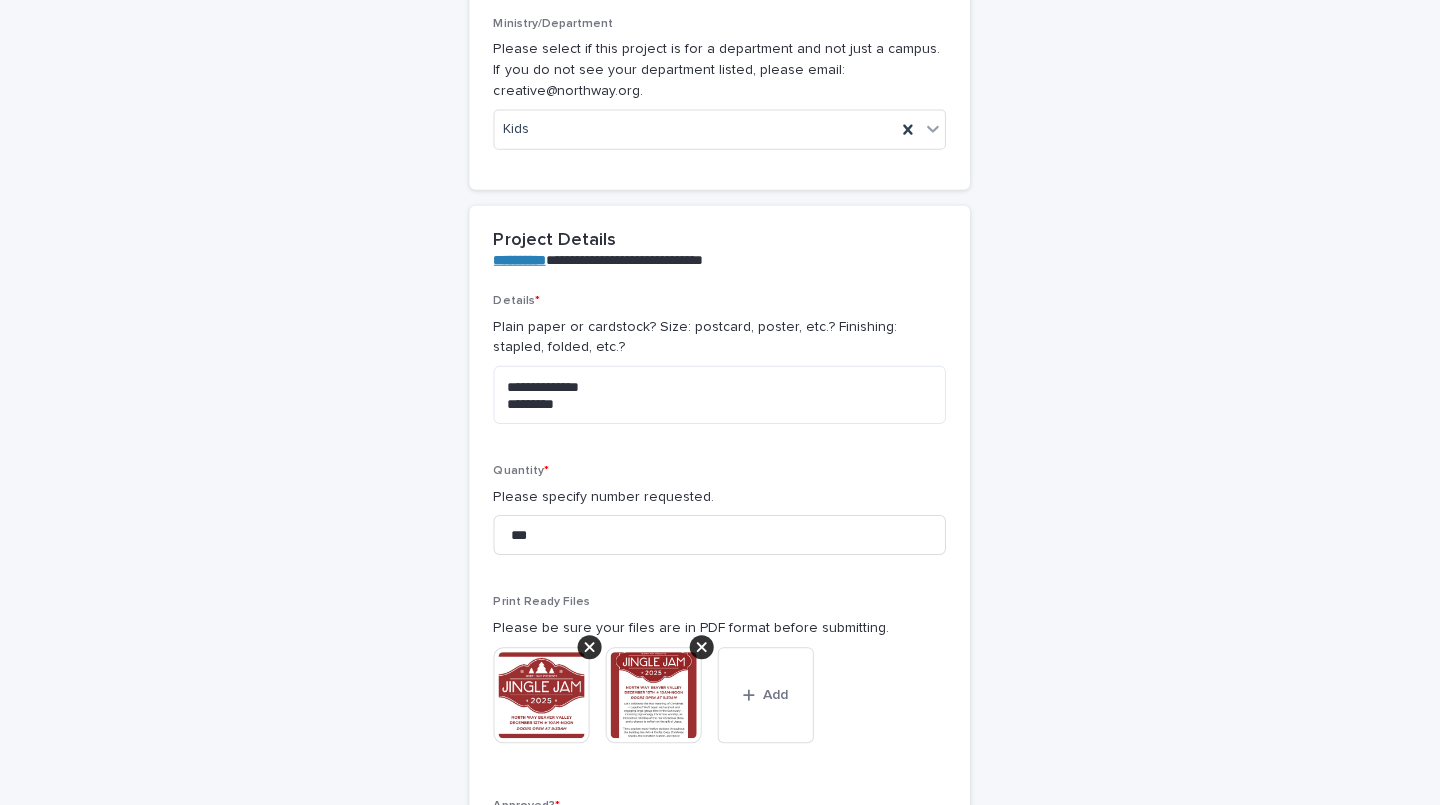 click on "**********" at bounding box center [720, 671] 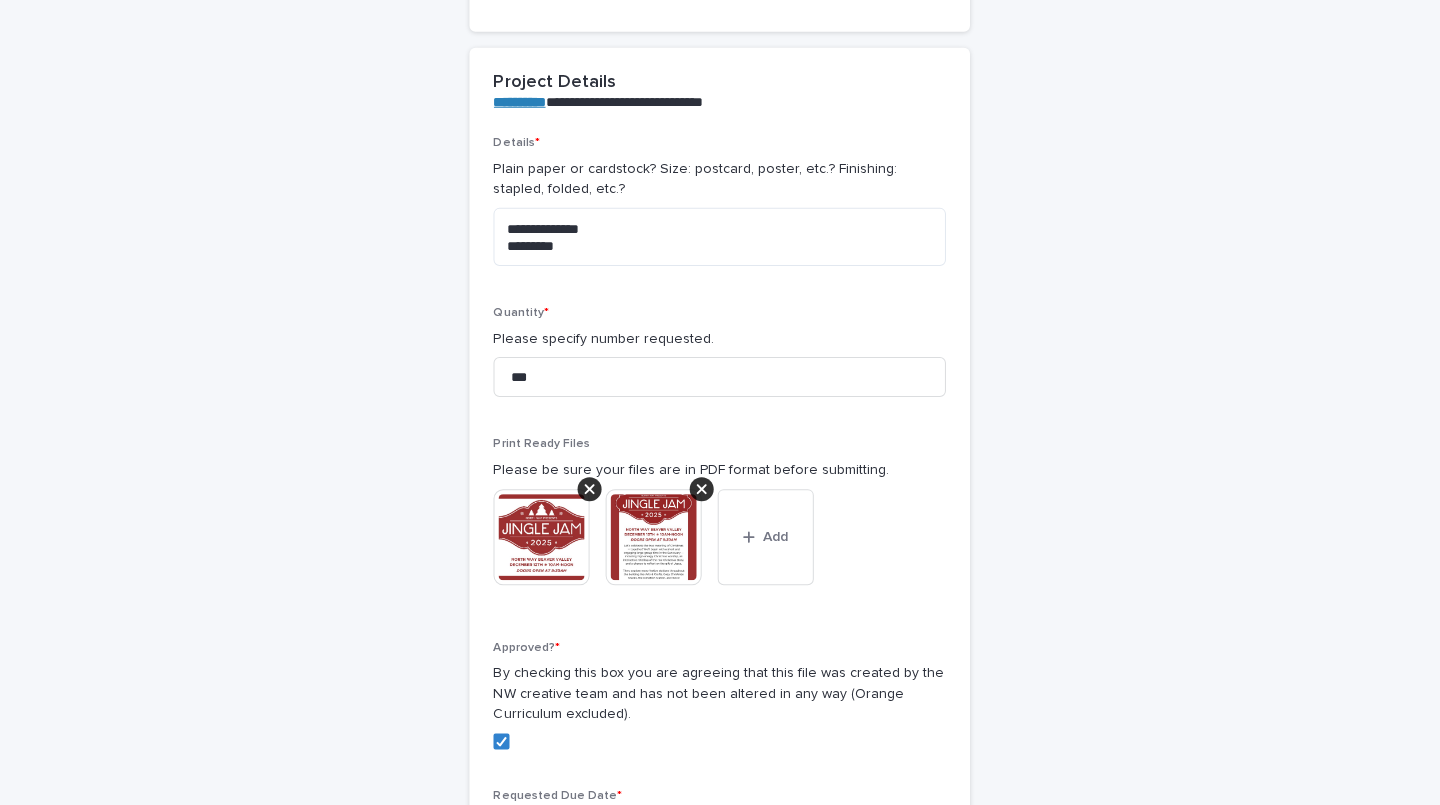 scroll, scrollTop: 665, scrollLeft: 0, axis: vertical 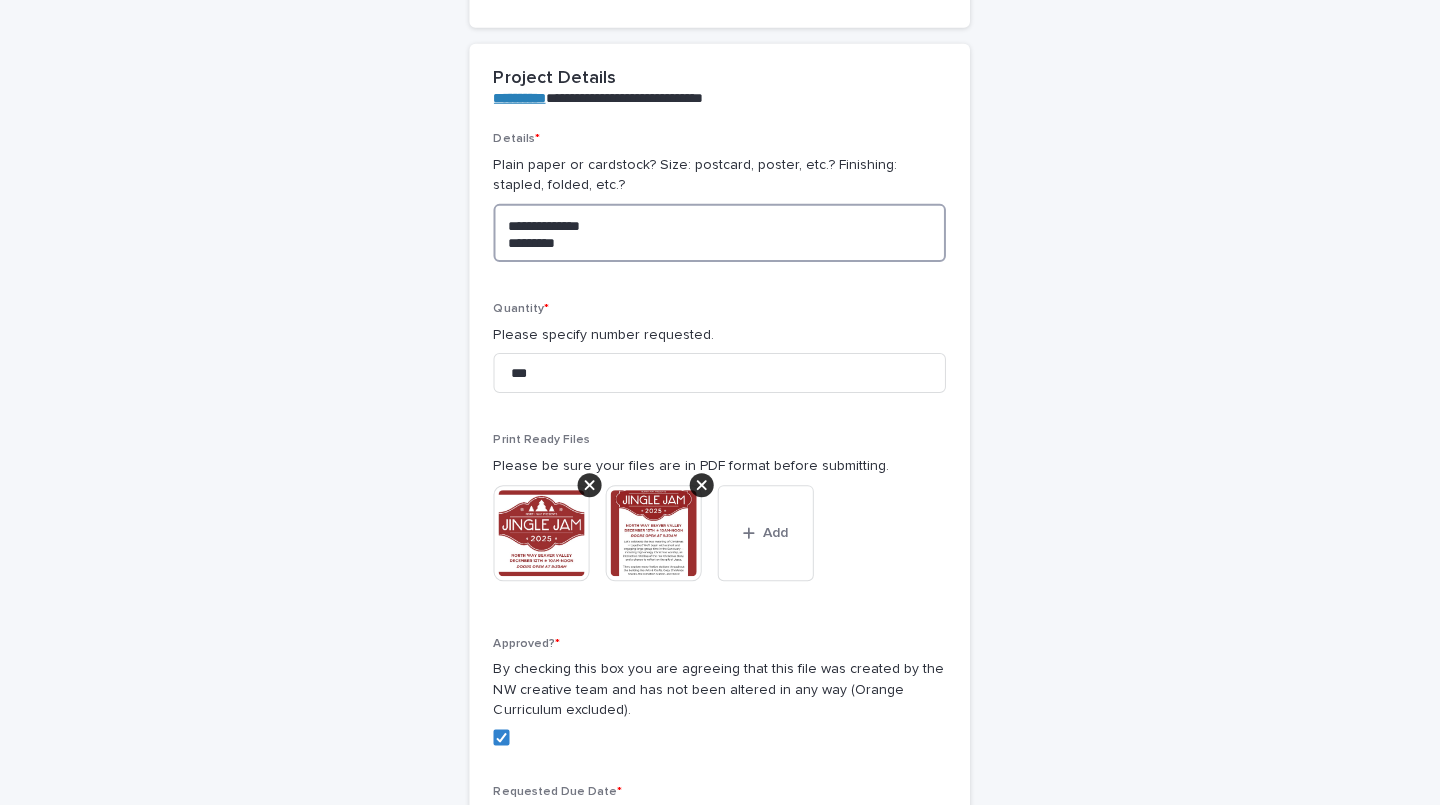 drag, startPoint x: 521, startPoint y: 217, endPoint x: 462, endPoint y: 217, distance: 59 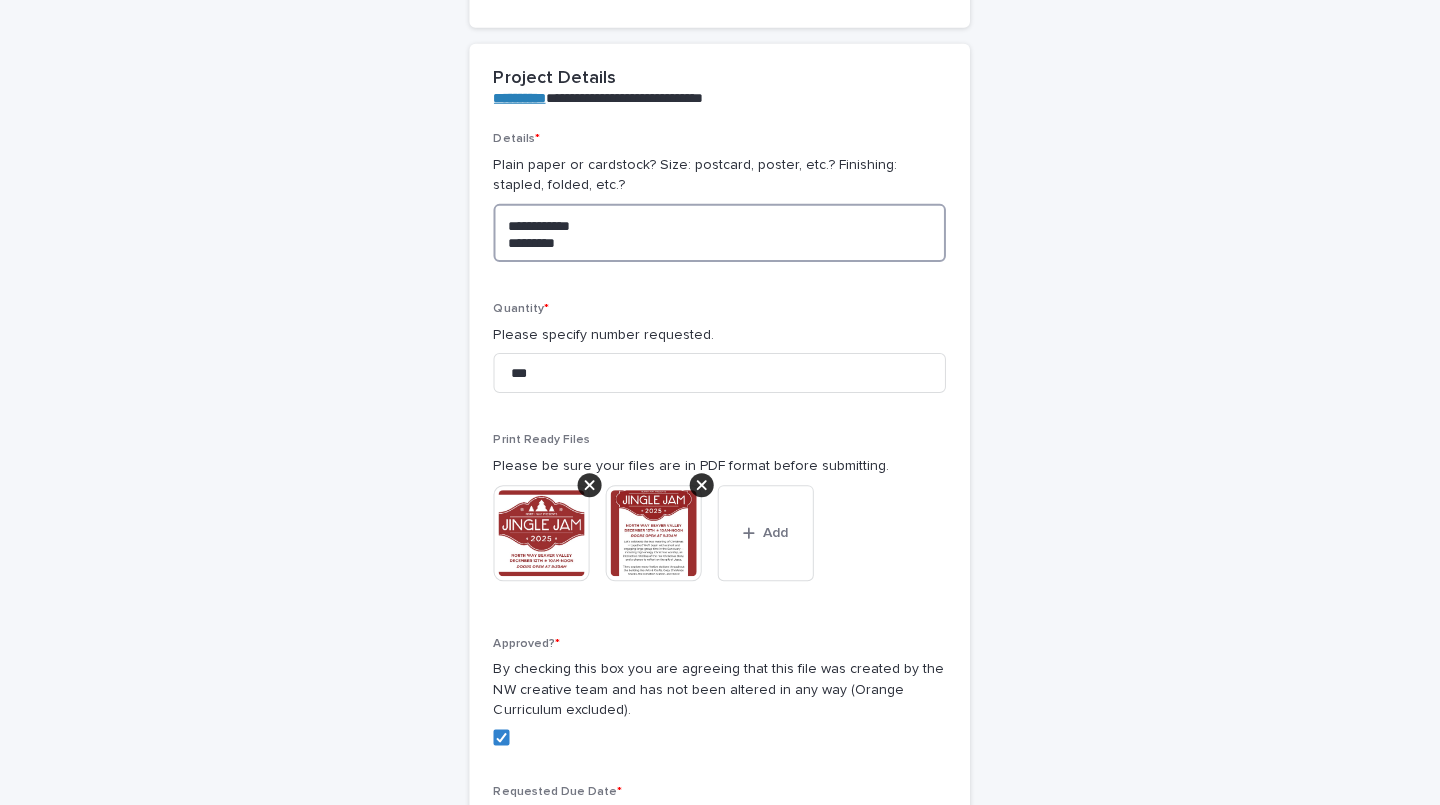 type on "**********" 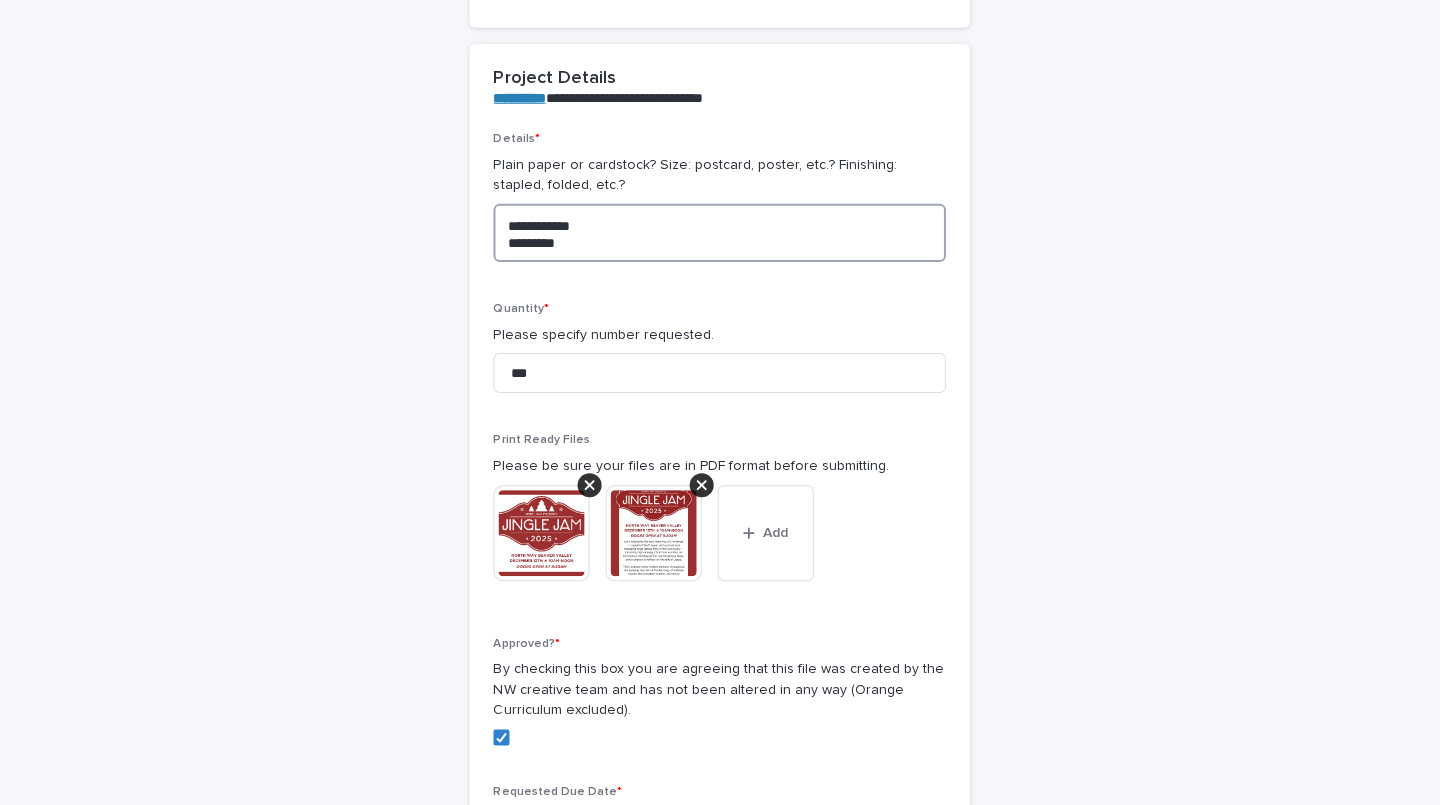 type on "**********" 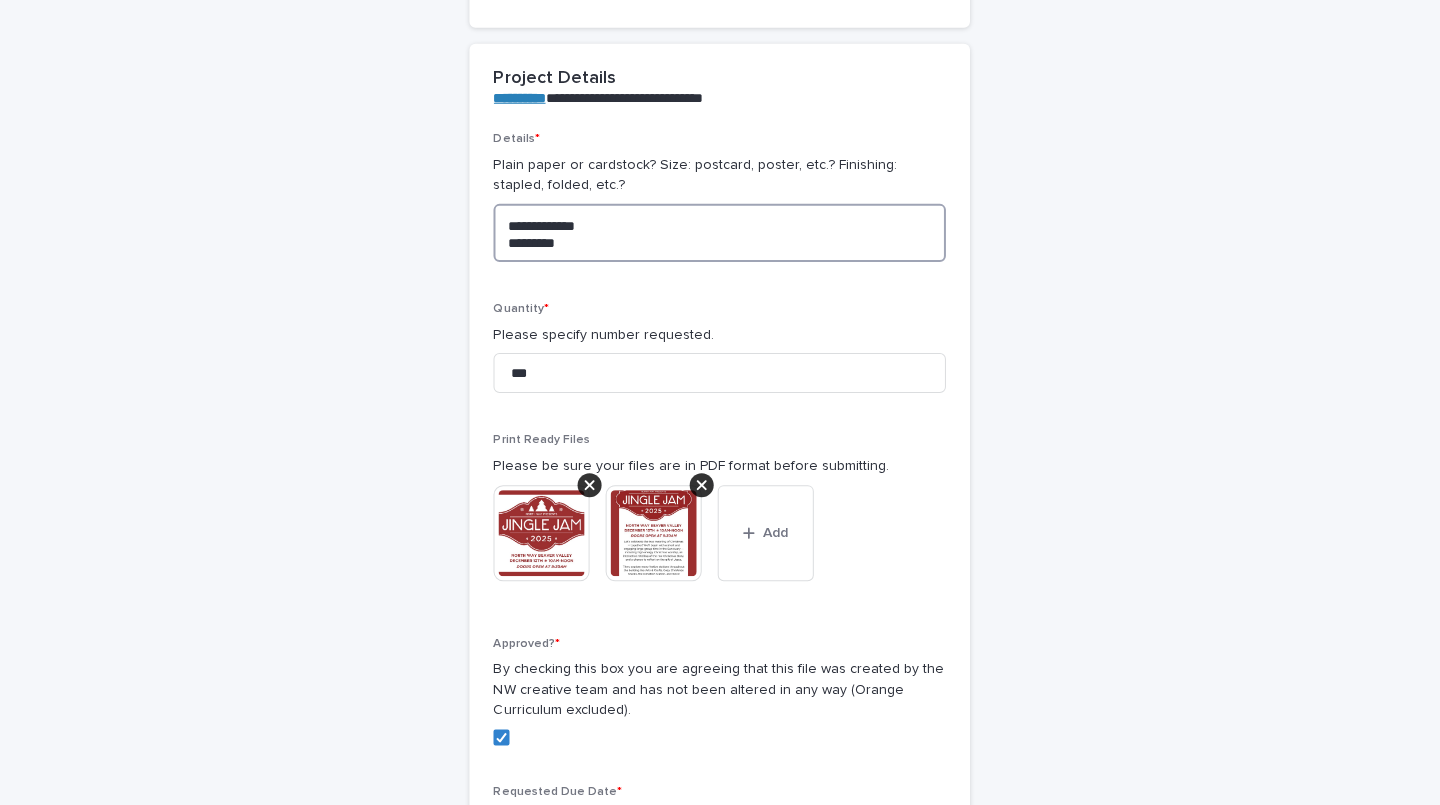 type on "**********" 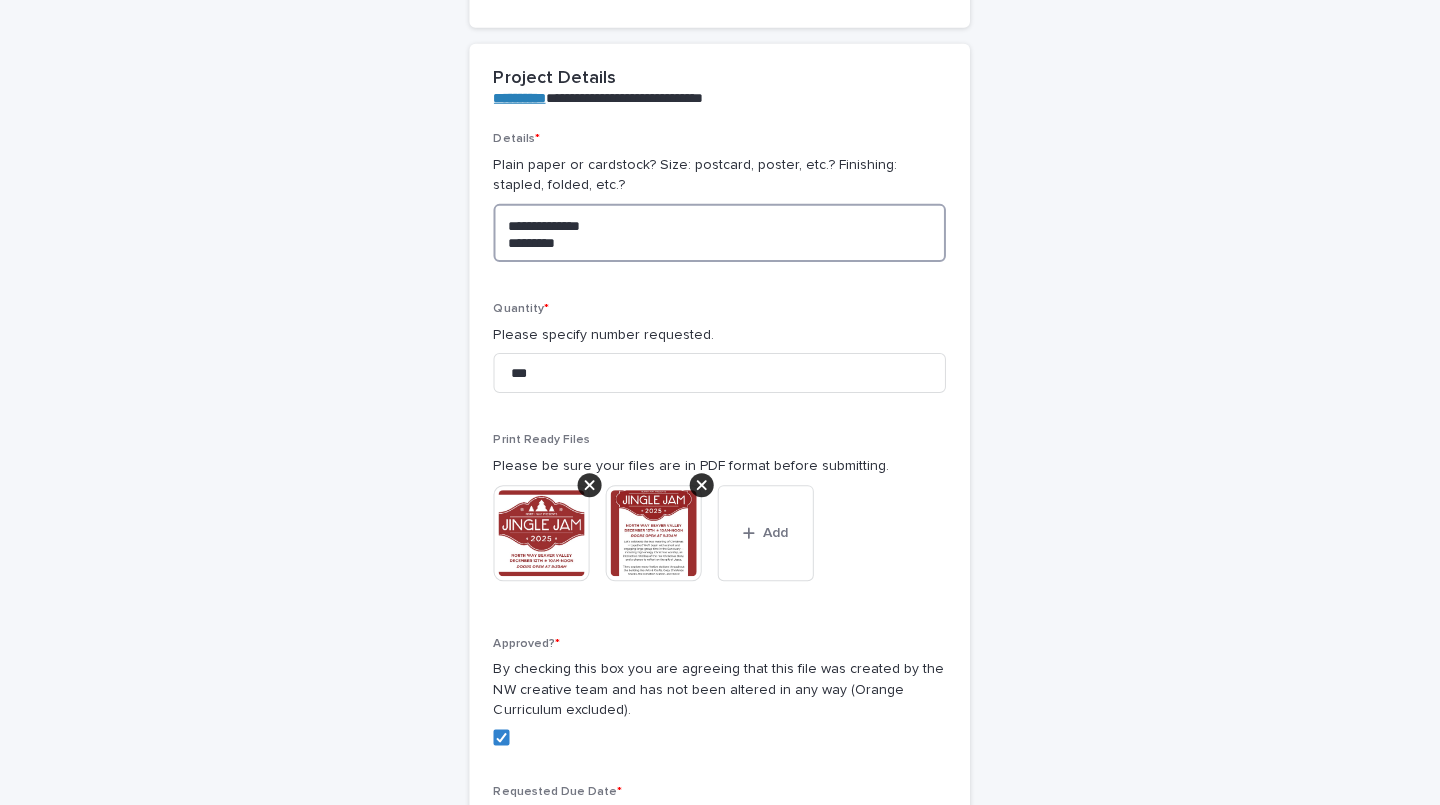type on "**********" 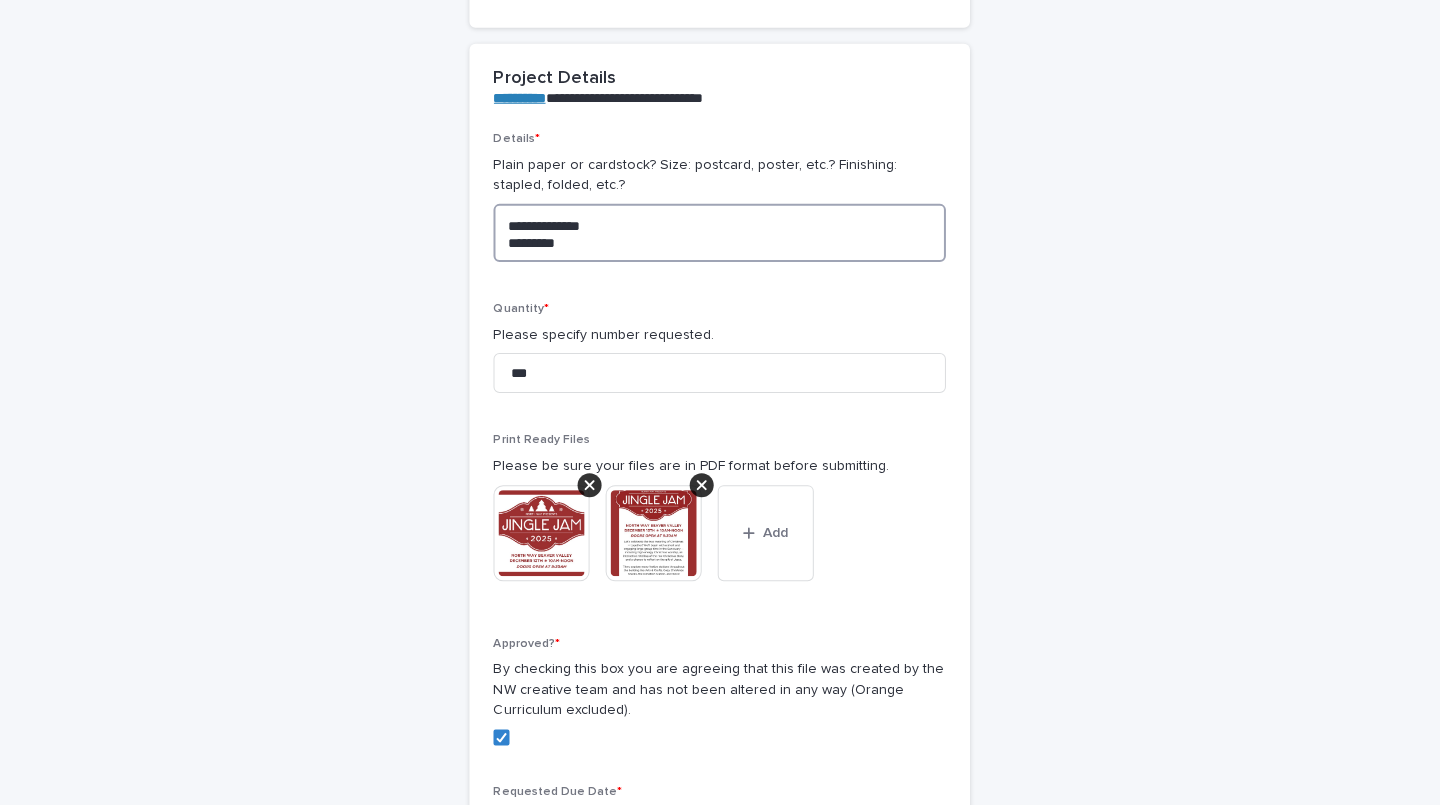 click on "**********" at bounding box center [720, 233] 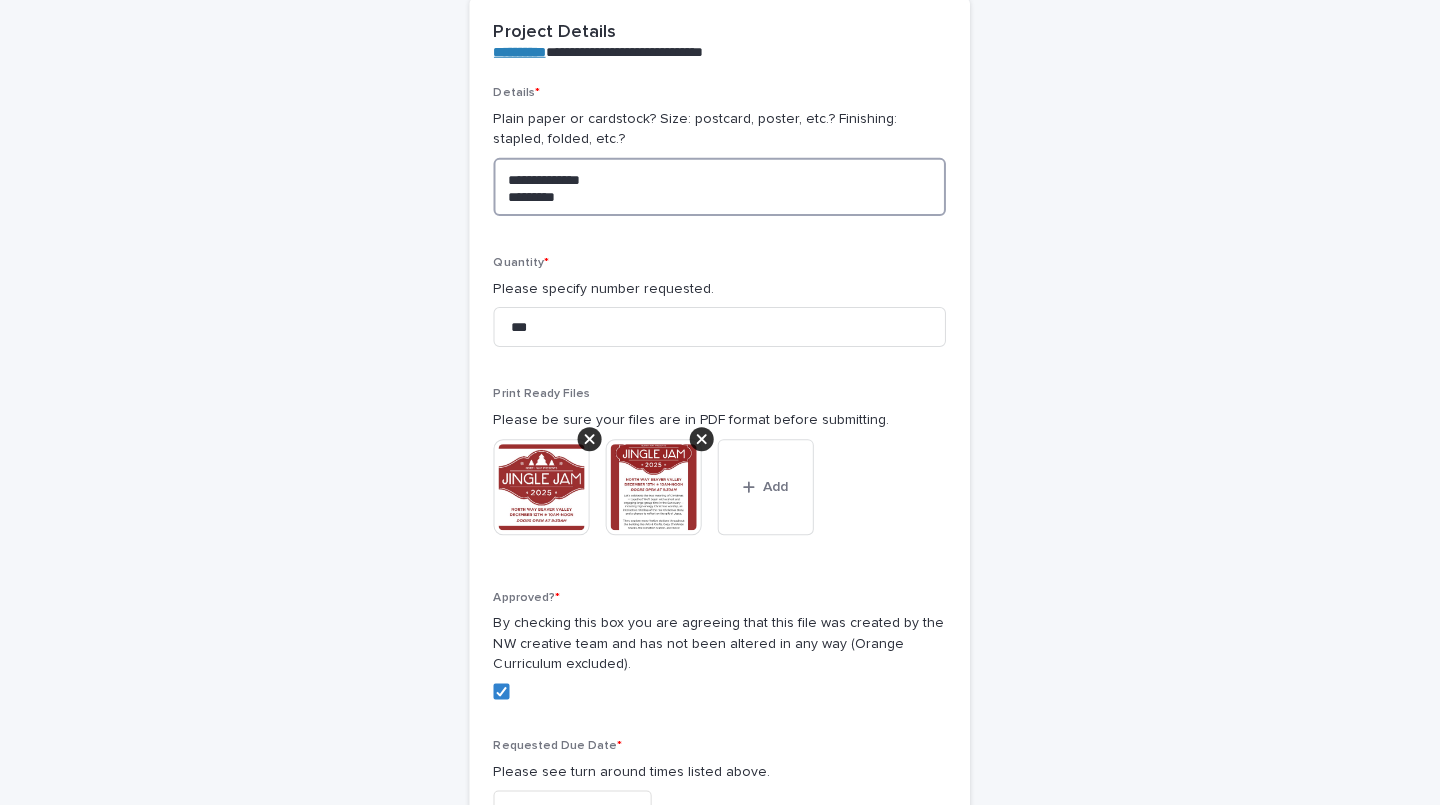 scroll, scrollTop: 717, scrollLeft: 0, axis: vertical 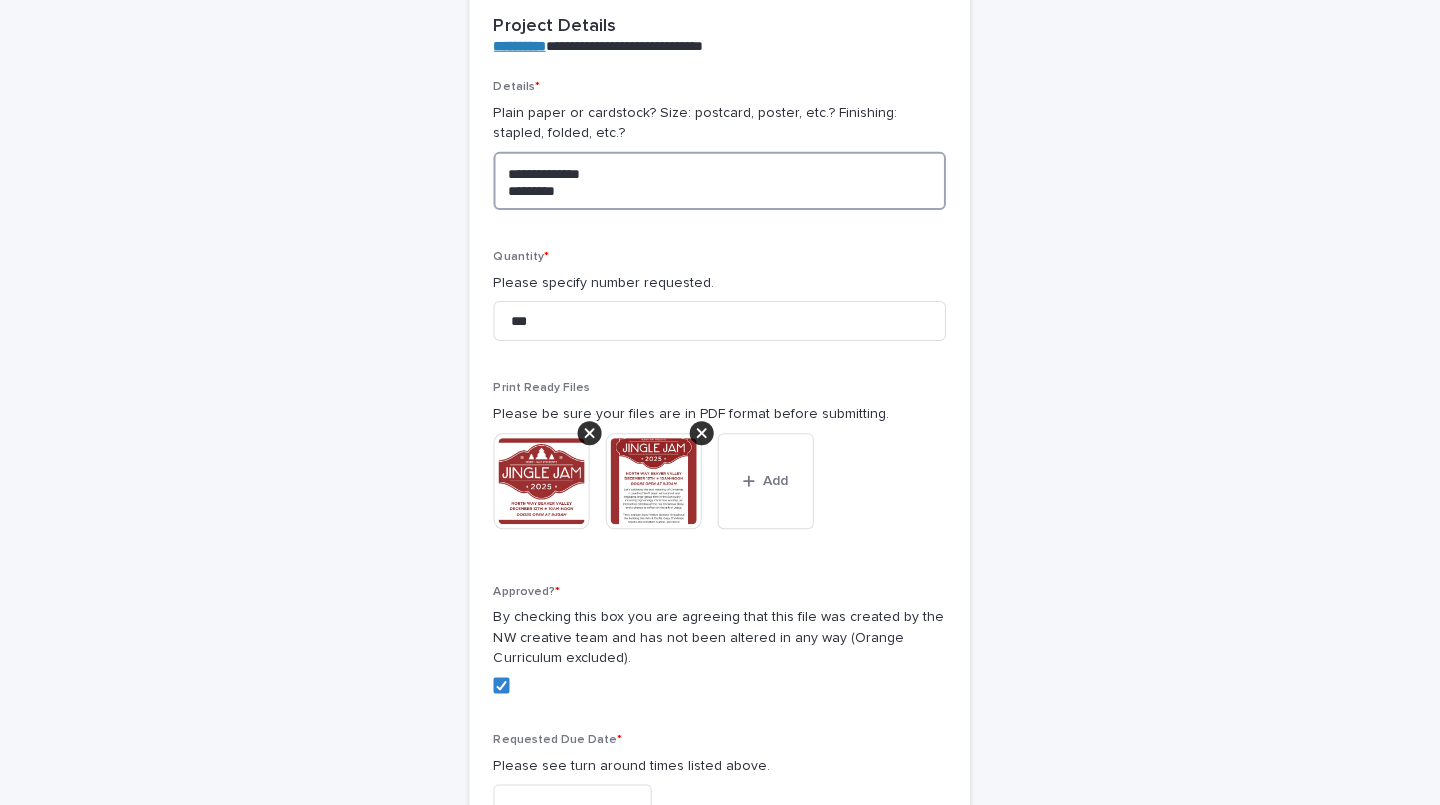 click on "**********" at bounding box center (720, 181) 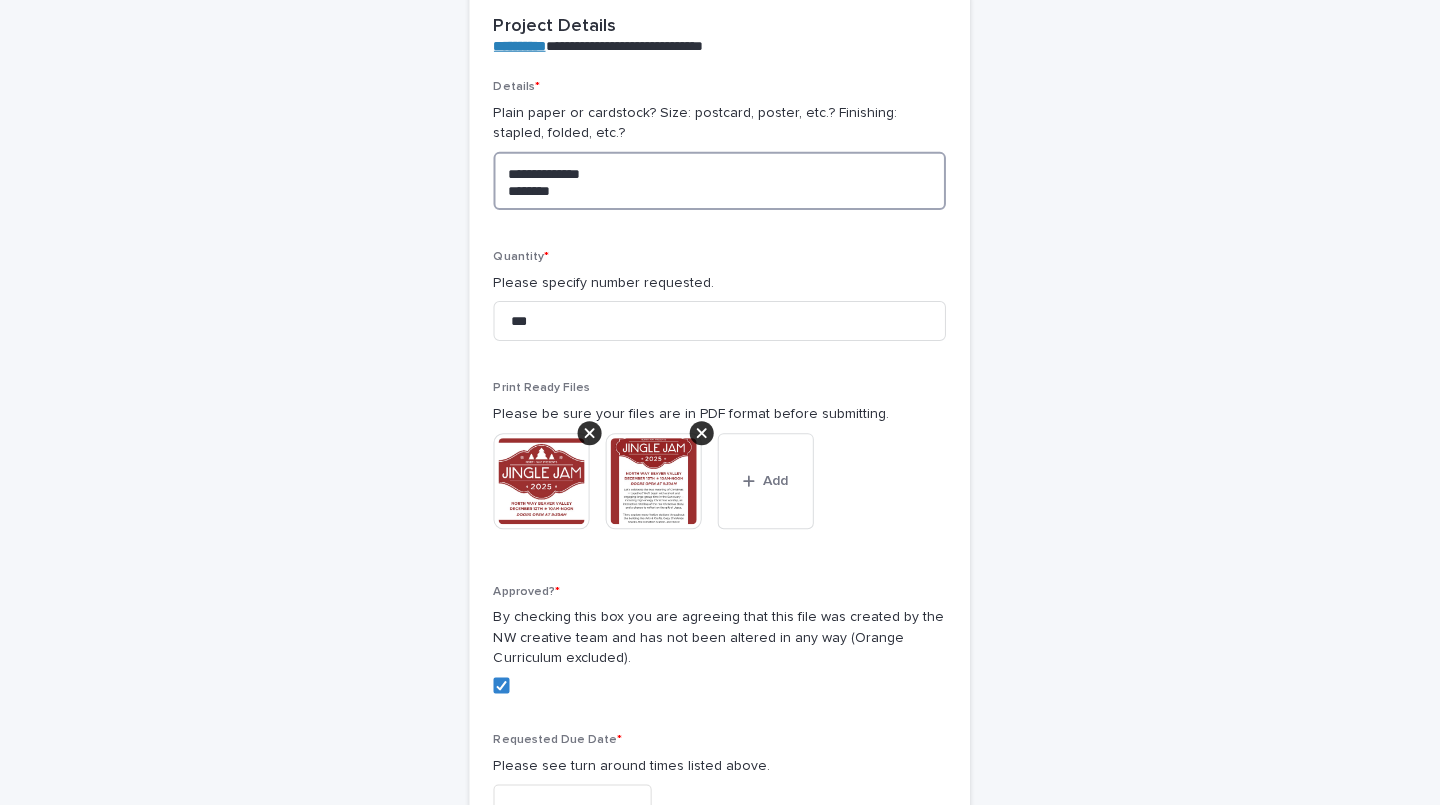 type on "**********" 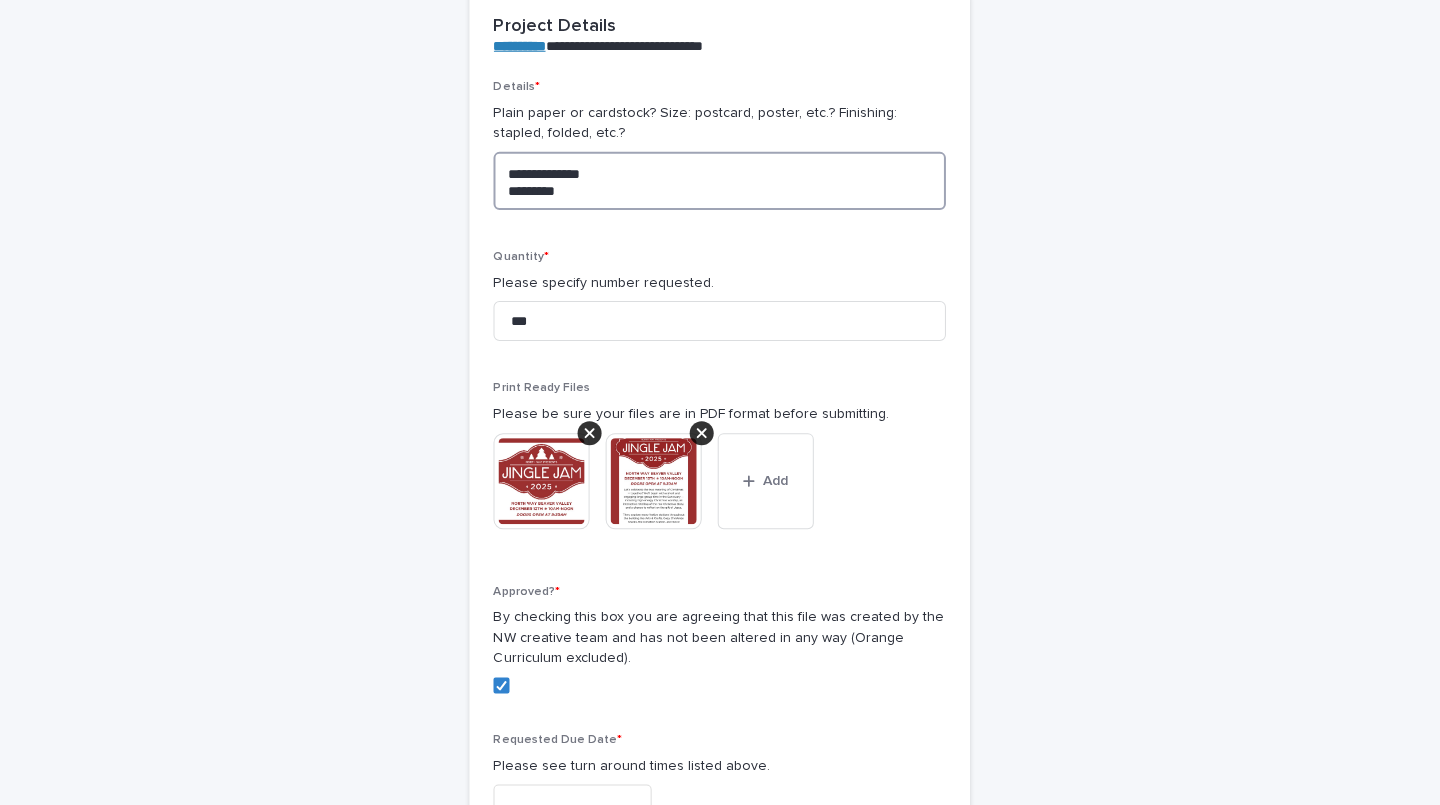 type on "**********" 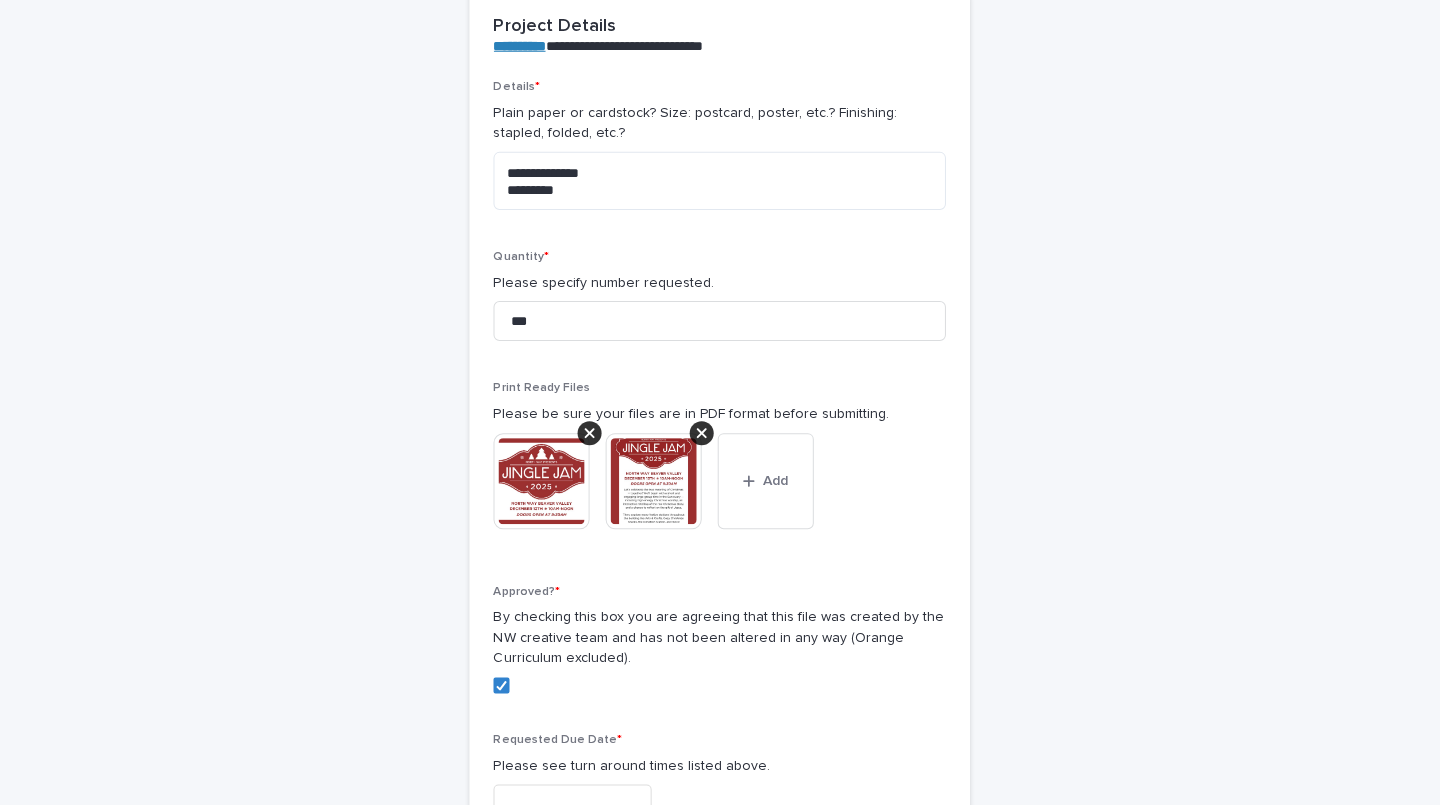 click on "**********" at bounding box center (720, 457) 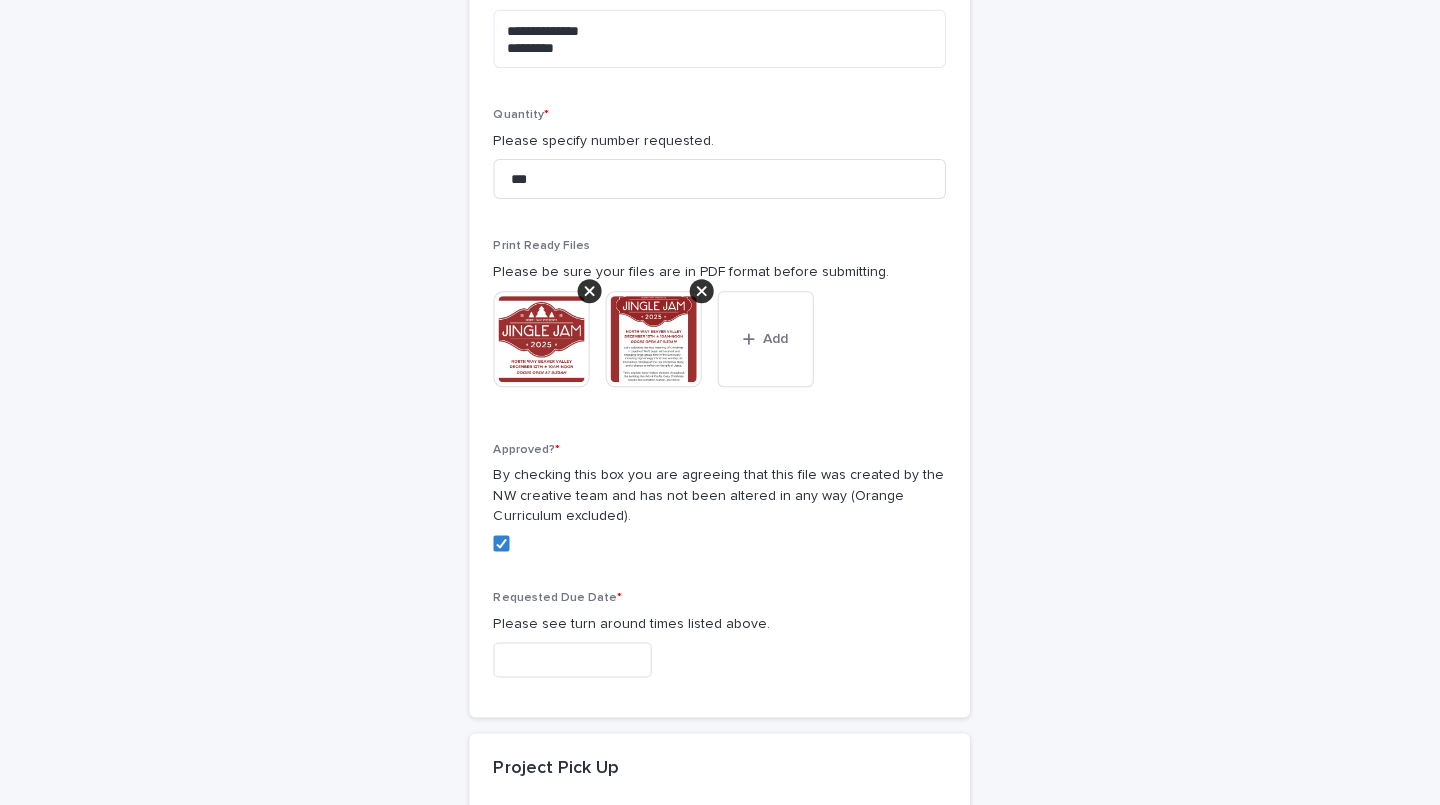 scroll, scrollTop: 860, scrollLeft: 0, axis: vertical 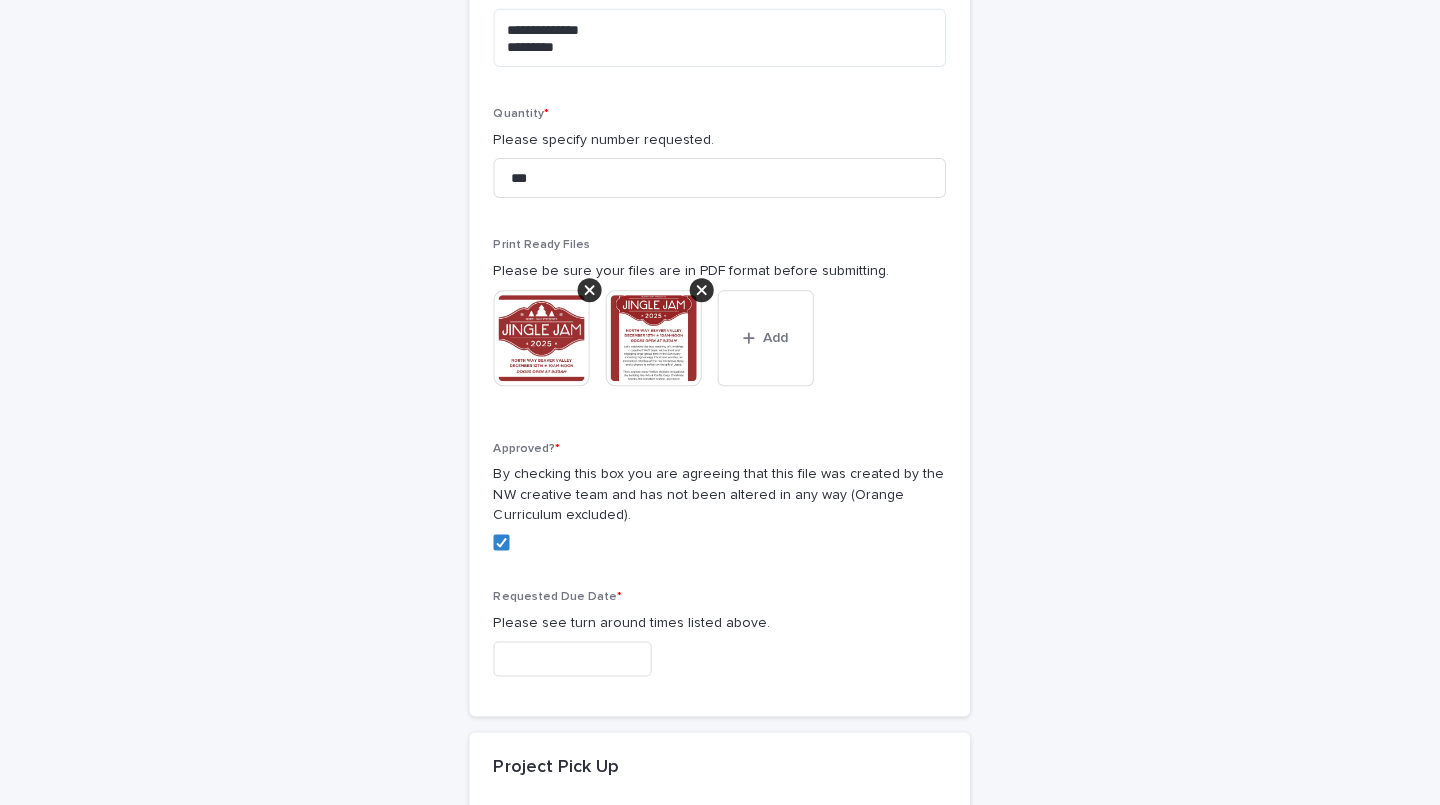 click on "Requested Due Date * Please see turn around times listed above." at bounding box center (720, 641) 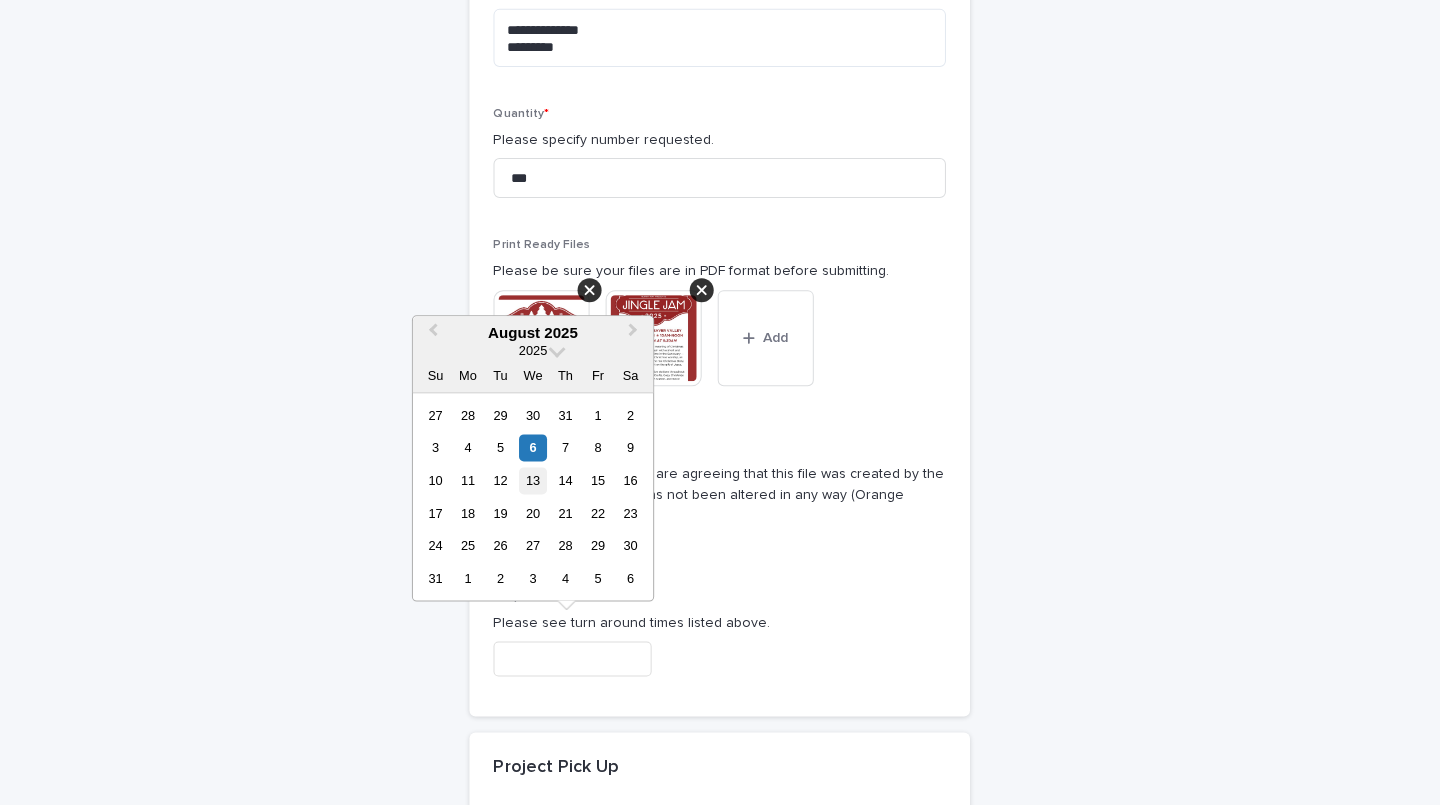 click on "13" at bounding box center [533, 480] 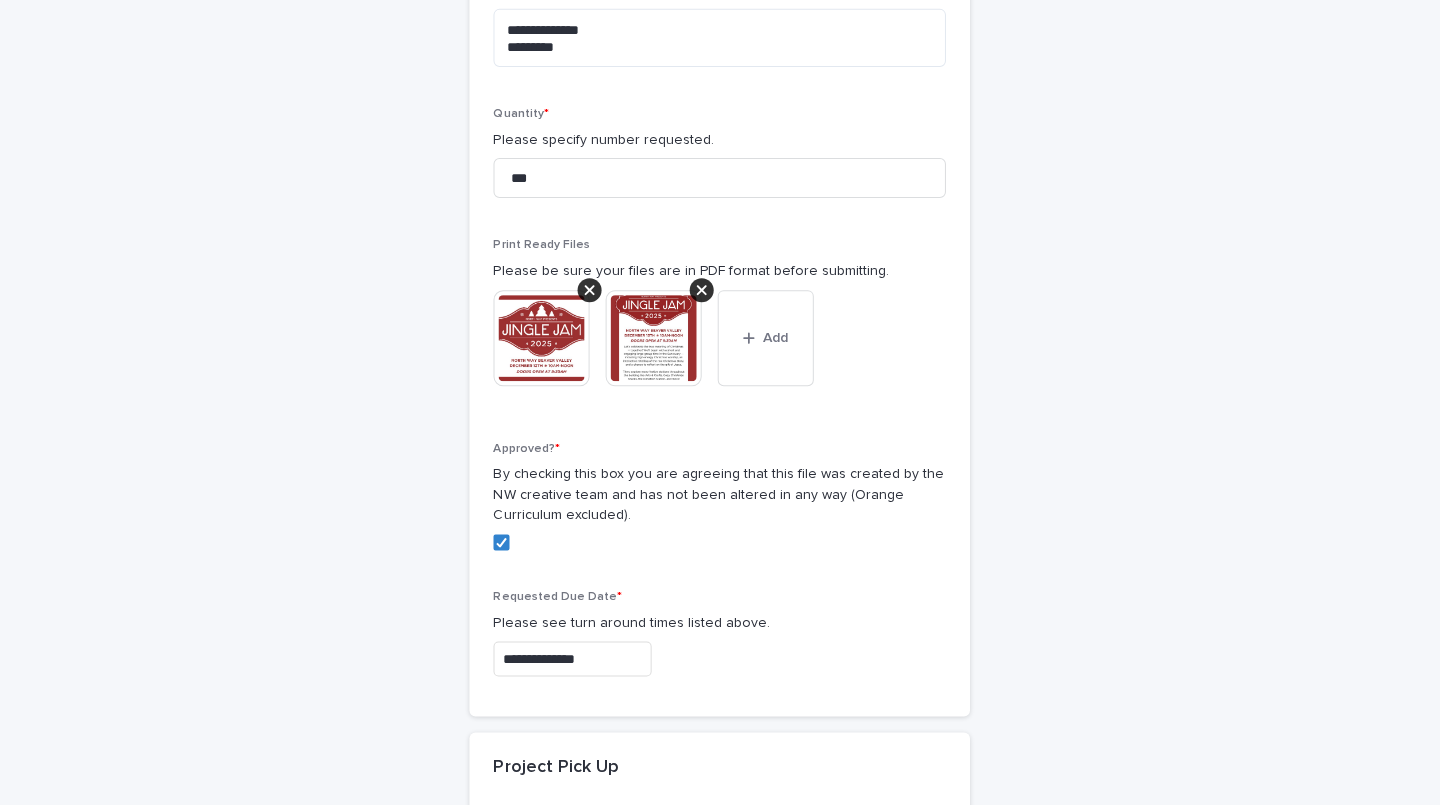 type on "**********" 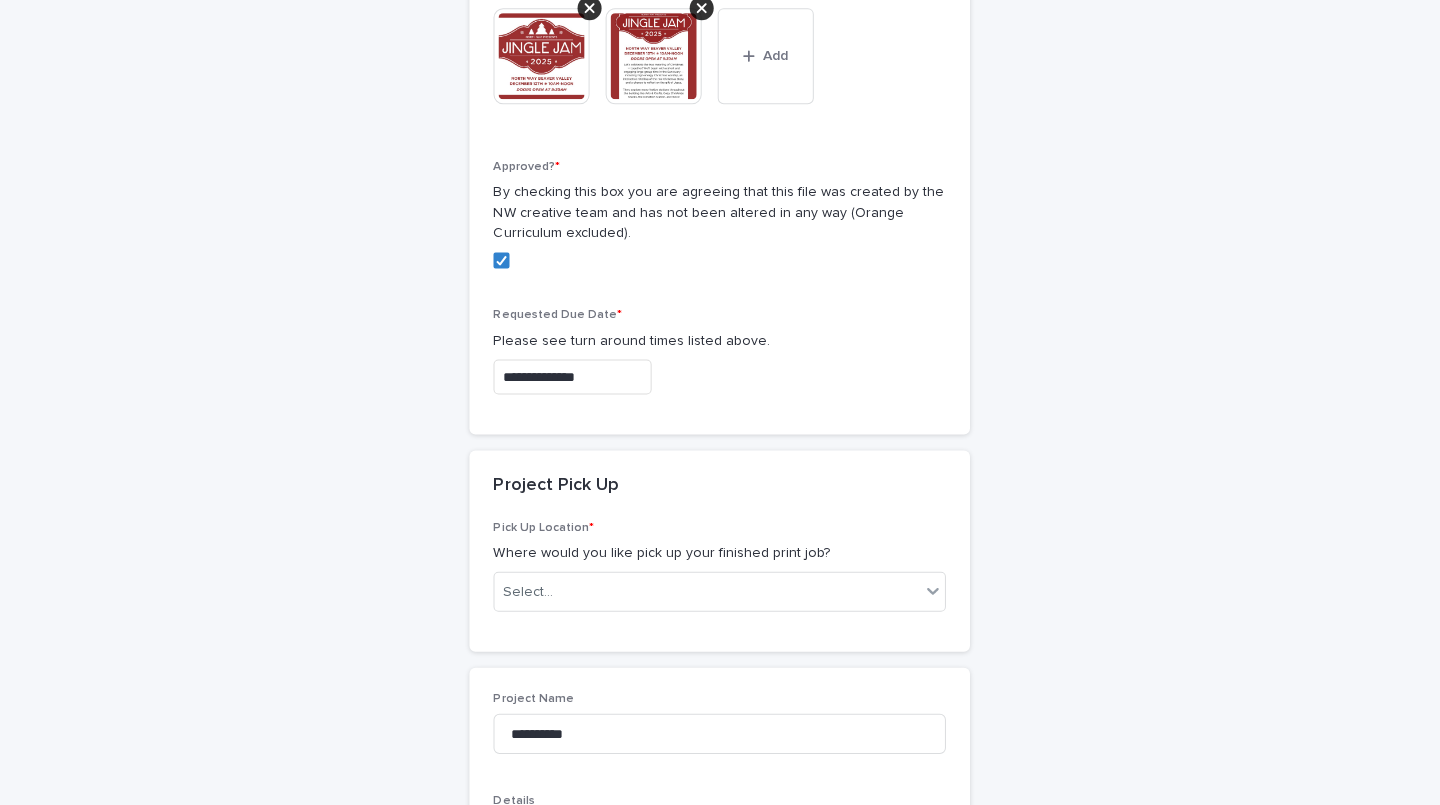 scroll, scrollTop: 1217, scrollLeft: 0, axis: vertical 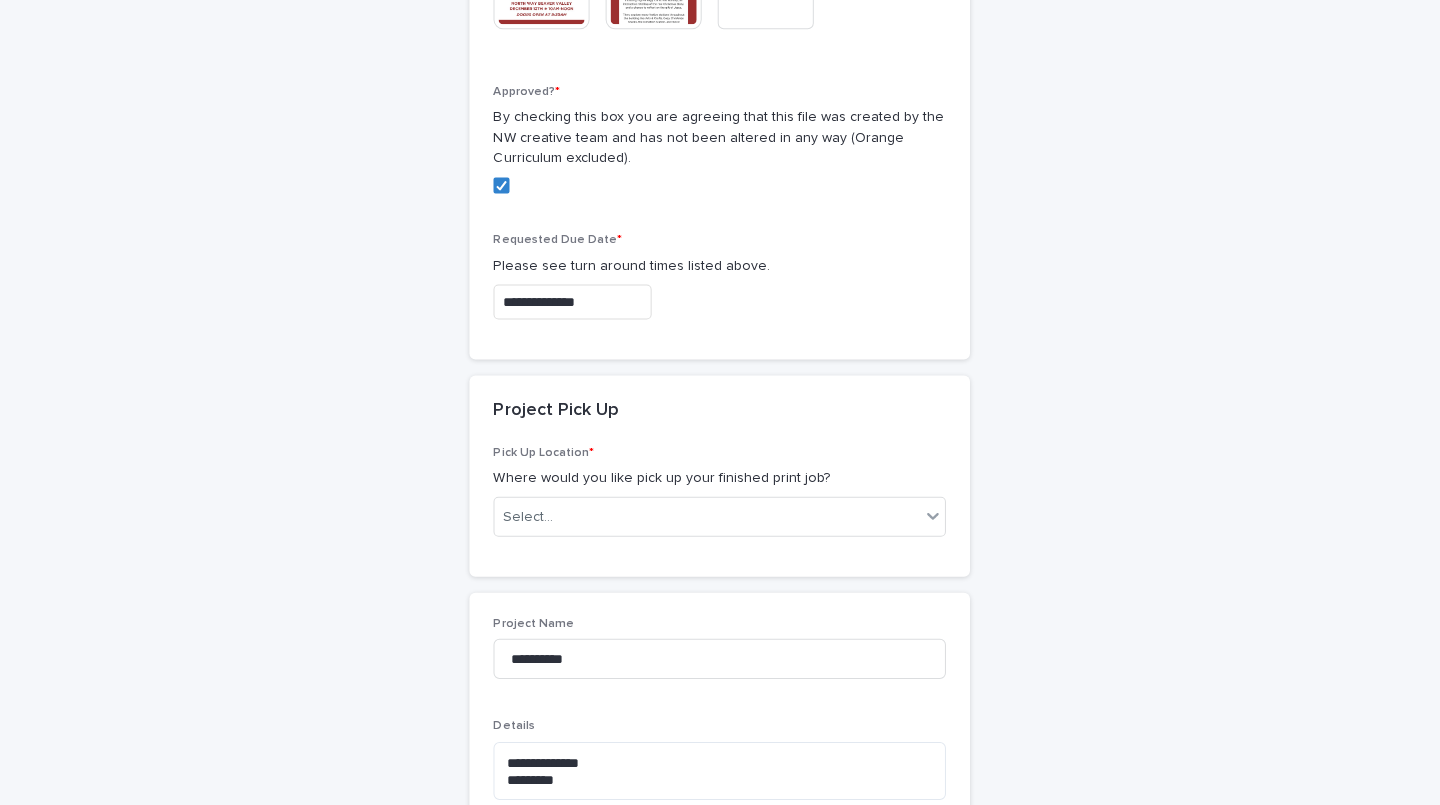 click on "Pick Up Location * Where would you like pick up your finished print job? Select..." at bounding box center (720, 498) 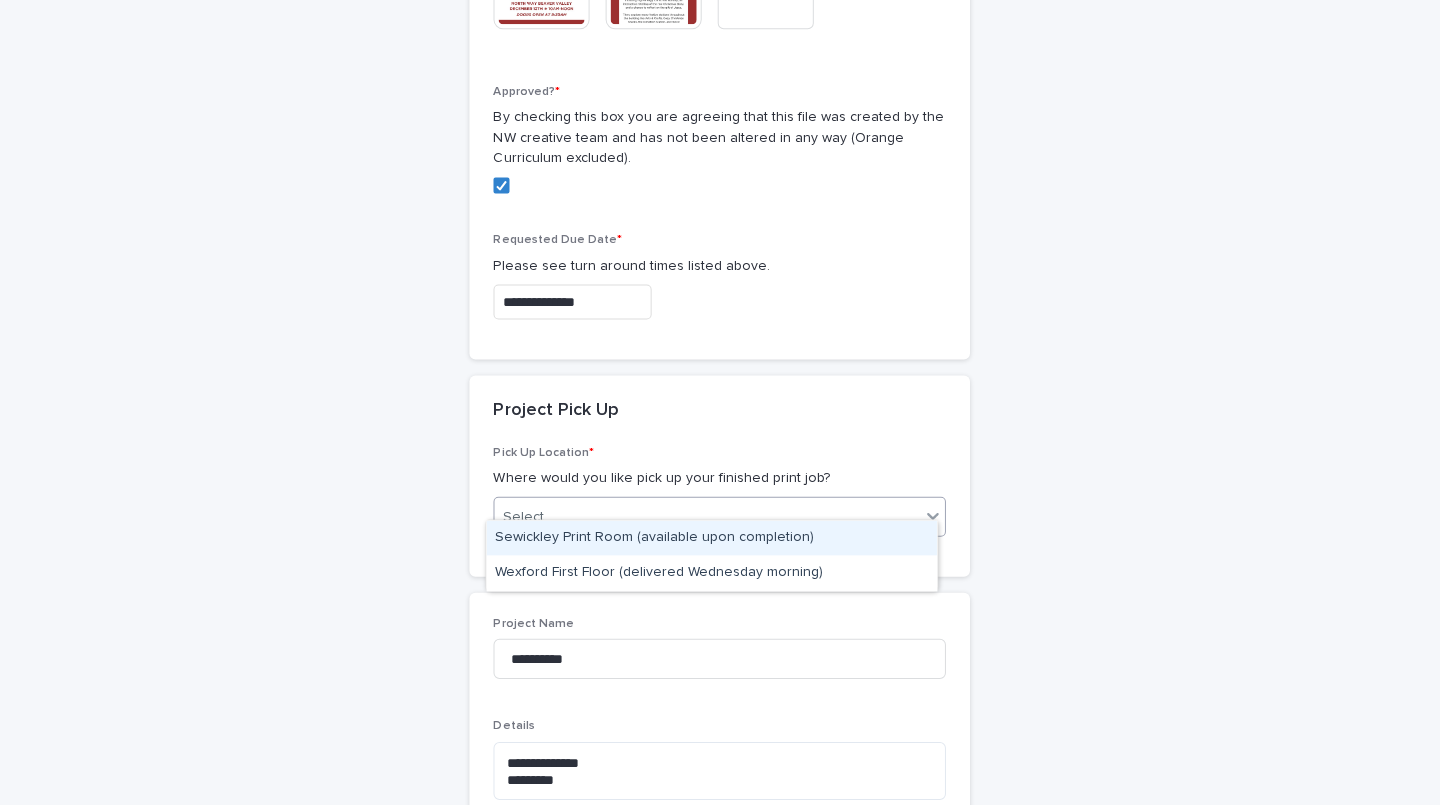 click on "Select..." at bounding box center [707, 516] 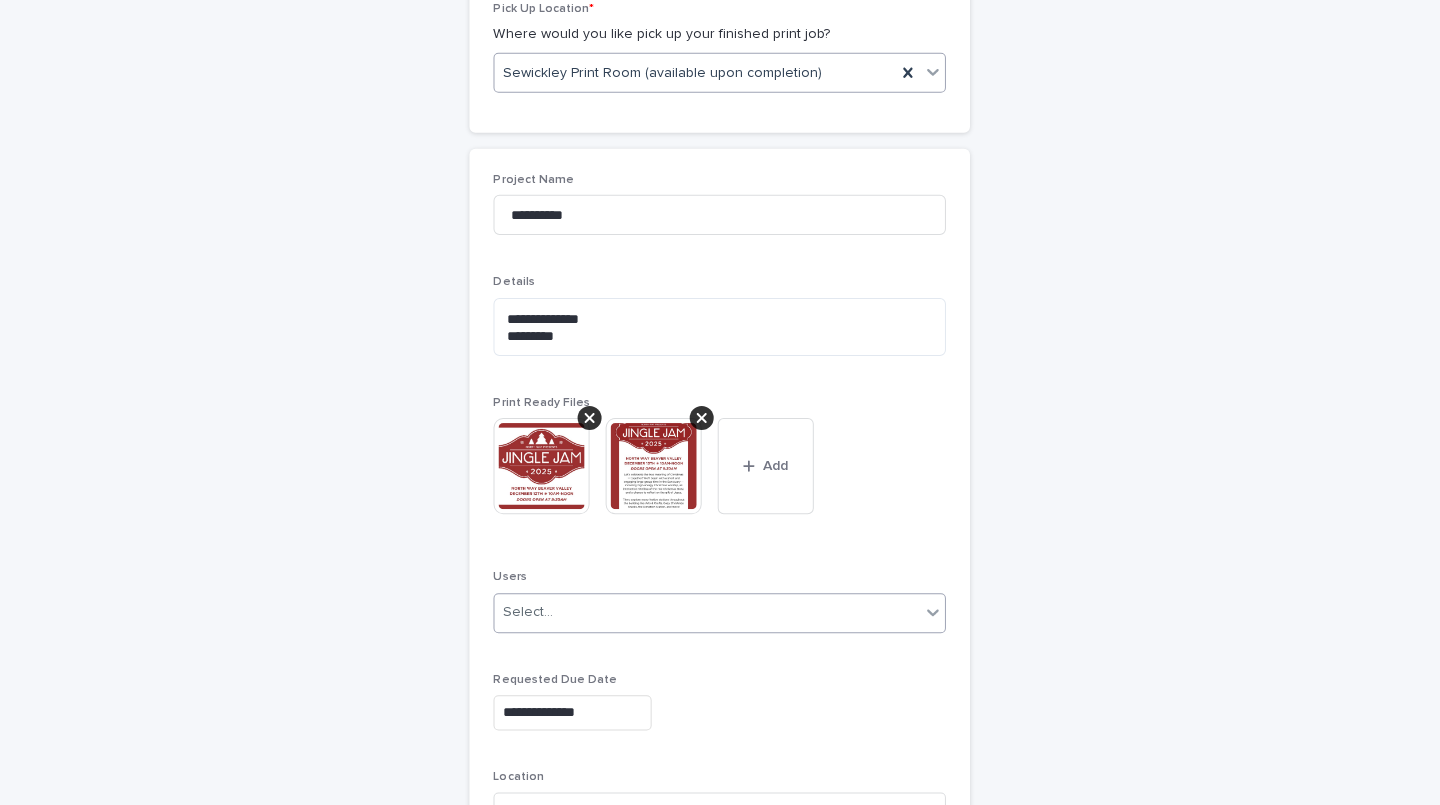 scroll, scrollTop: 1662, scrollLeft: 0, axis: vertical 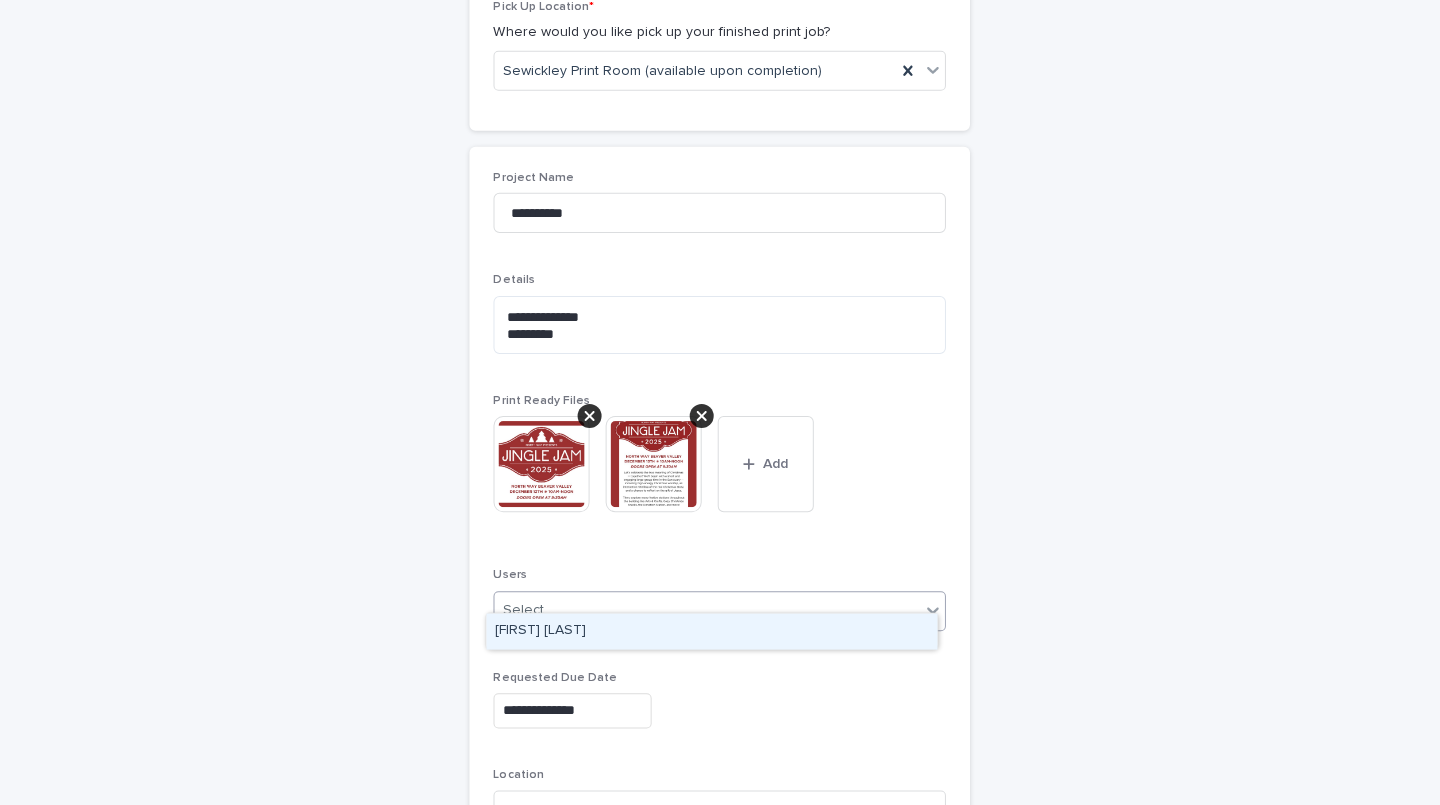 click on "Select..." at bounding box center (707, 610) 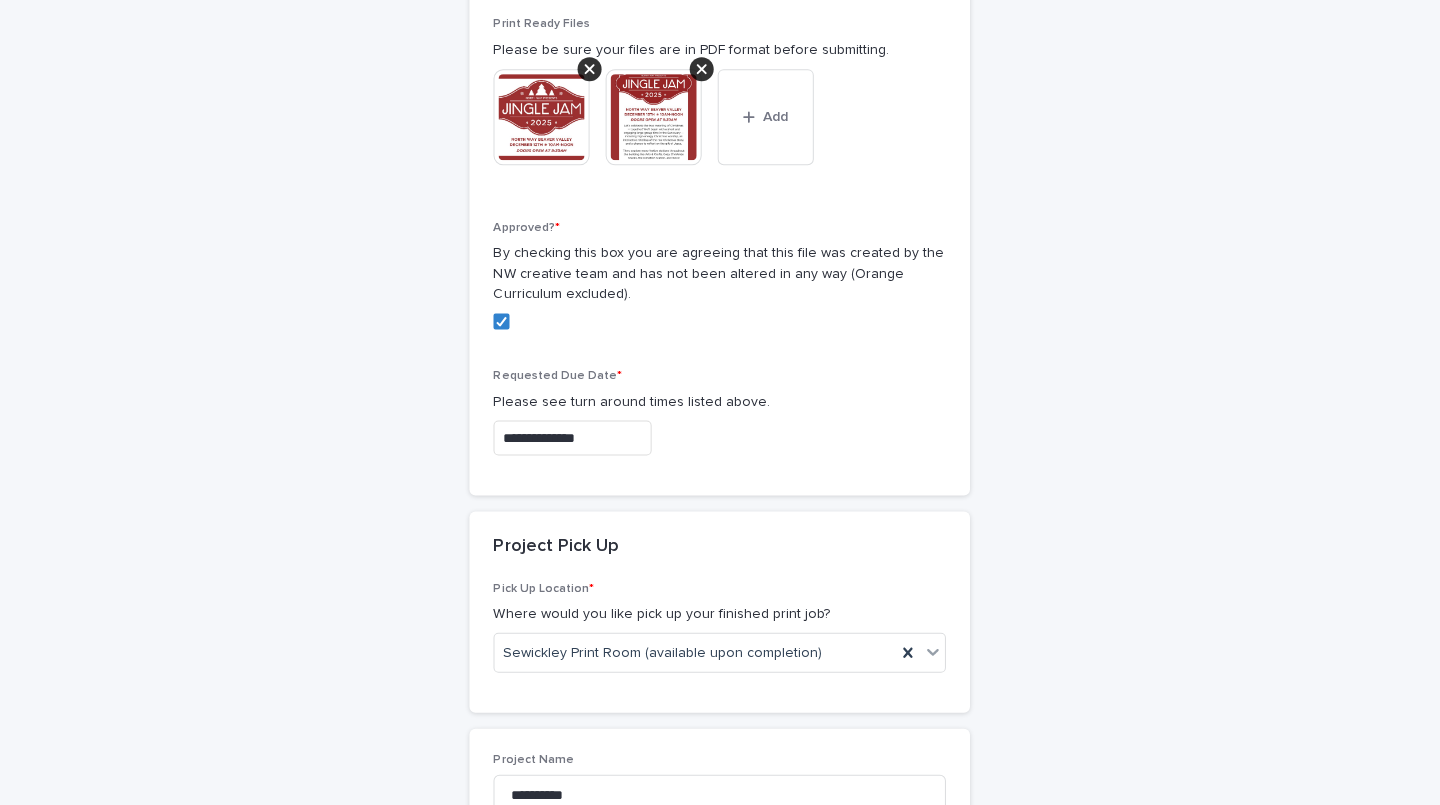 scroll, scrollTop: 1080, scrollLeft: 0, axis: vertical 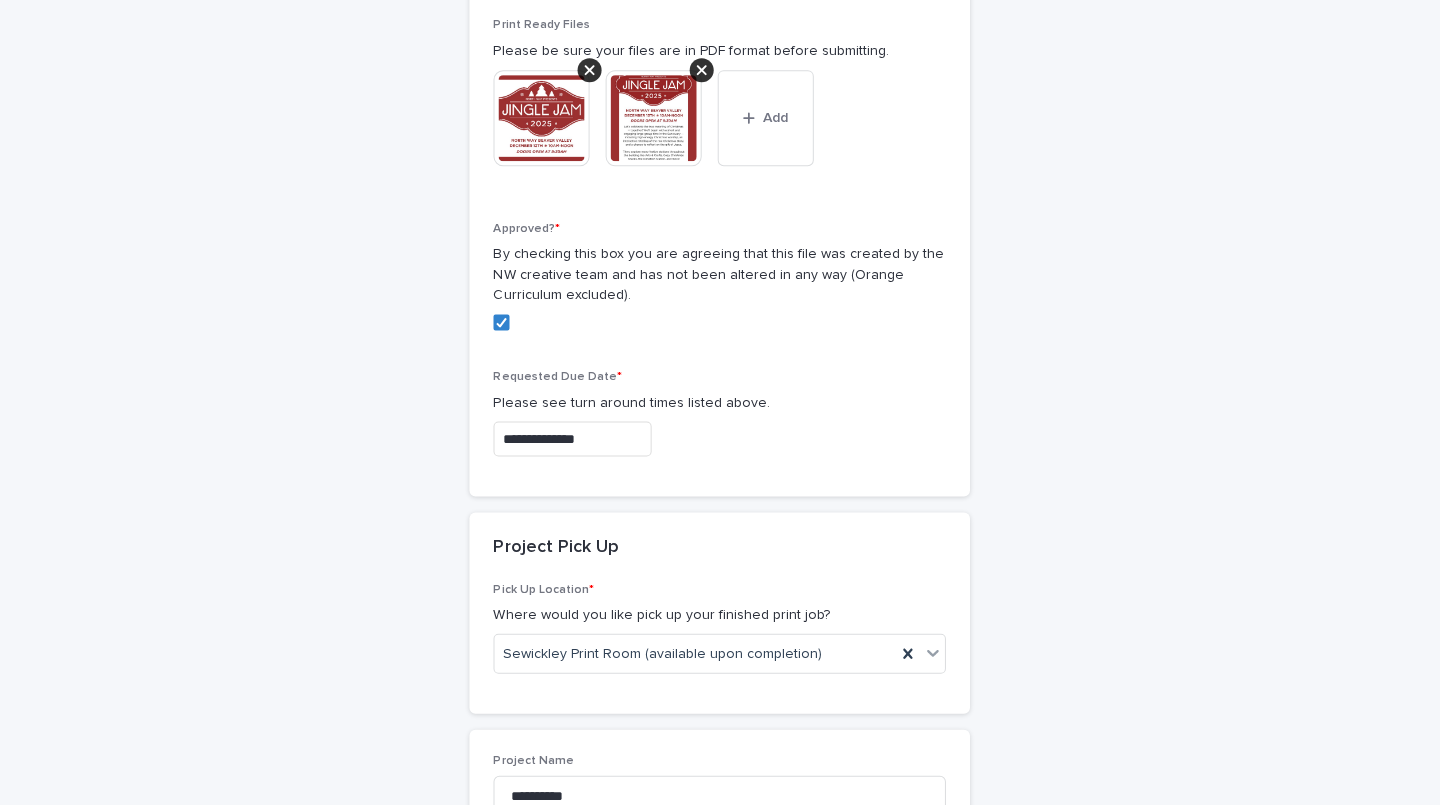click on "**********" at bounding box center (573, 438) 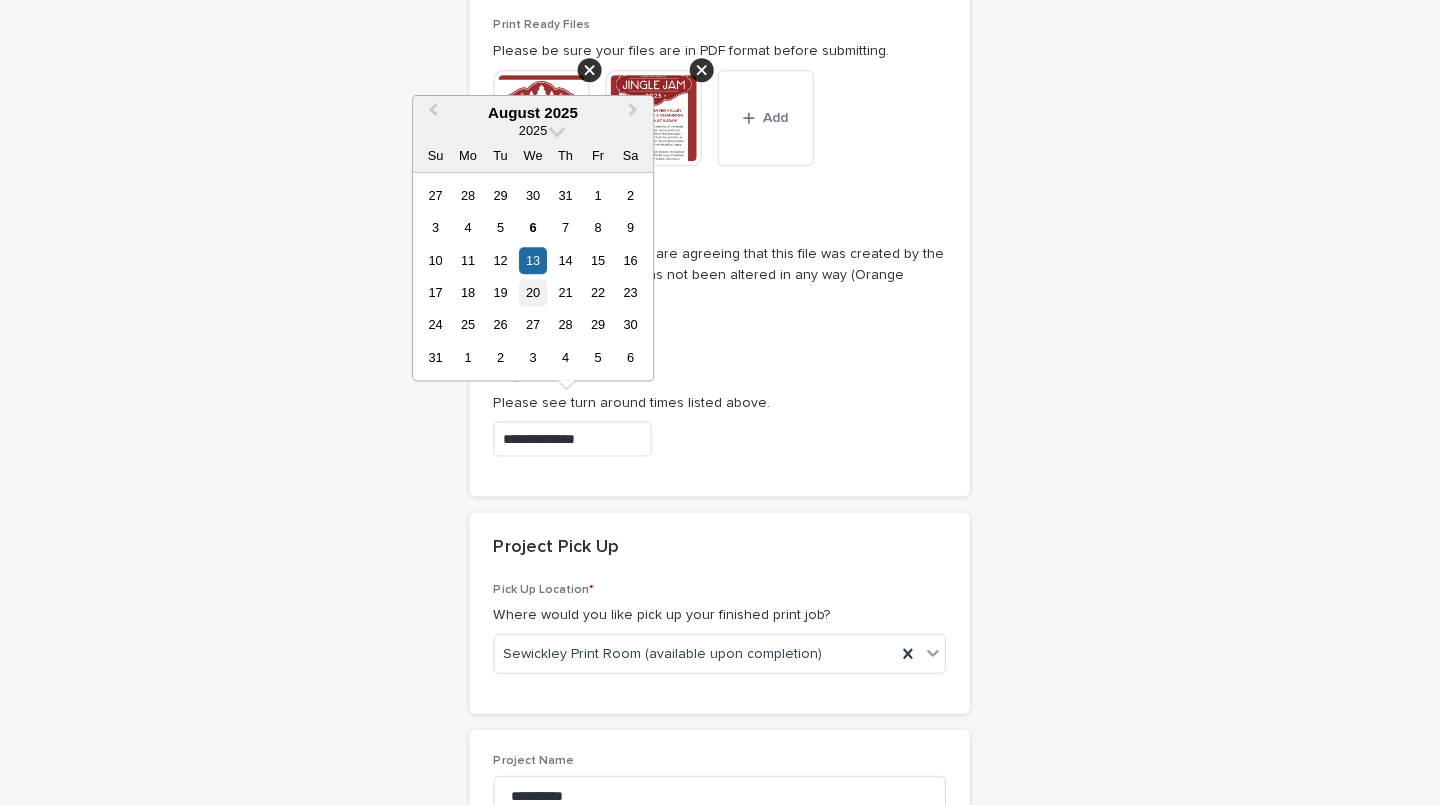 click on "20" at bounding box center [533, 292] 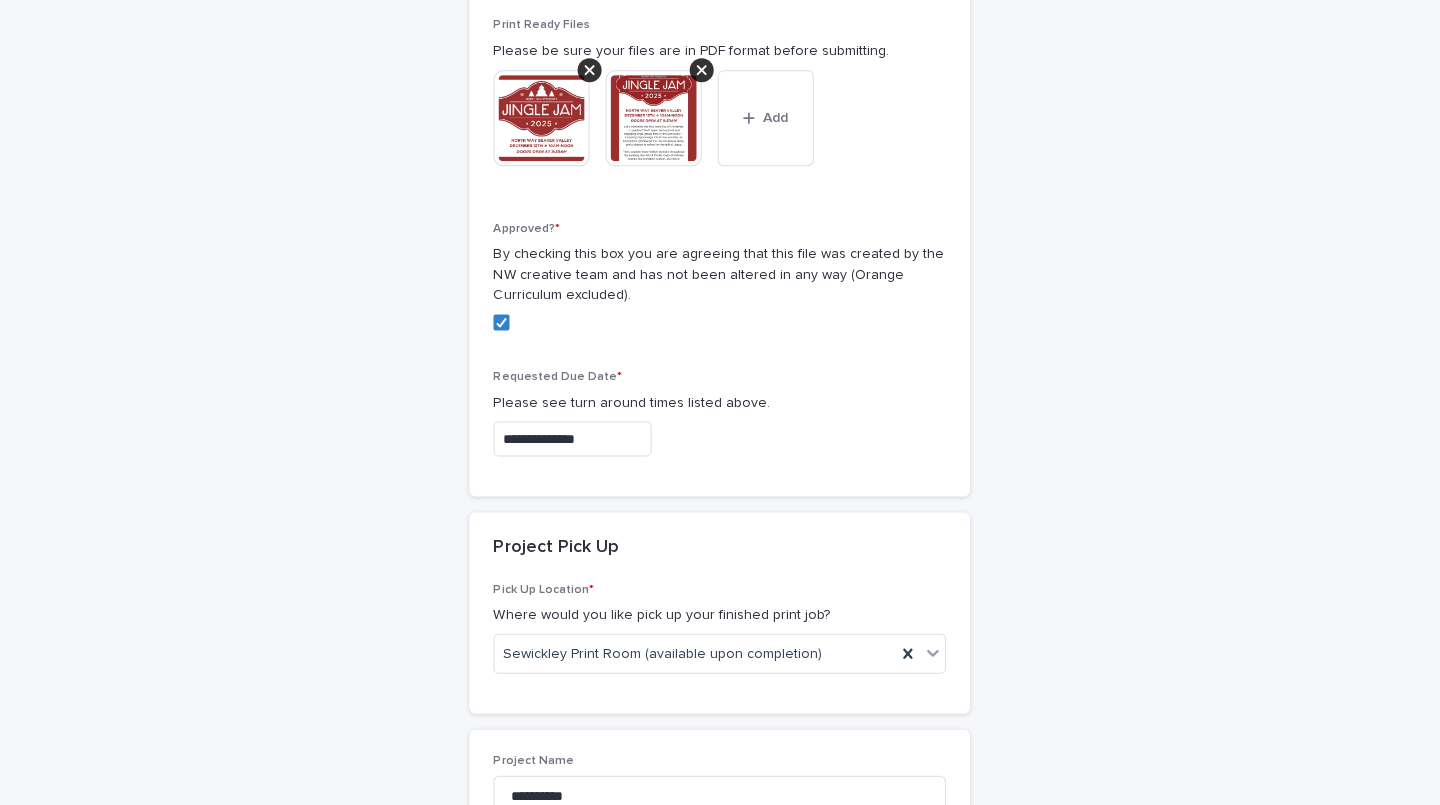 type on "**********" 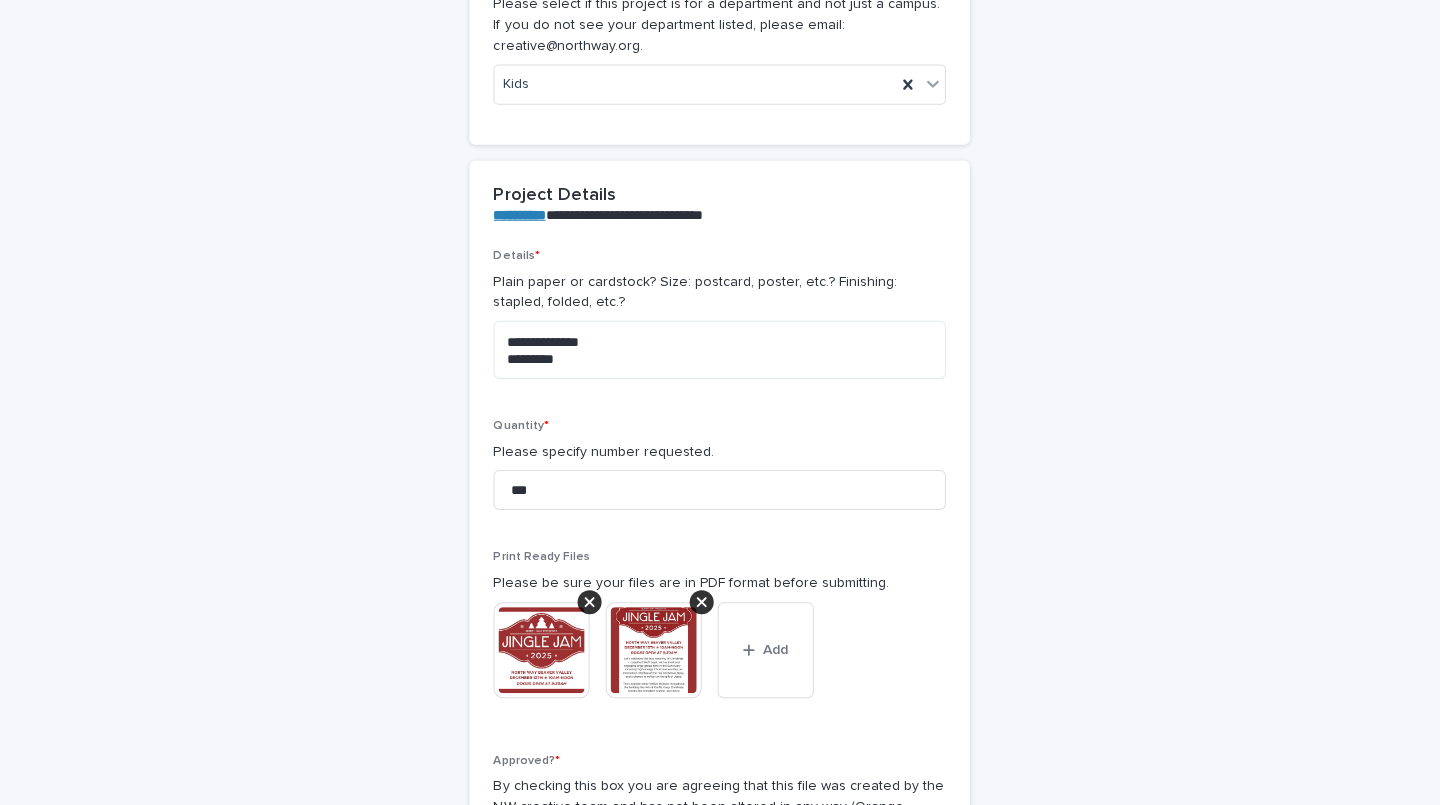 scroll, scrollTop: 549, scrollLeft: 0, axis: vertical 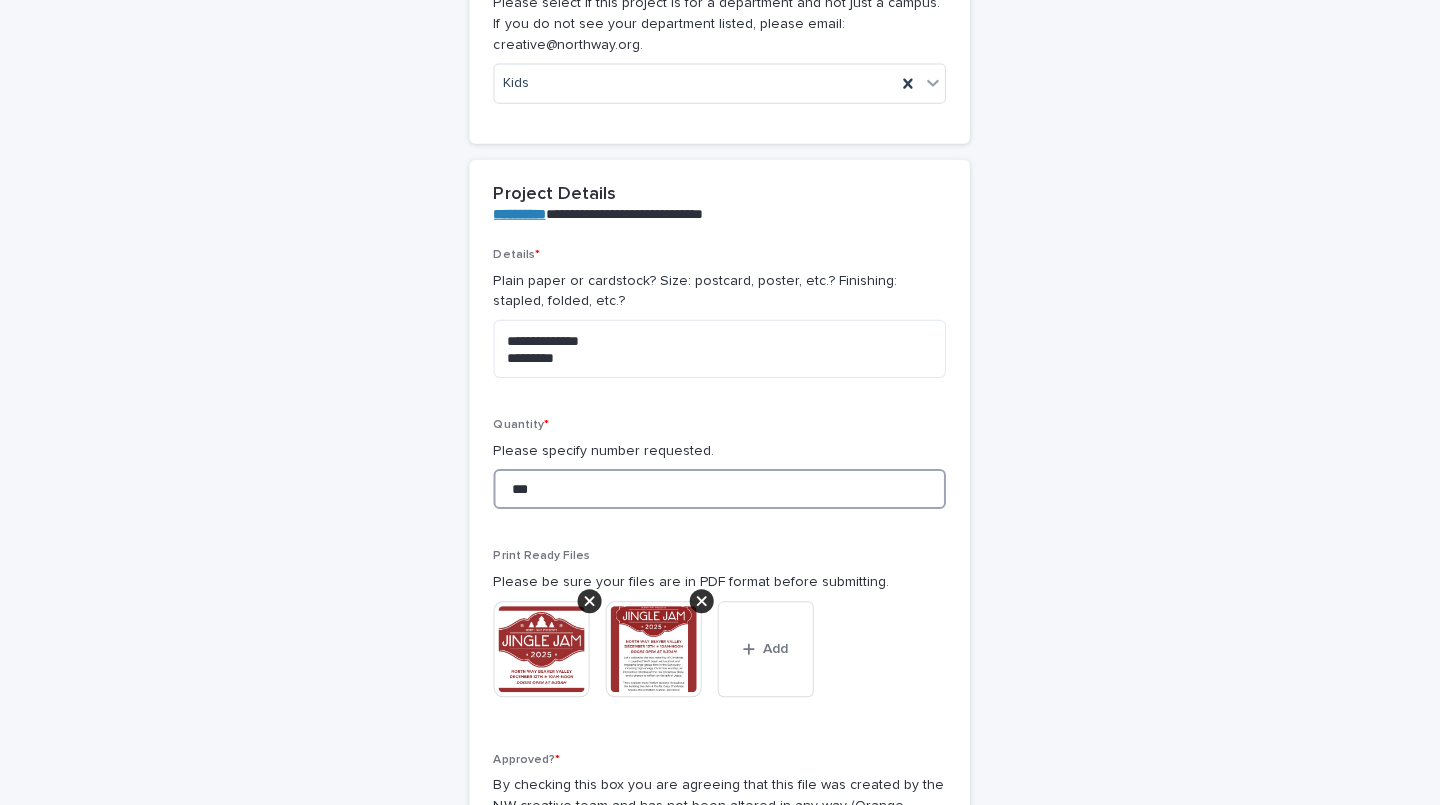 drag, startPoint x: 540, startPoint y: 486, endPoint x: 470, endPoint y: 468, distance: 72.277245 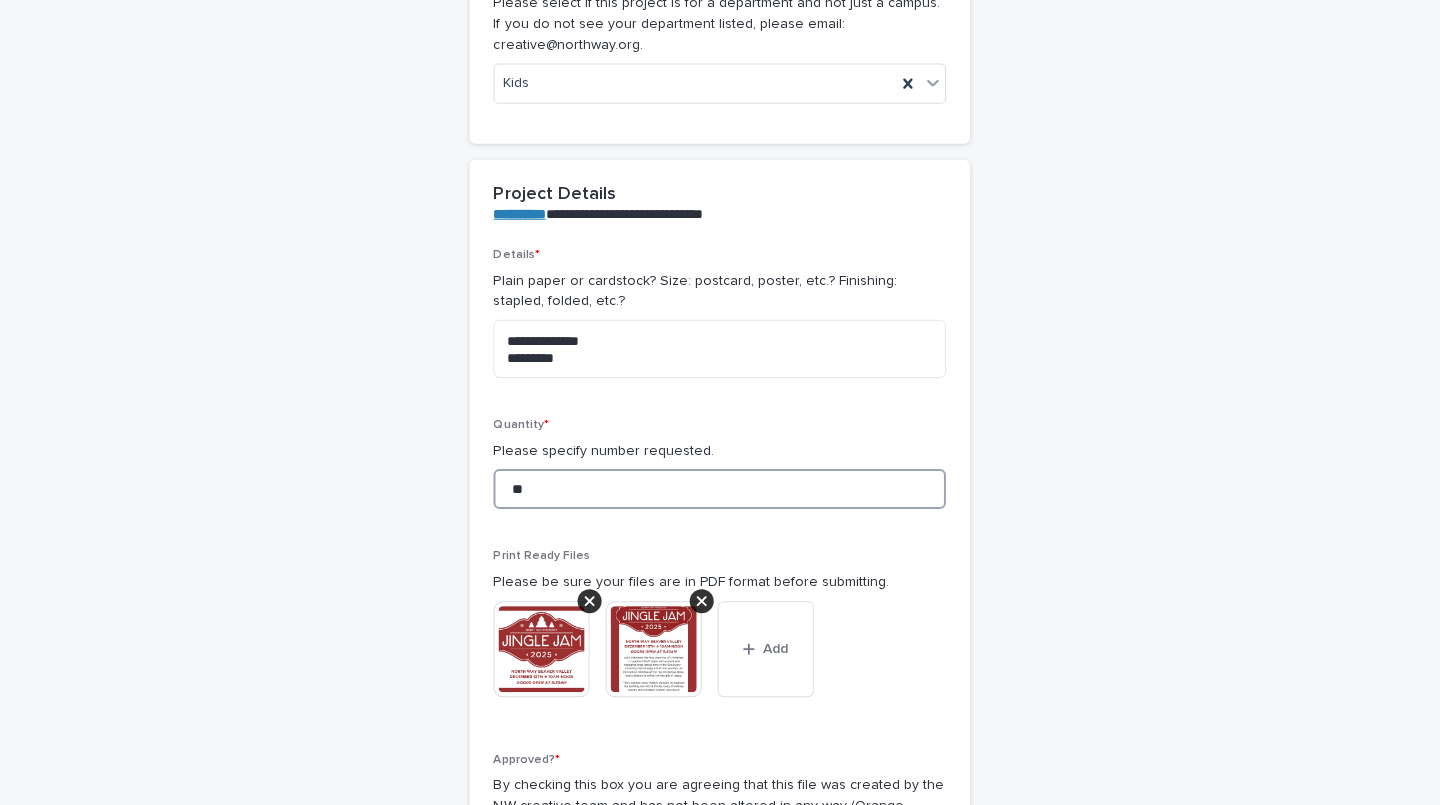 type on "***" 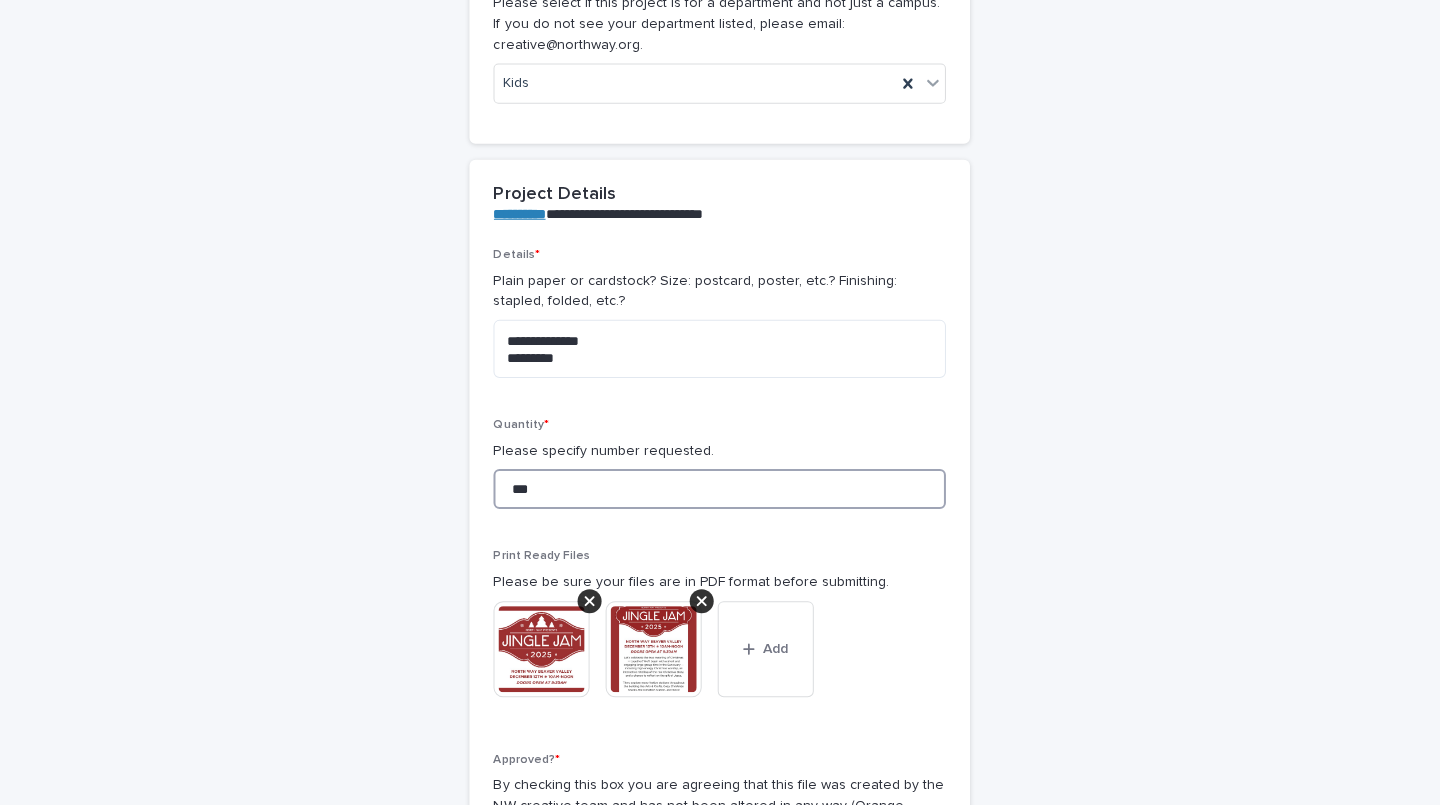 type on "***" 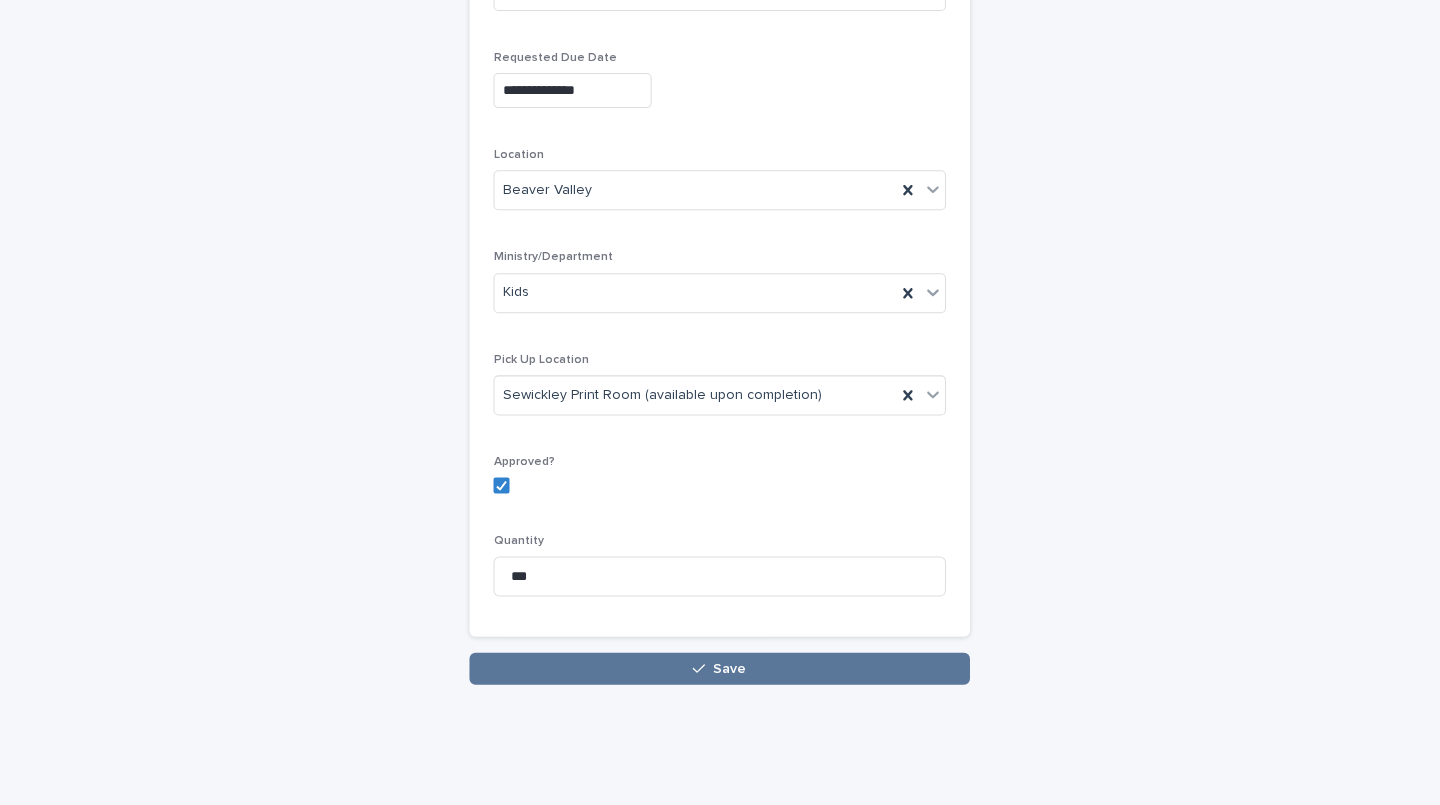 scroll, scrollTop: 2281, scrollLeft: 0, axis: vertical 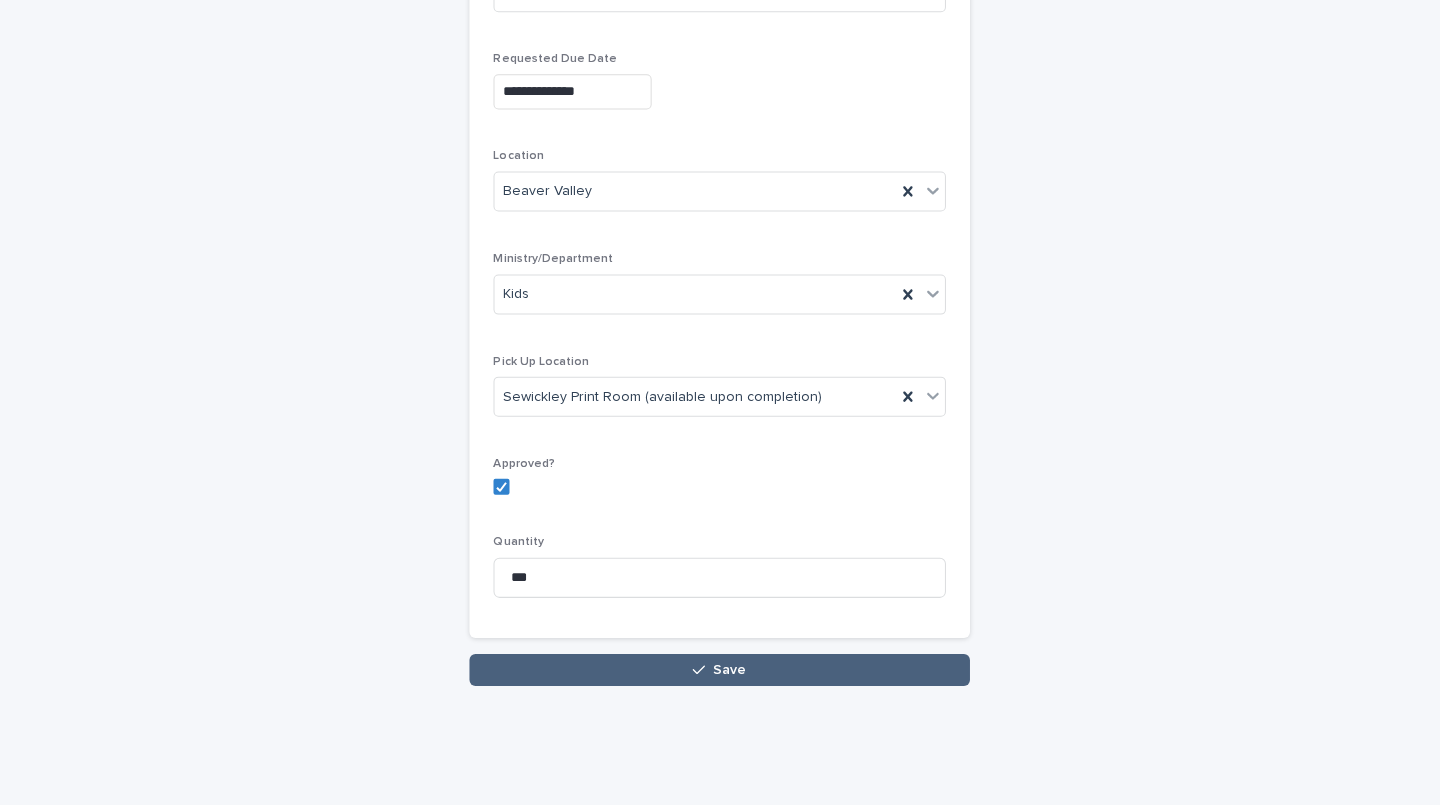 type on "***" 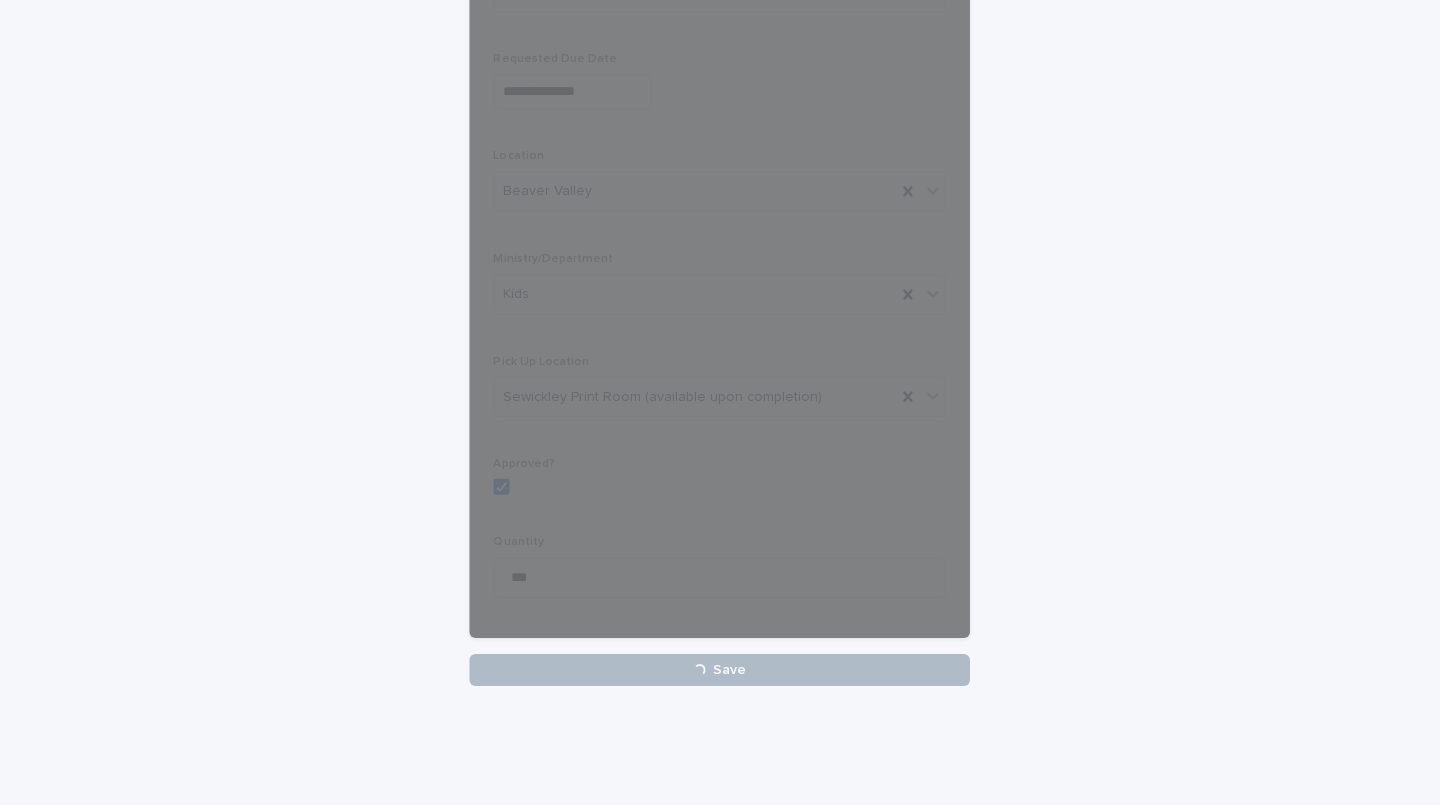 scroll, scrollTop: 2281, scrollLeft: 0, axis: vertical 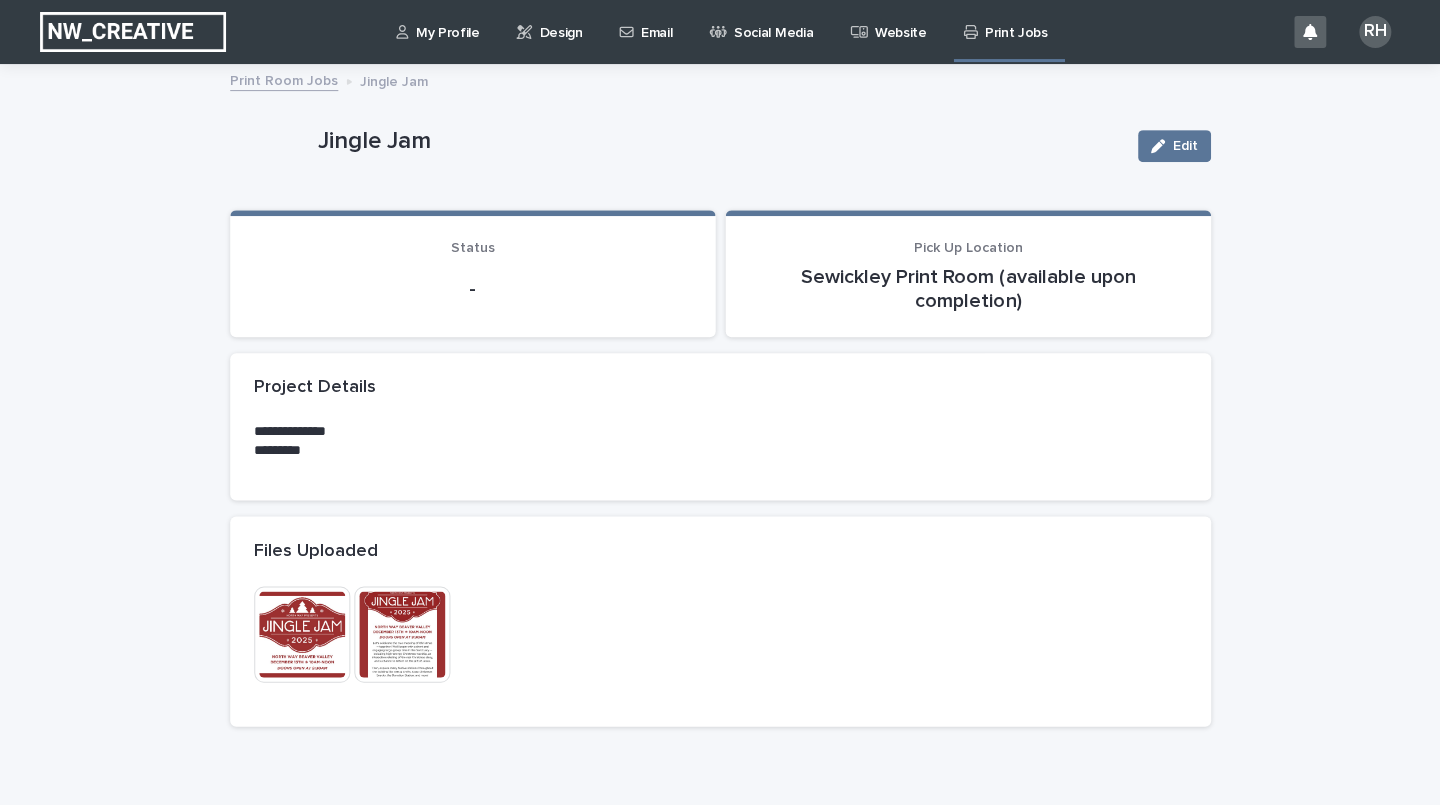 click on "Design" at bounding box center (552, 31) 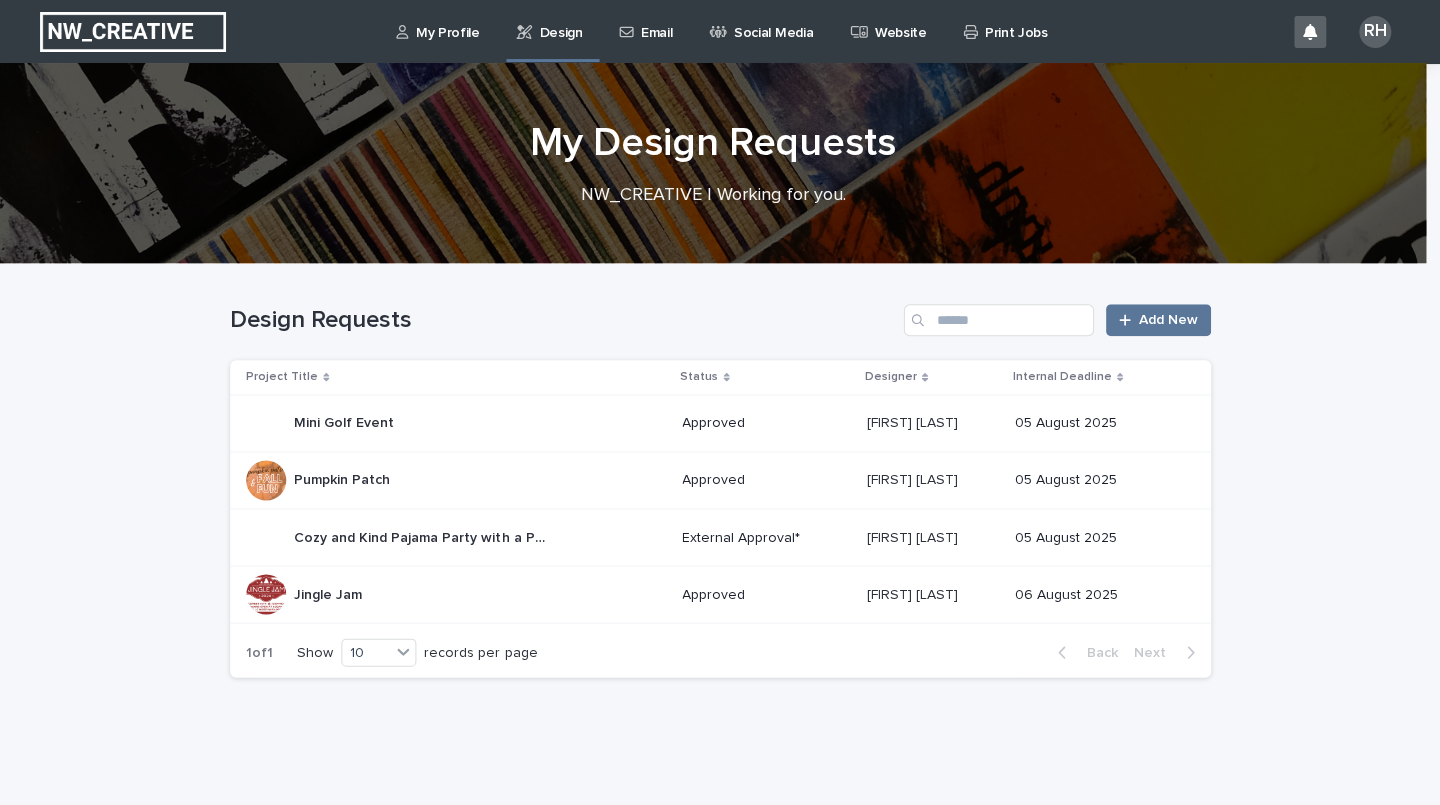 click on "Cozy and Kind Pajama Party with a Purpose" at bounding box center (421, 535) 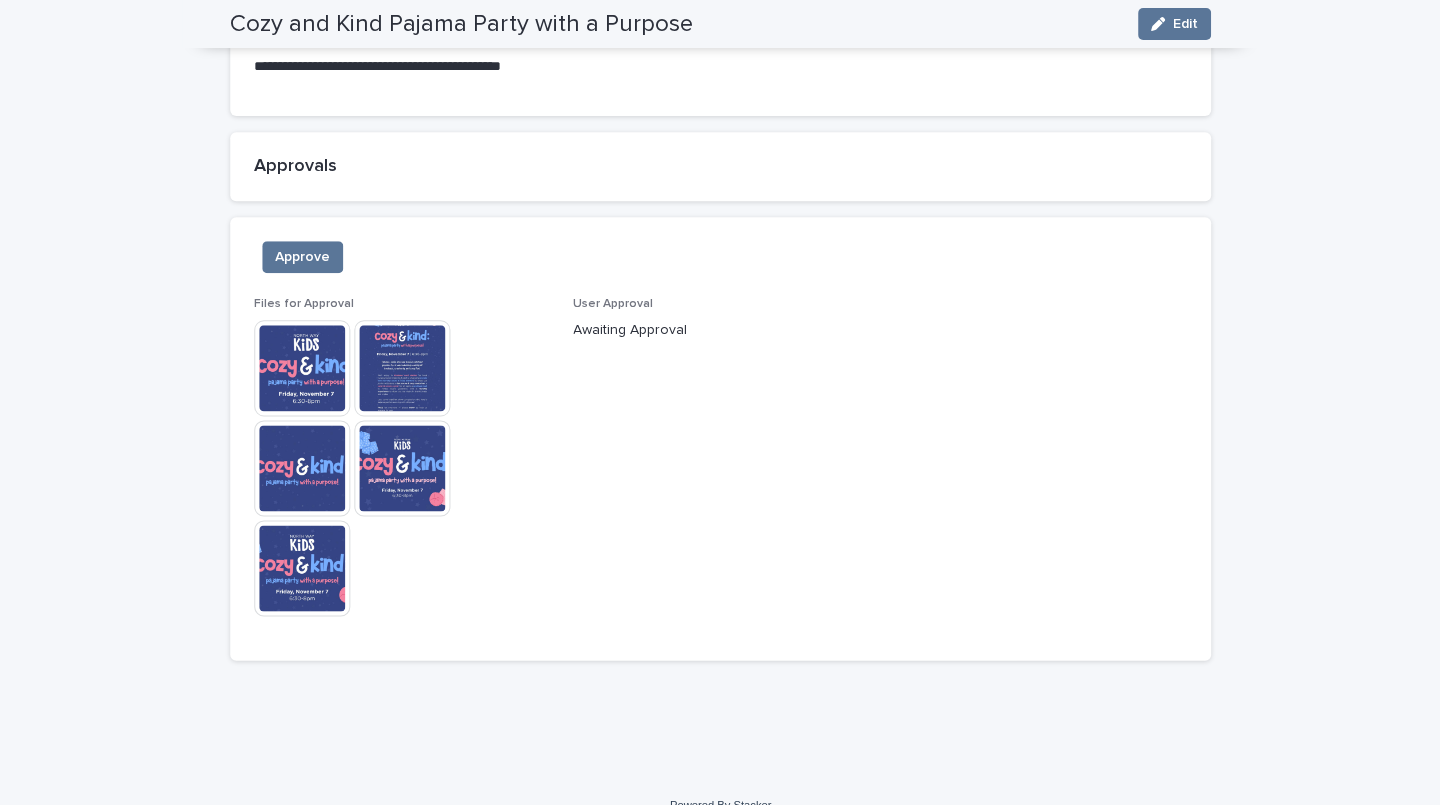 scroll, scrollTop: 1586, scrollLeft: 0, axis: vertical 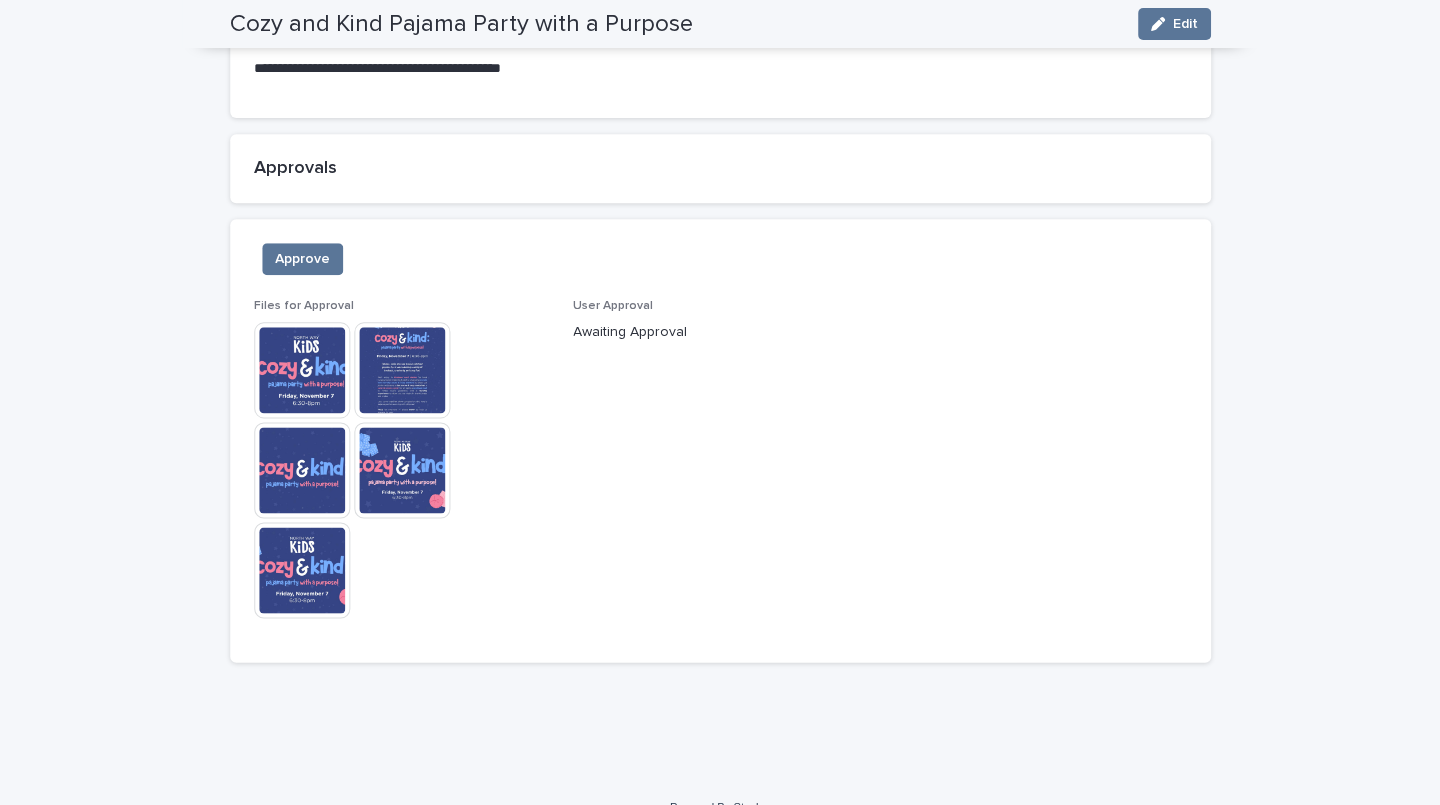 click at bounding box center [302, 370] 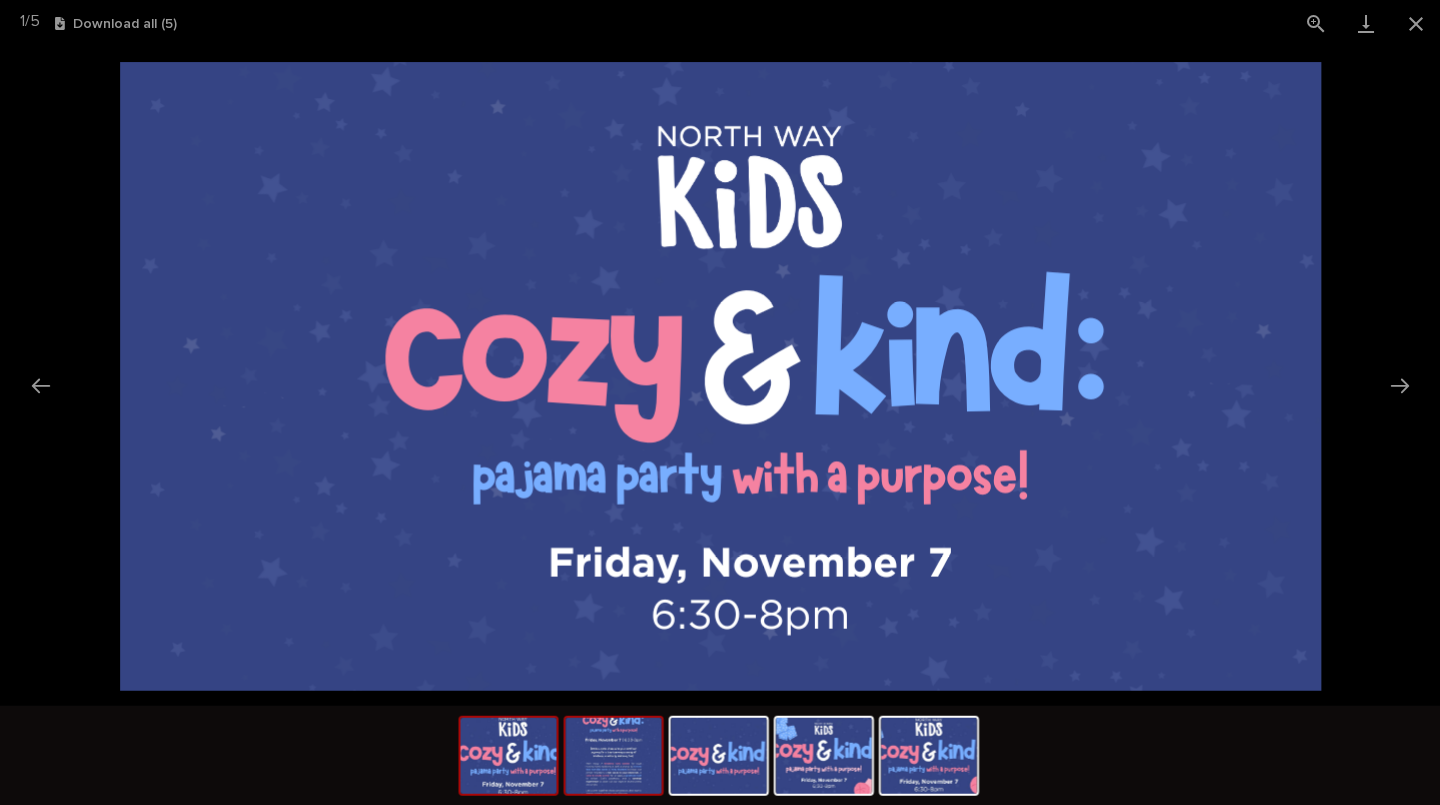 click at bounding box center [613, 755] 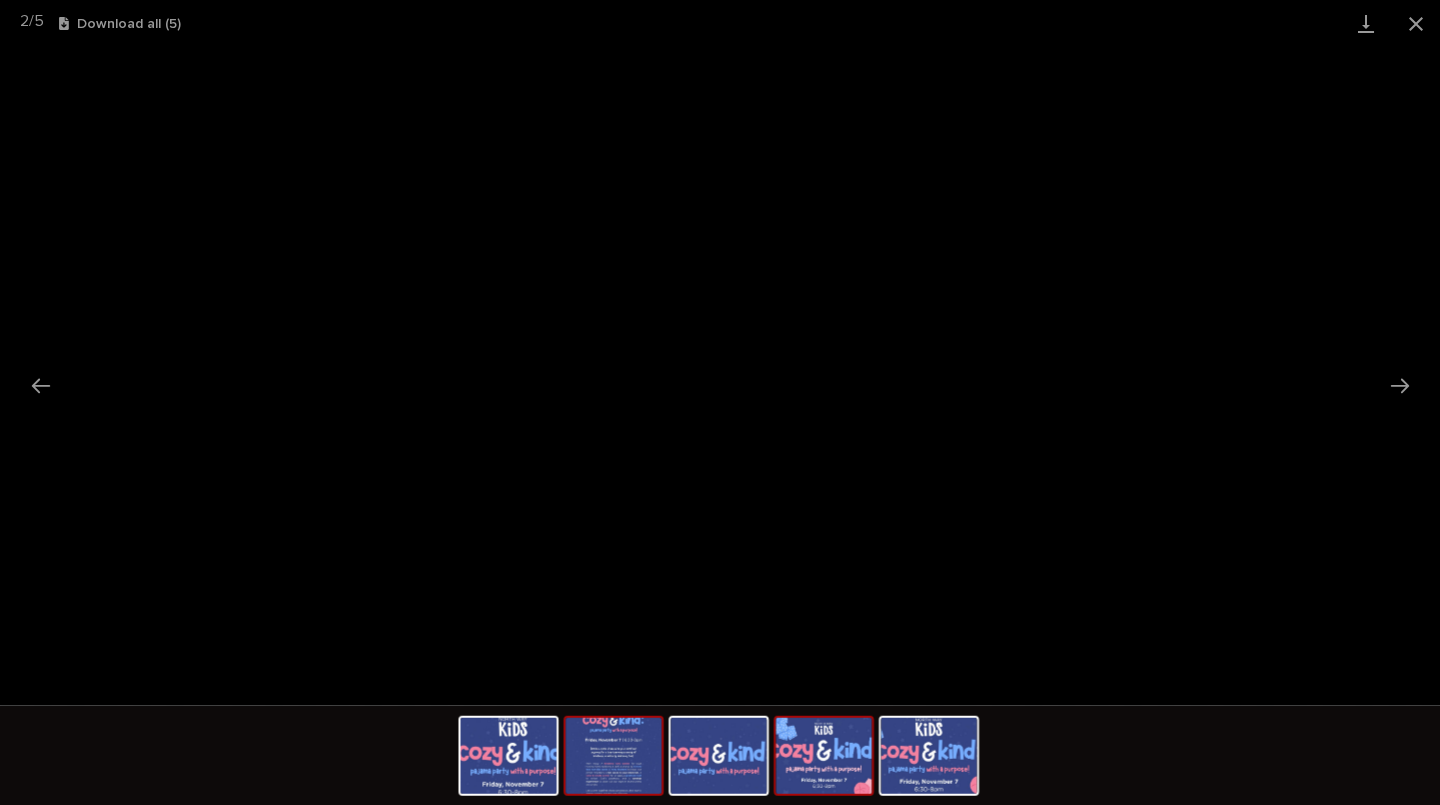 click at bounding box center [823, 755] 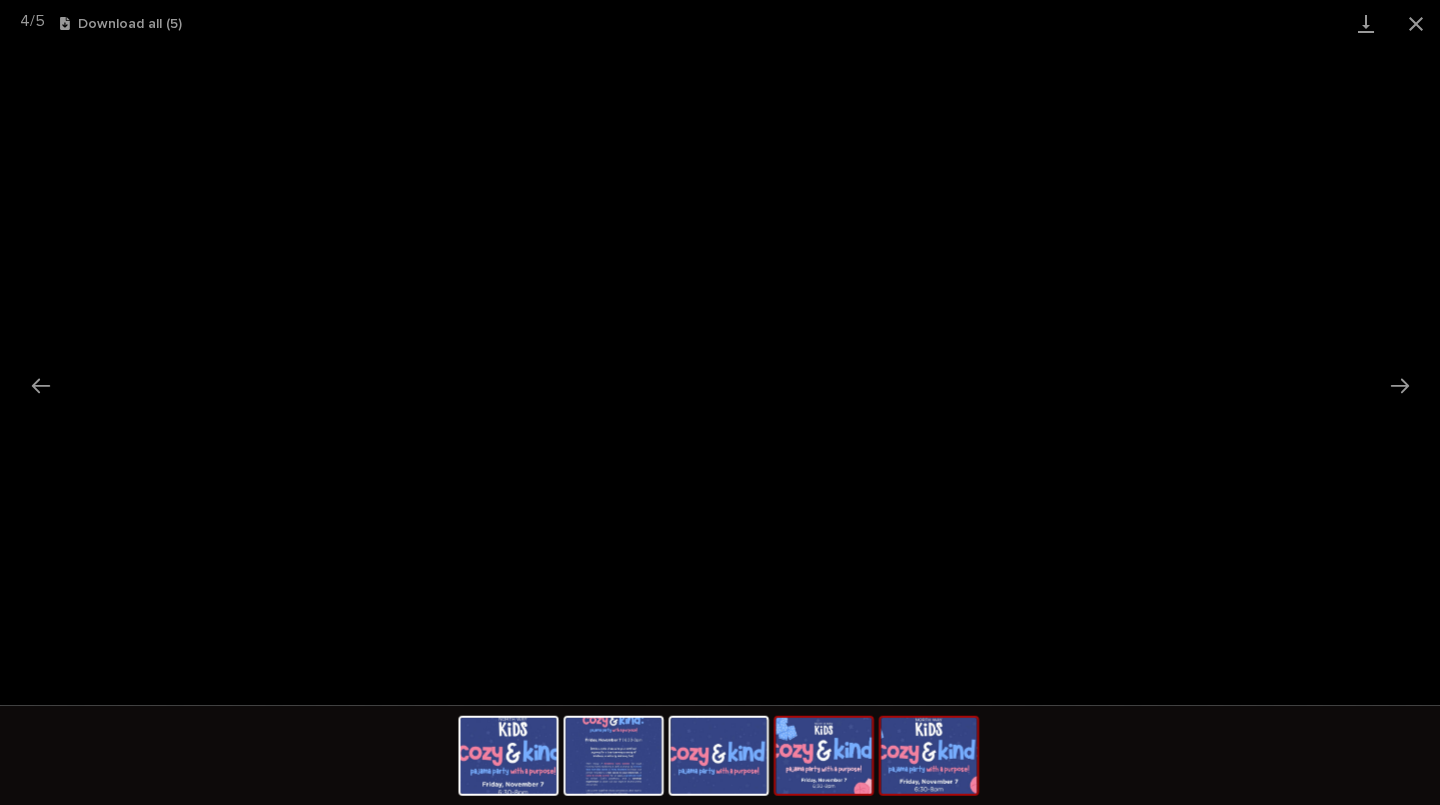 click at bounding box center [928, 755] 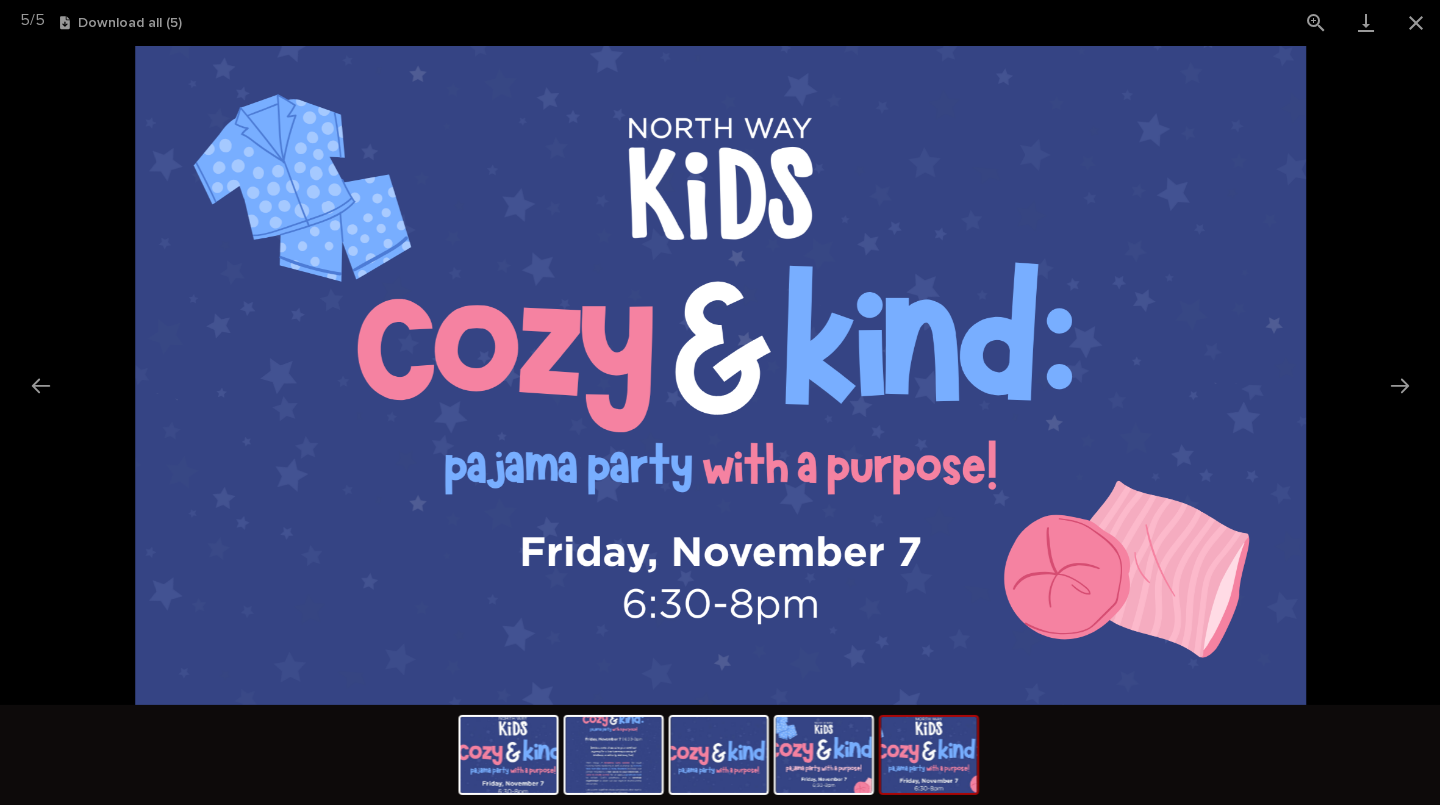 scroll, scrollTop: 0, scrollLeft: 0, axis: both 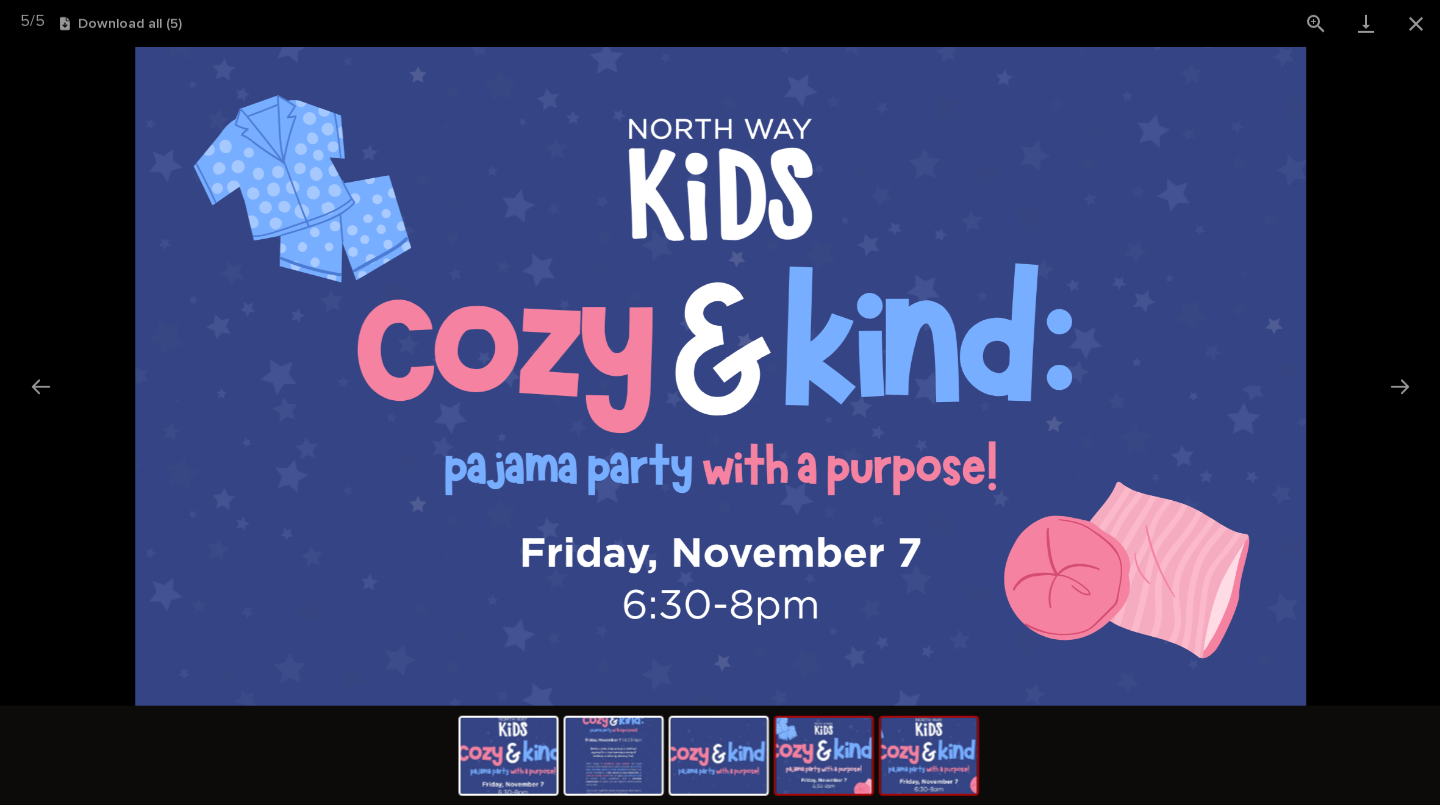 click at bounding box center [823, 755] 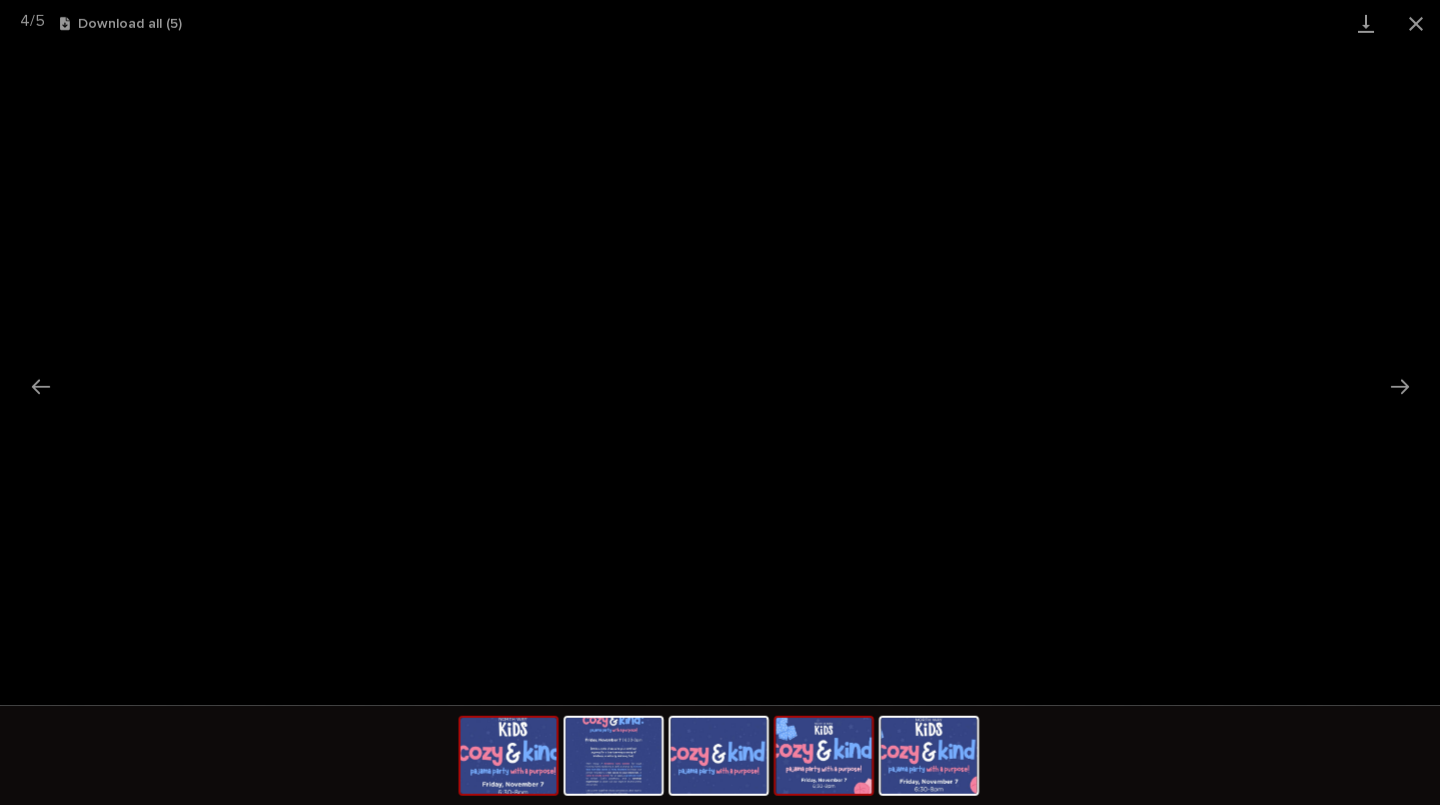 click at bounding box center [508, 755] 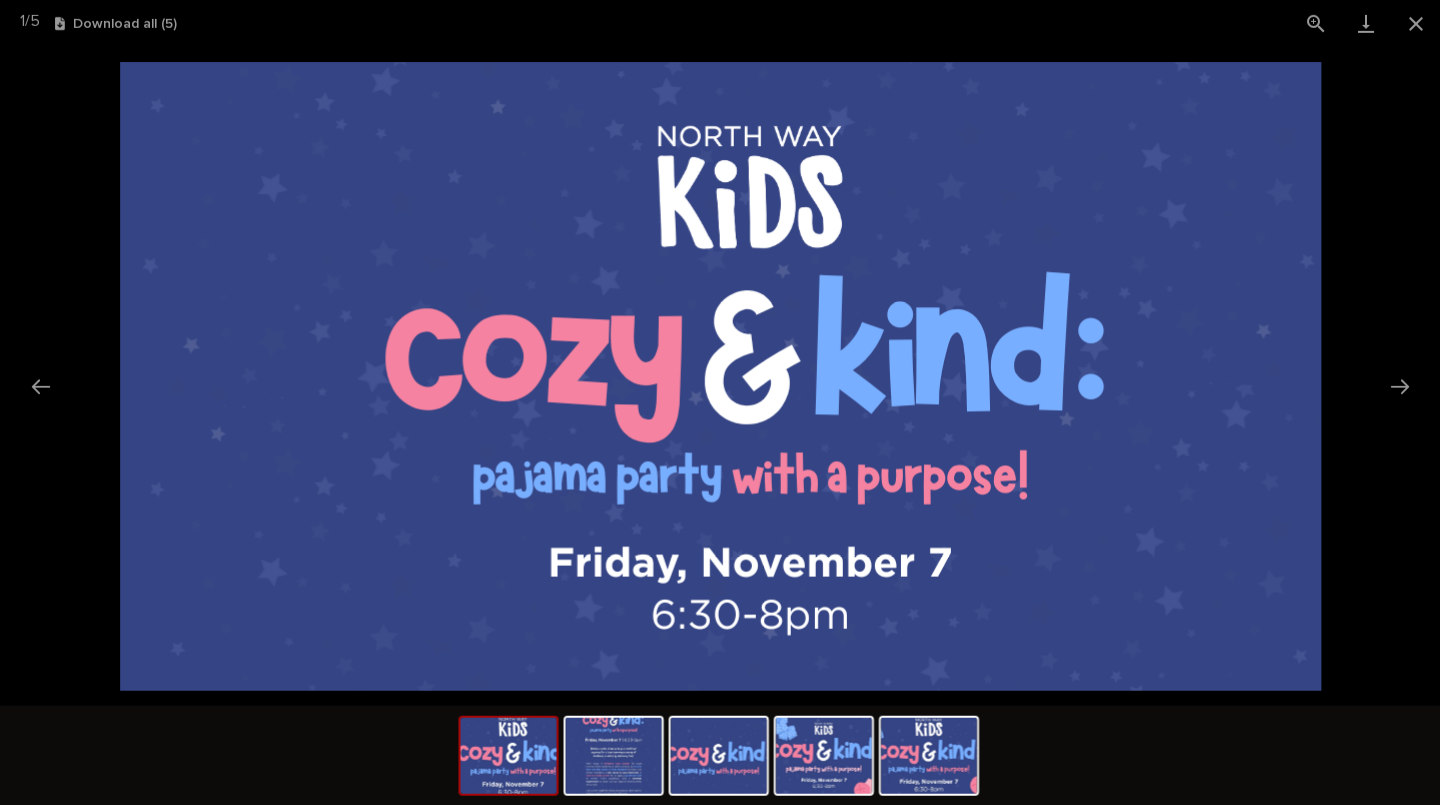 click at bounding box center (508, 755) 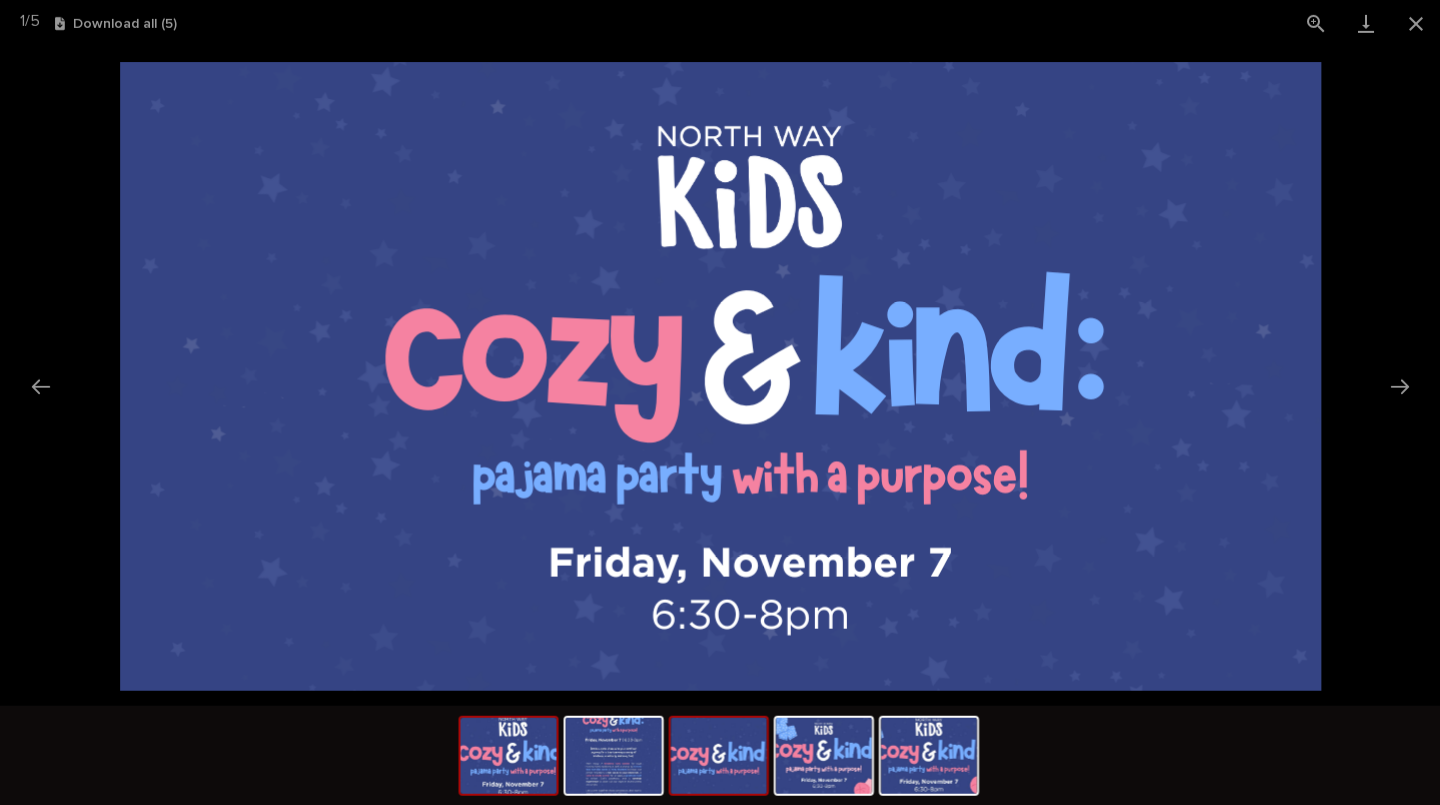 click at bounding box center [718, 755] 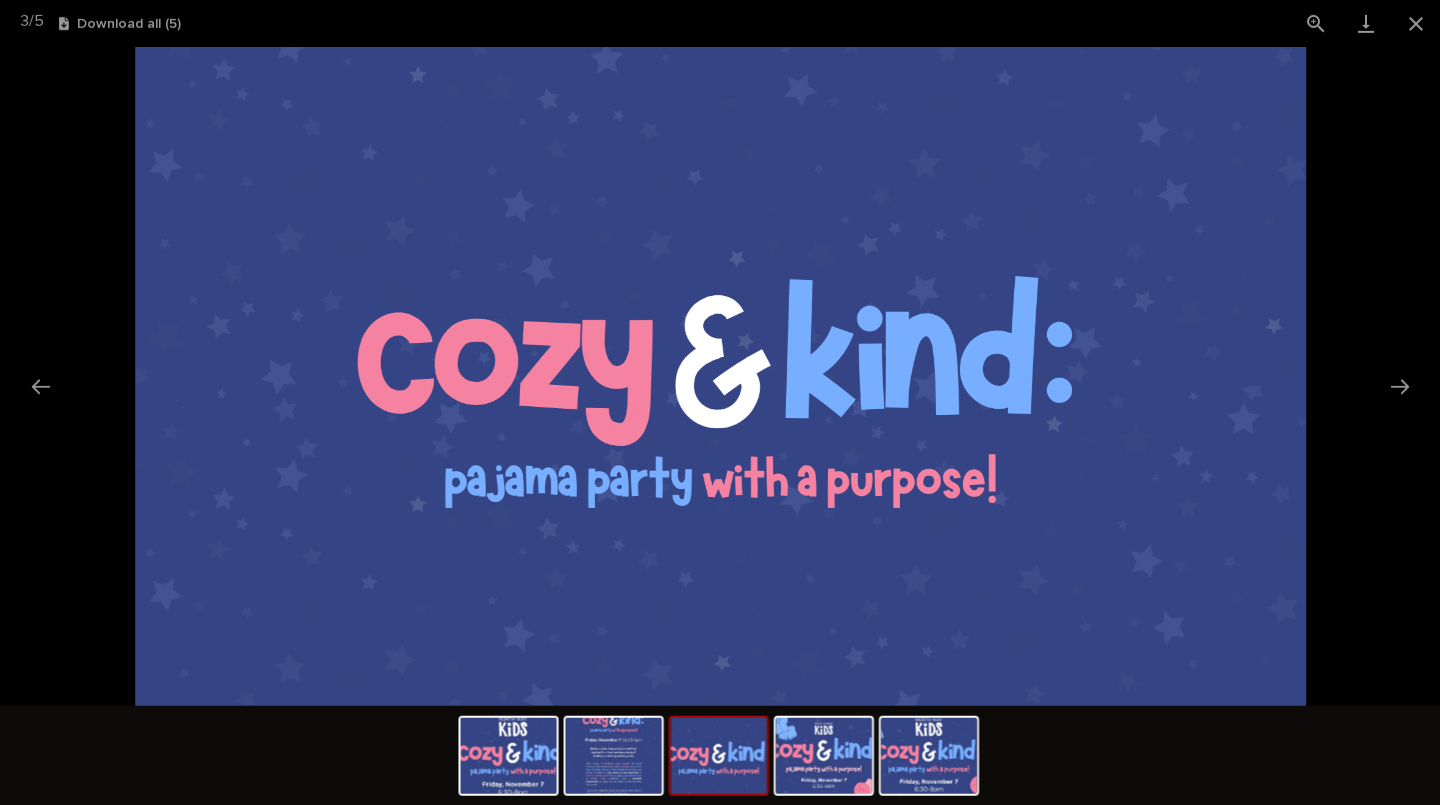 click at bounding box center (720, 757) 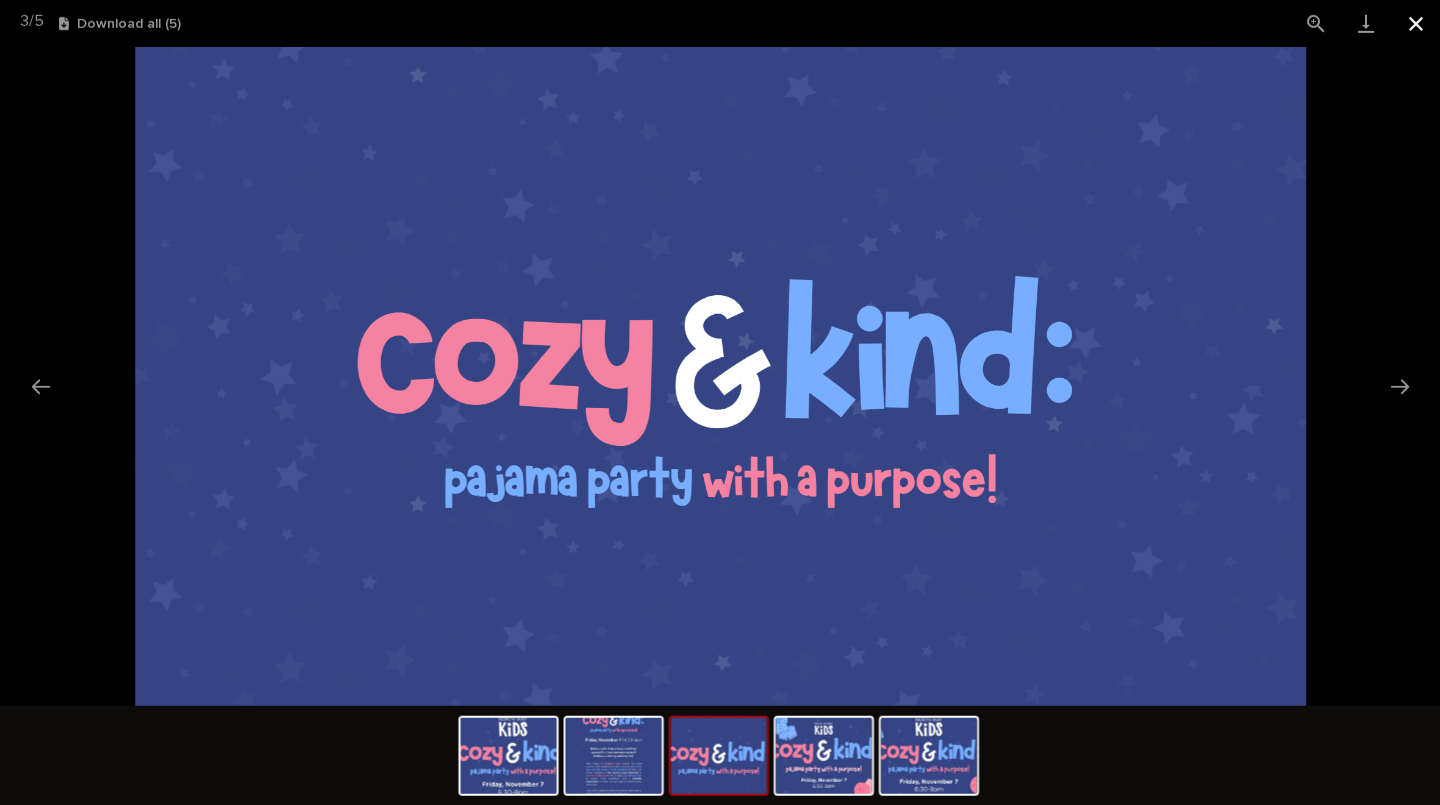 click at bounding box center [1415, 23] 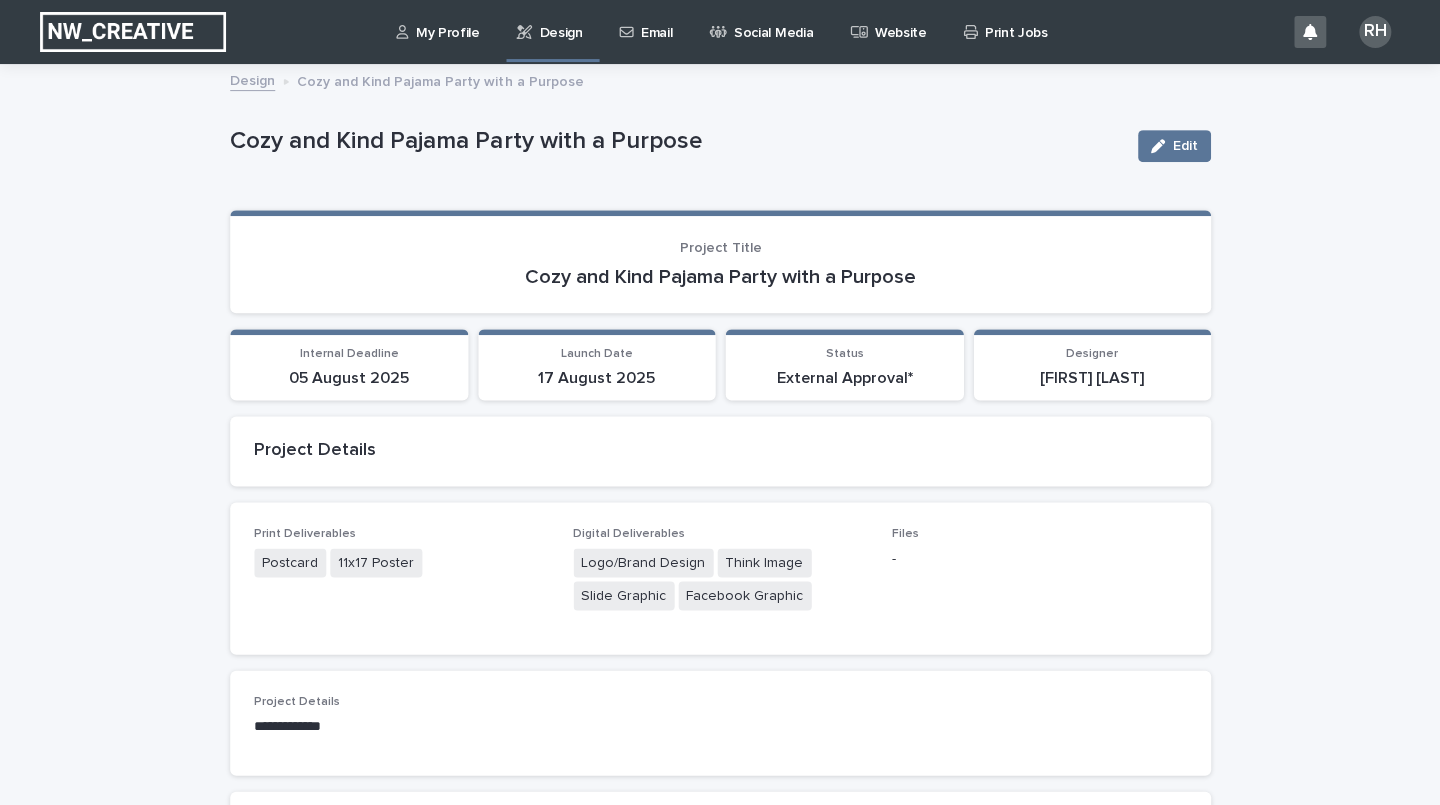scroll, scrollTop: 0, scrollLeft: 0, axis: both 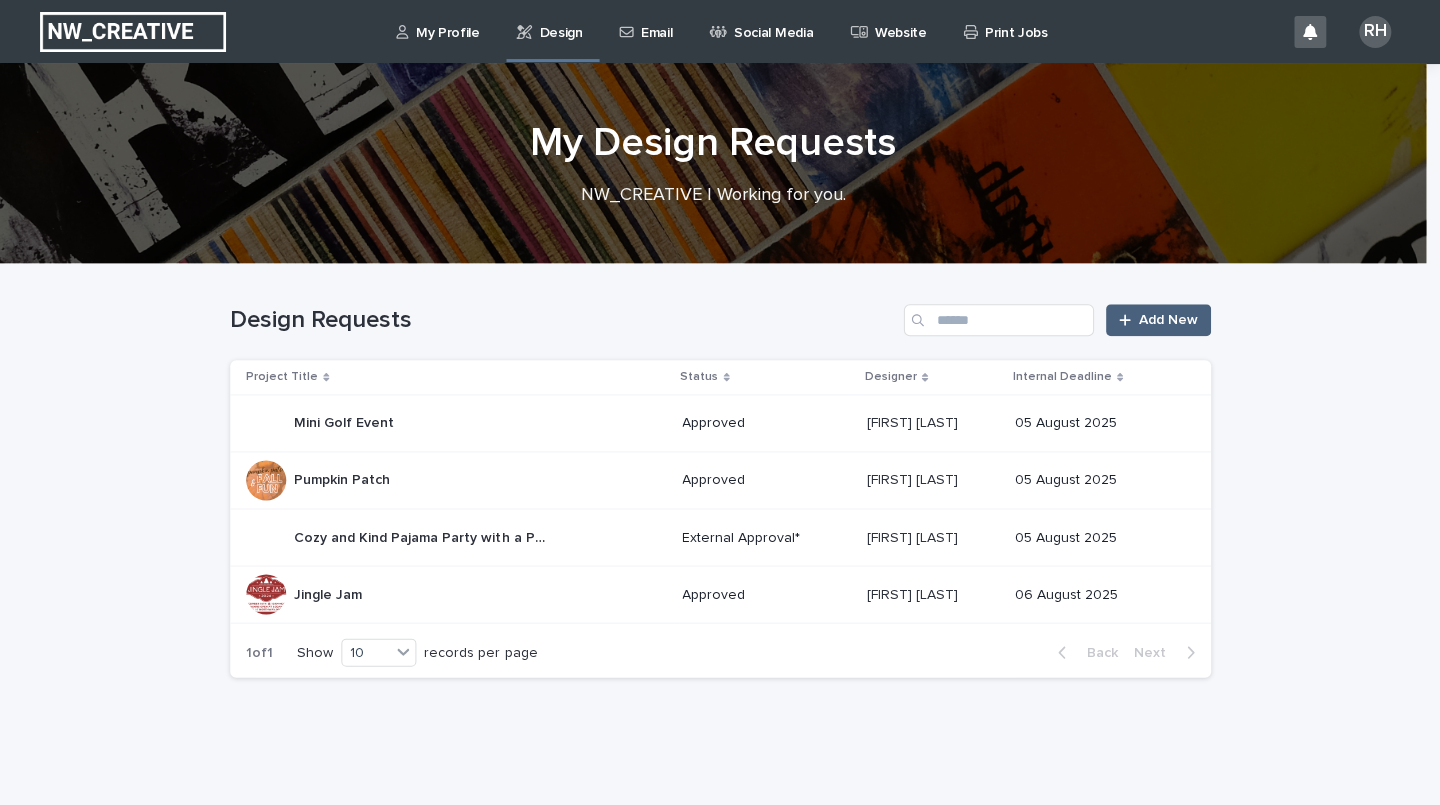 click on "Add New" at bounding box center [1167, 320] 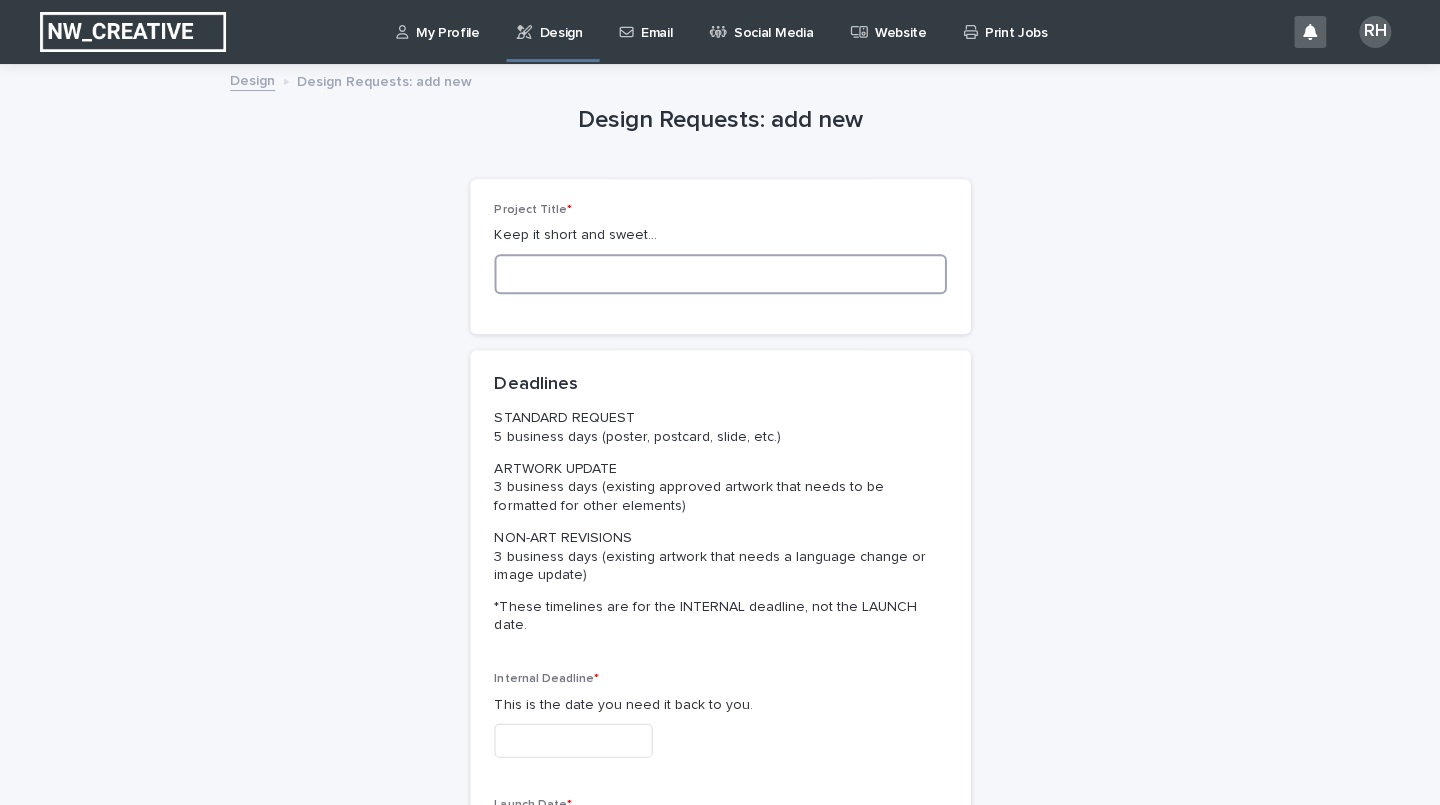 click at bounding box center (720, 274) 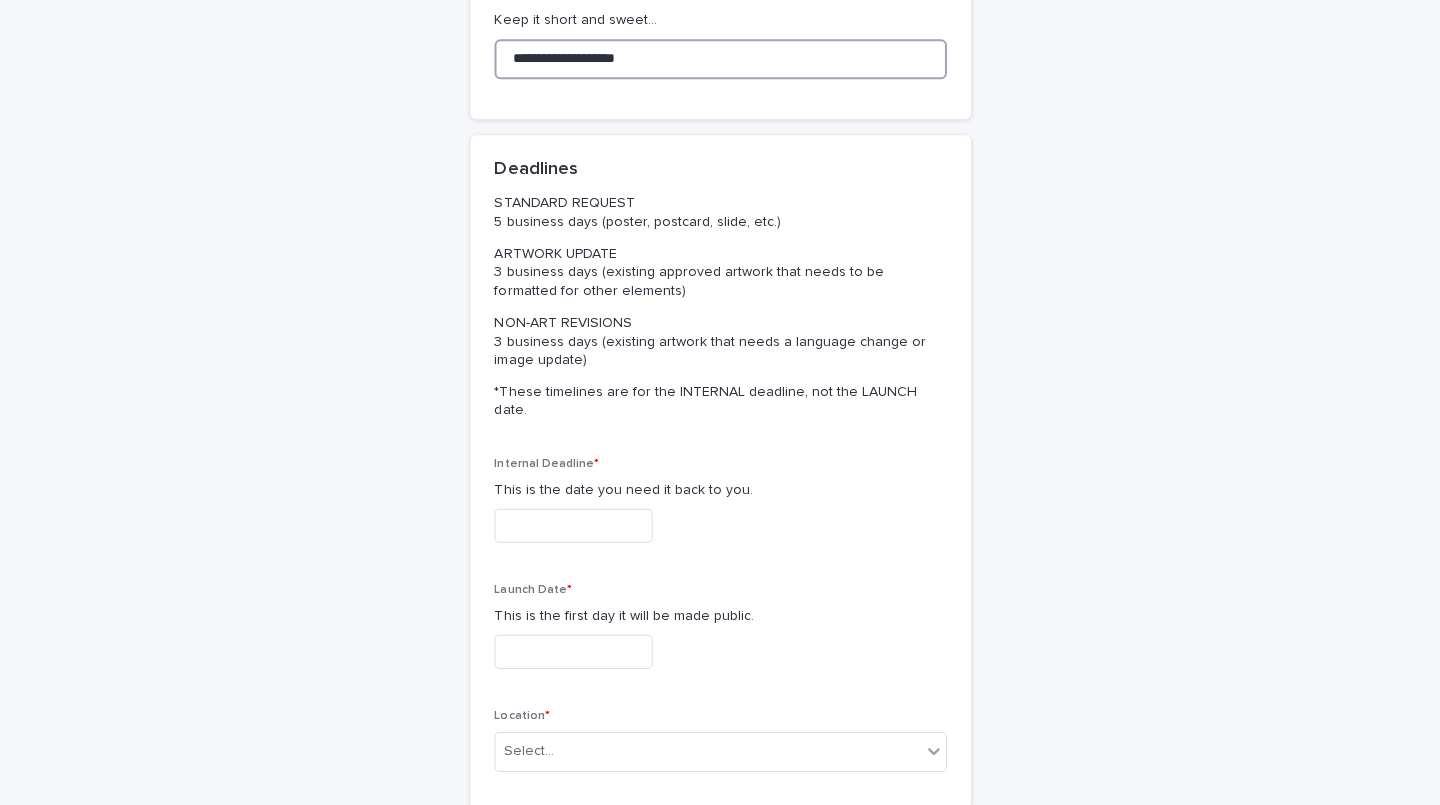 scroll, scrollTop: 222, scrollLeft: 0, axis: vertical 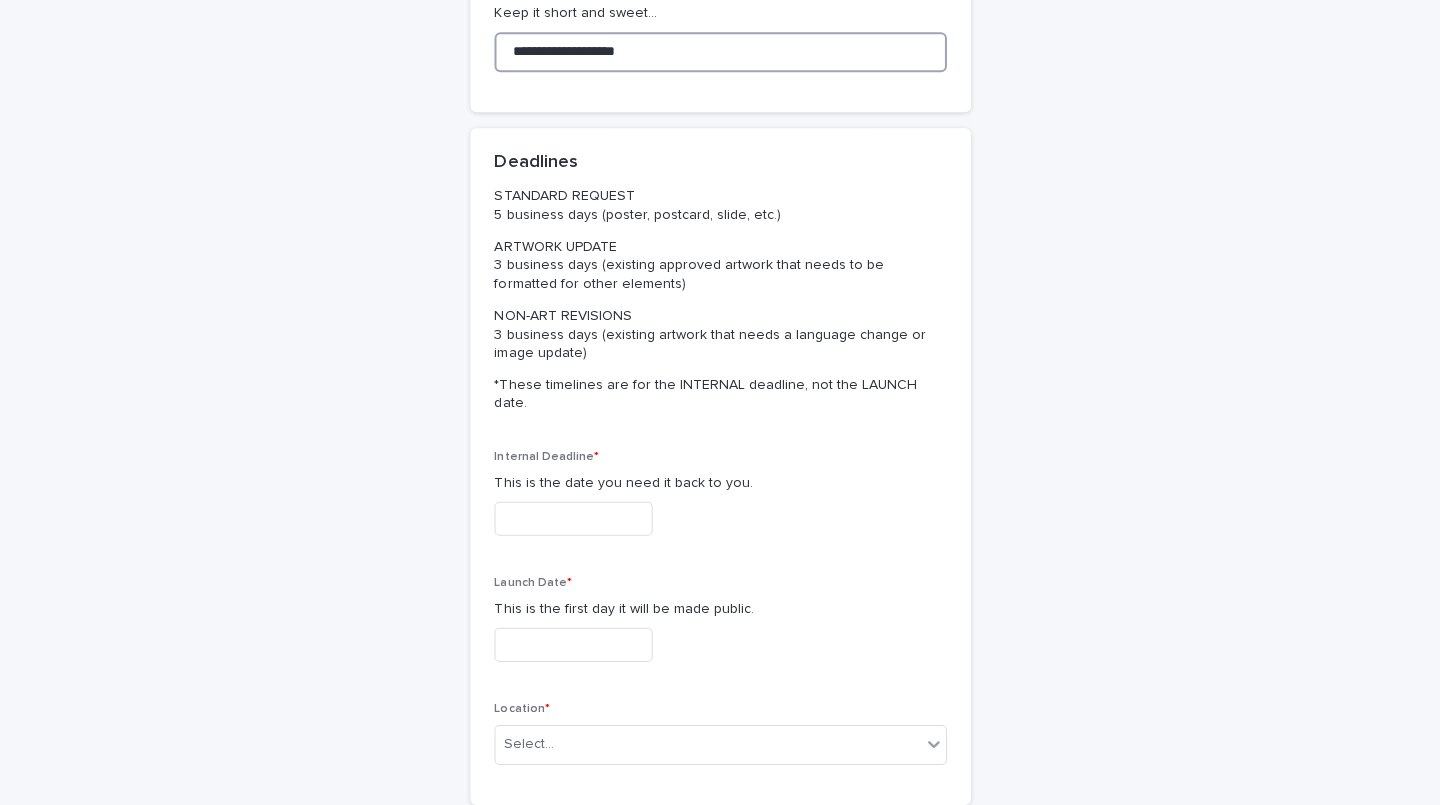 type on "**********" 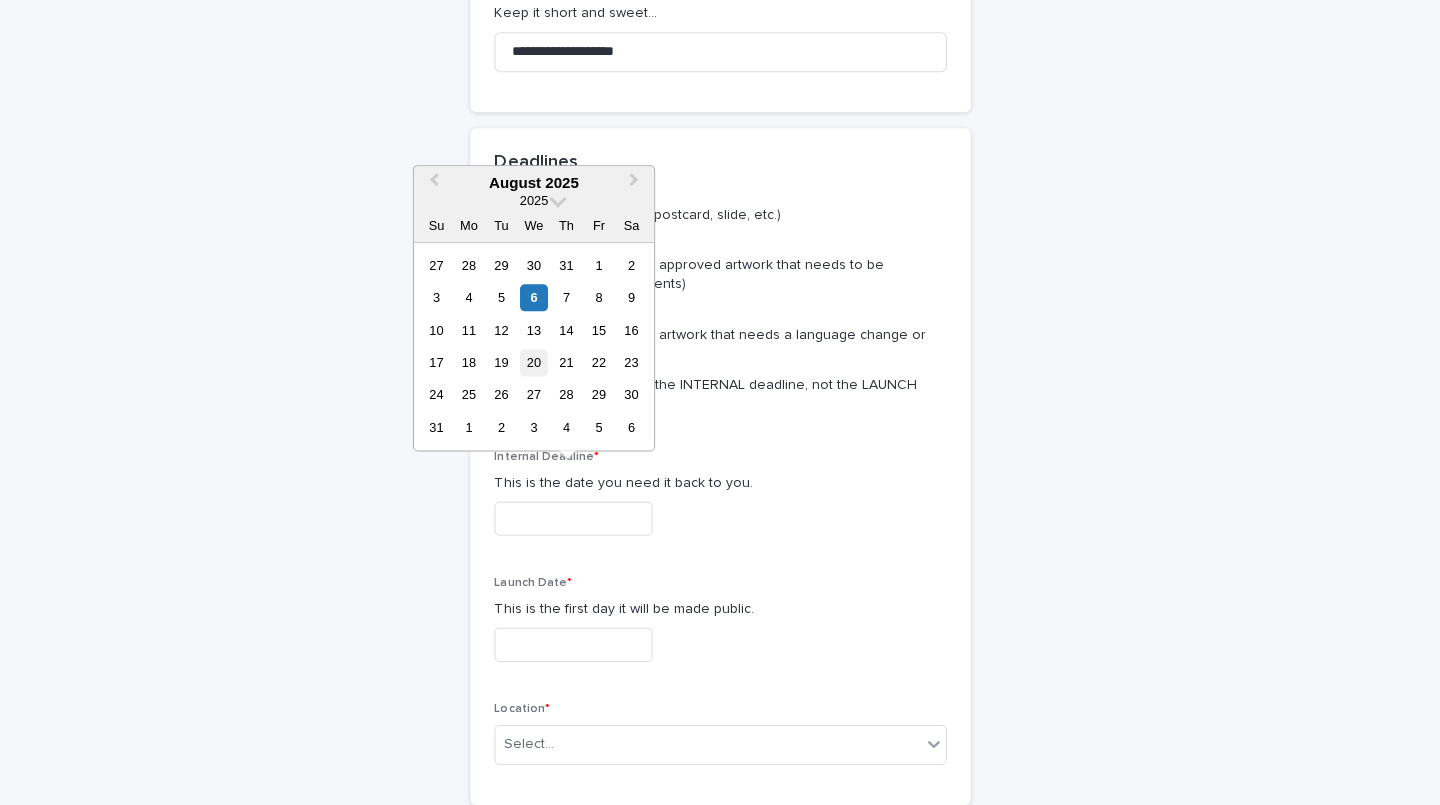 click on "20" at bounding box center (533, 362) 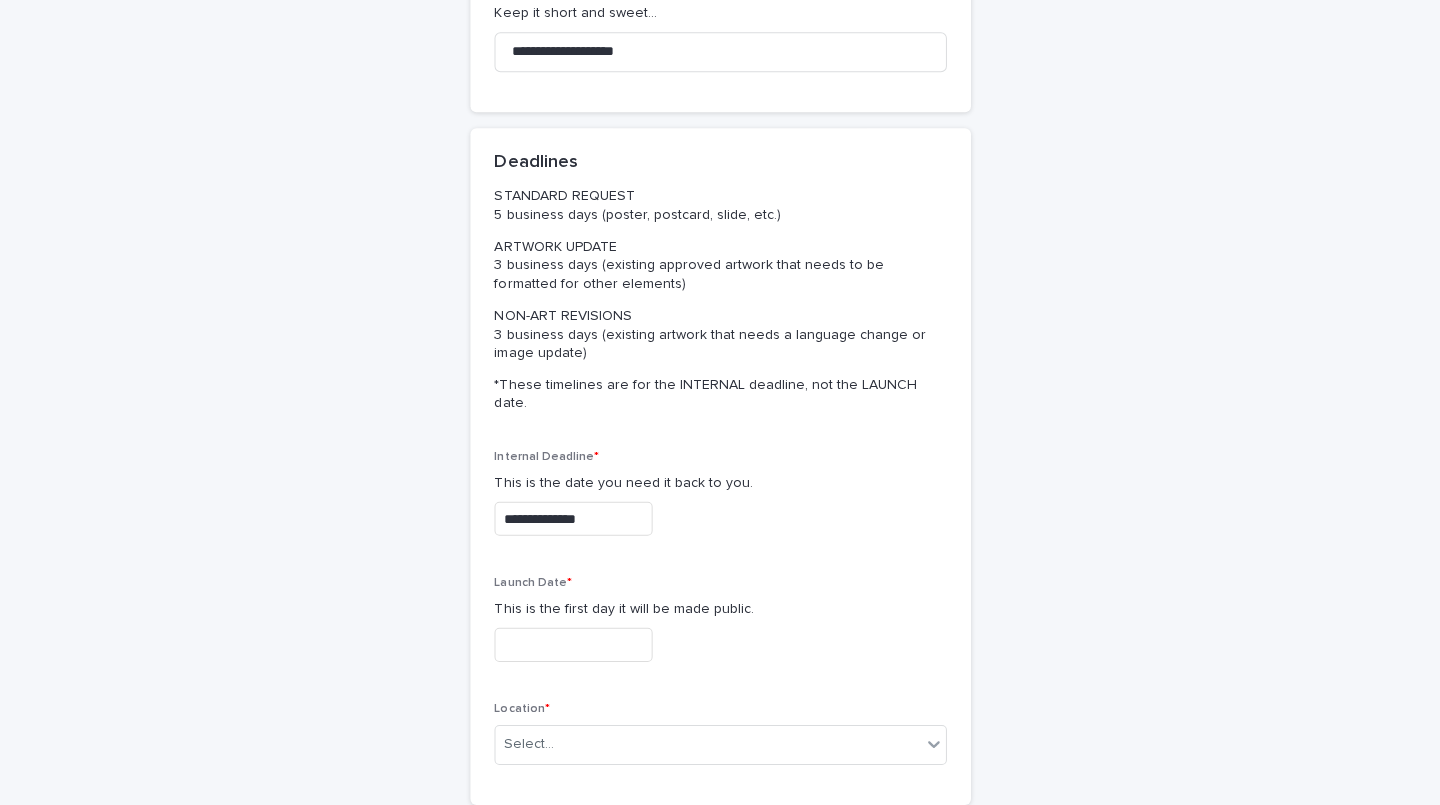 click on "**********" at bounding box center [573, 518] 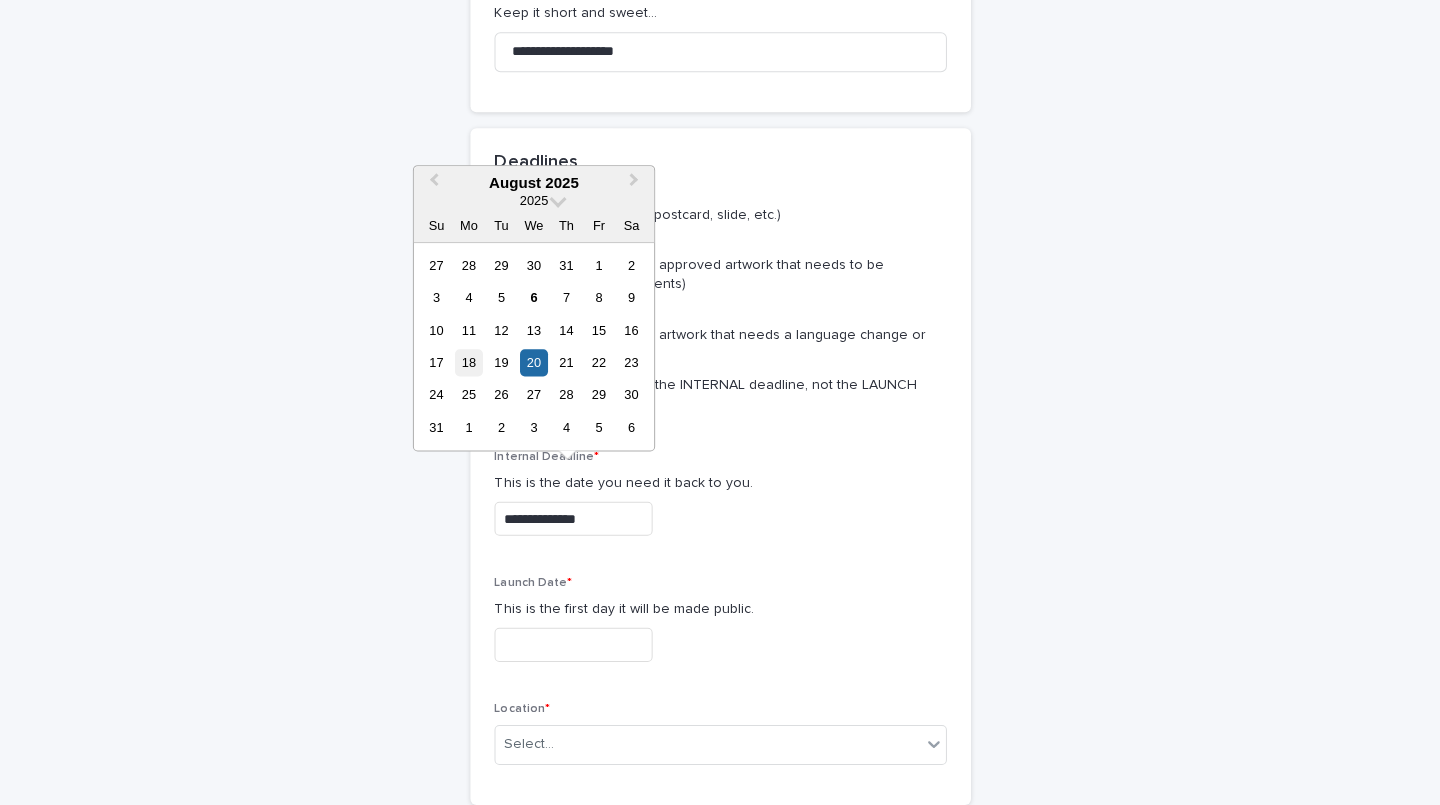 click on "18" at bounding box center (468, 362) 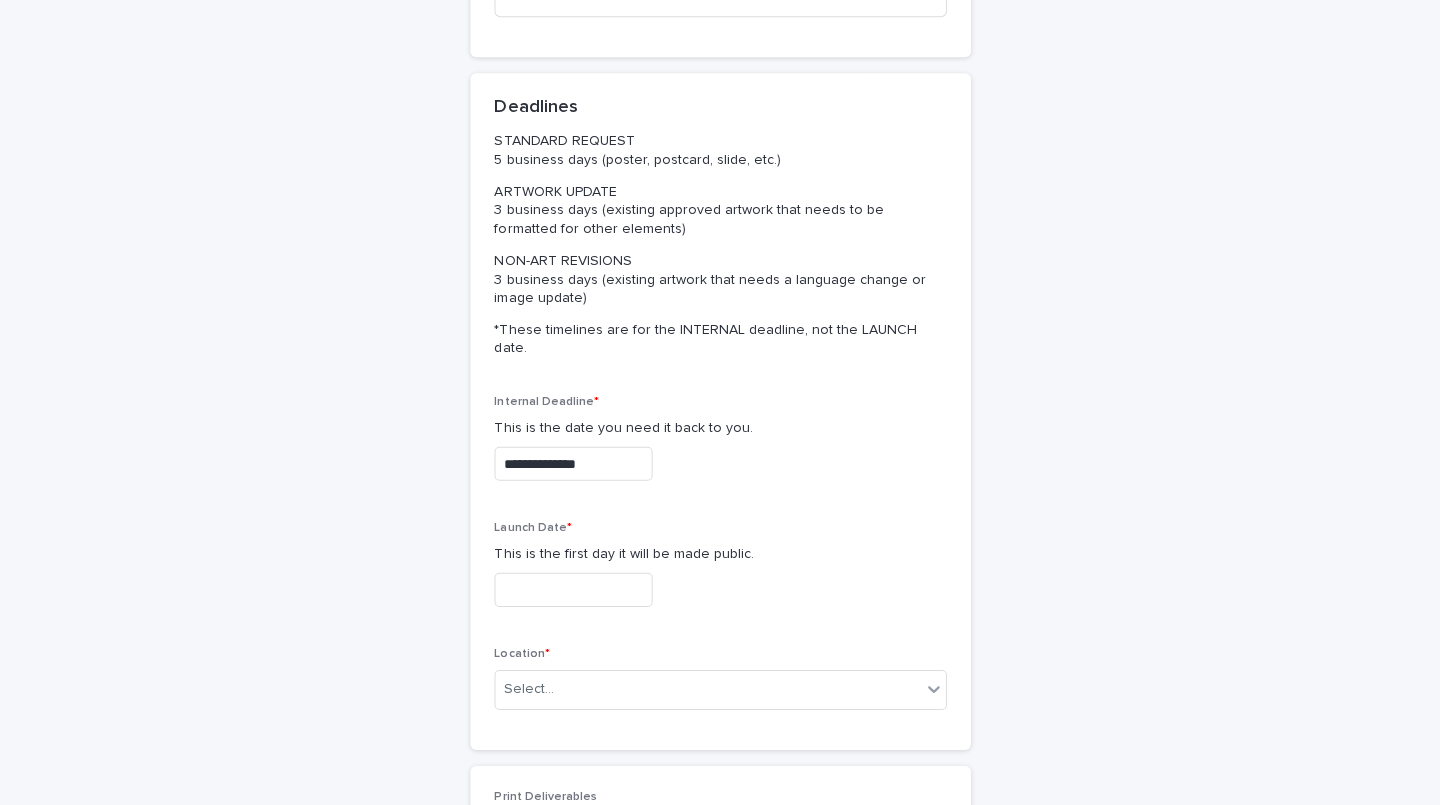 scroll, scrollTop: 300, scrollLeft: 0, axis: vertical 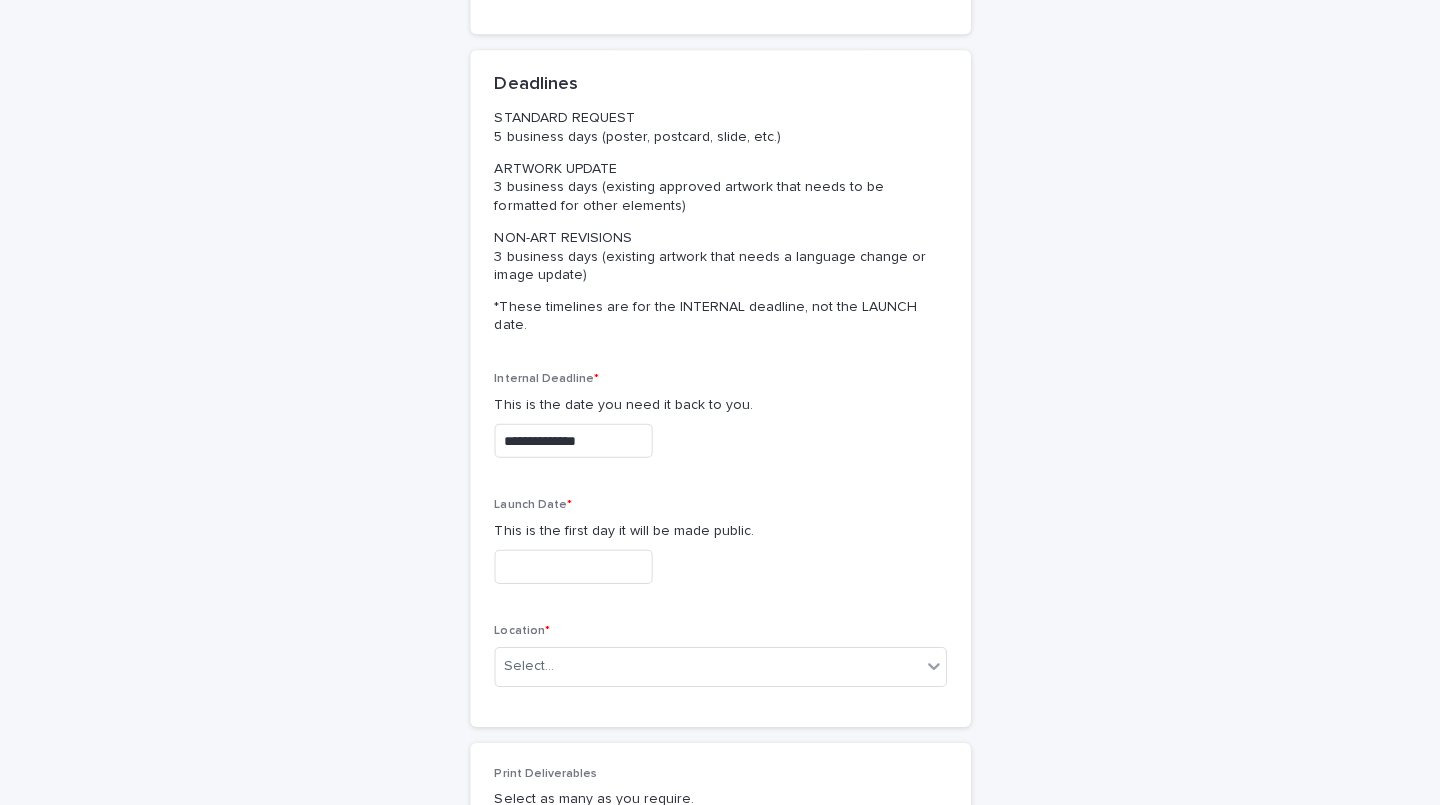click on "**********" at bounding box center [573, 440] 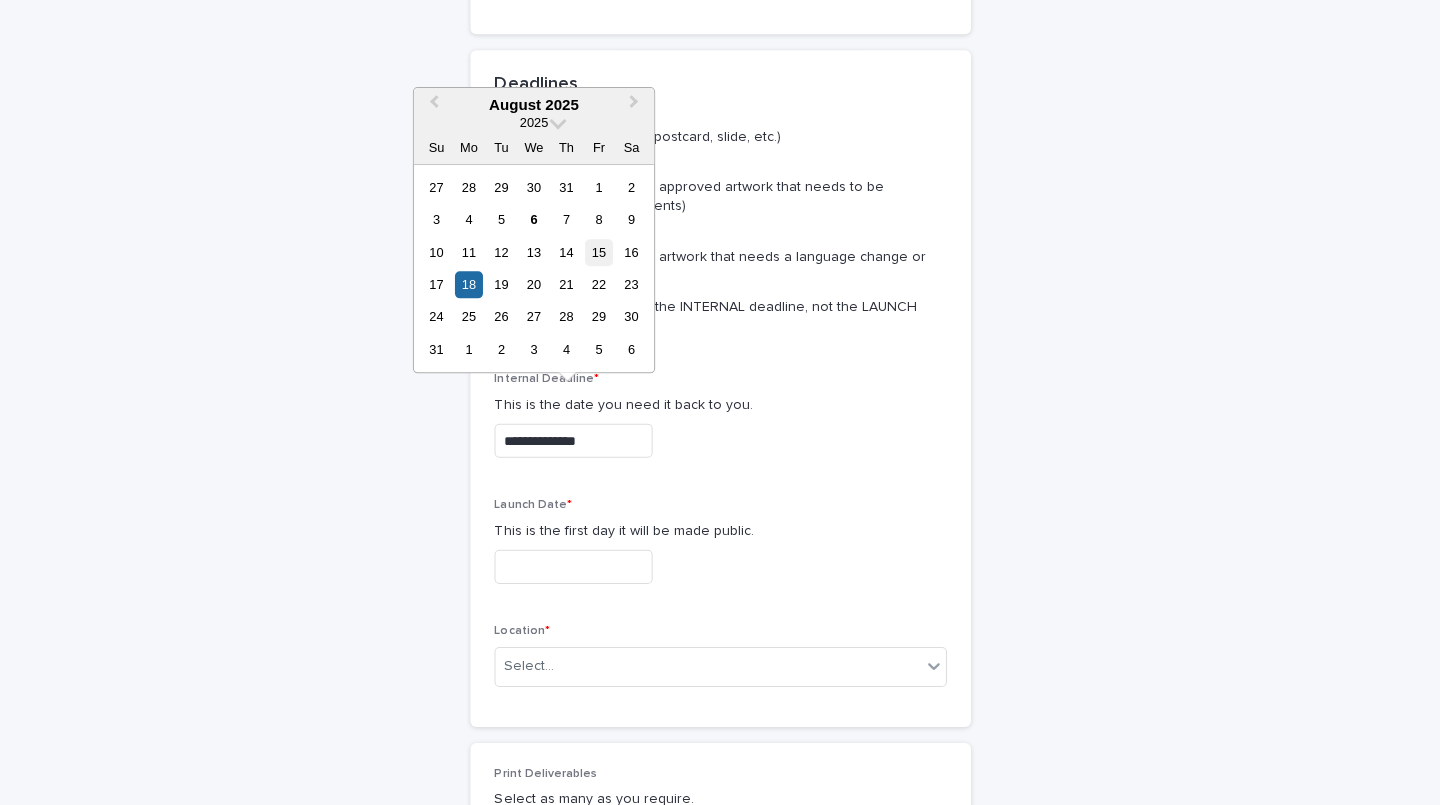 click on "15" at bounding box center [598, 252] 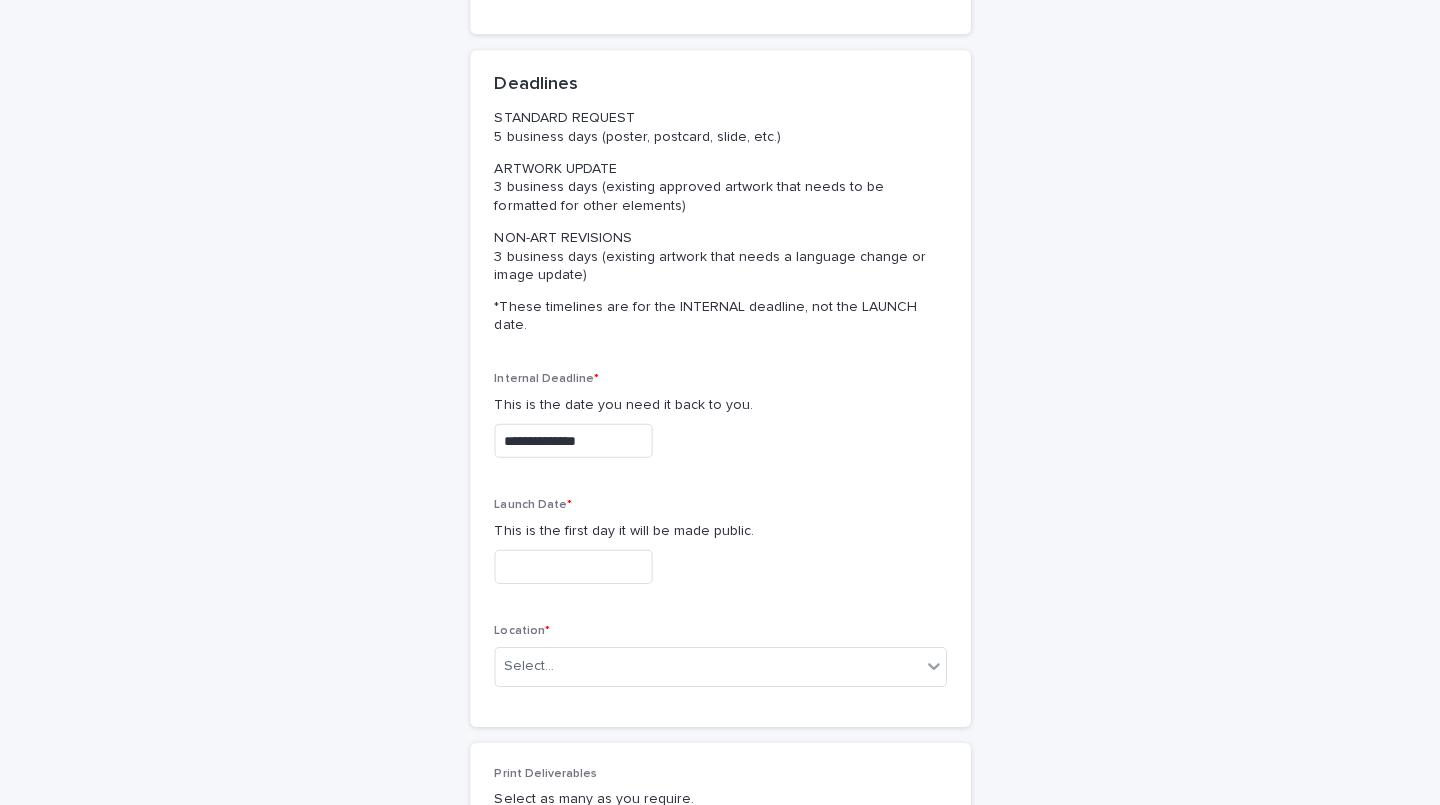 type on "**********" 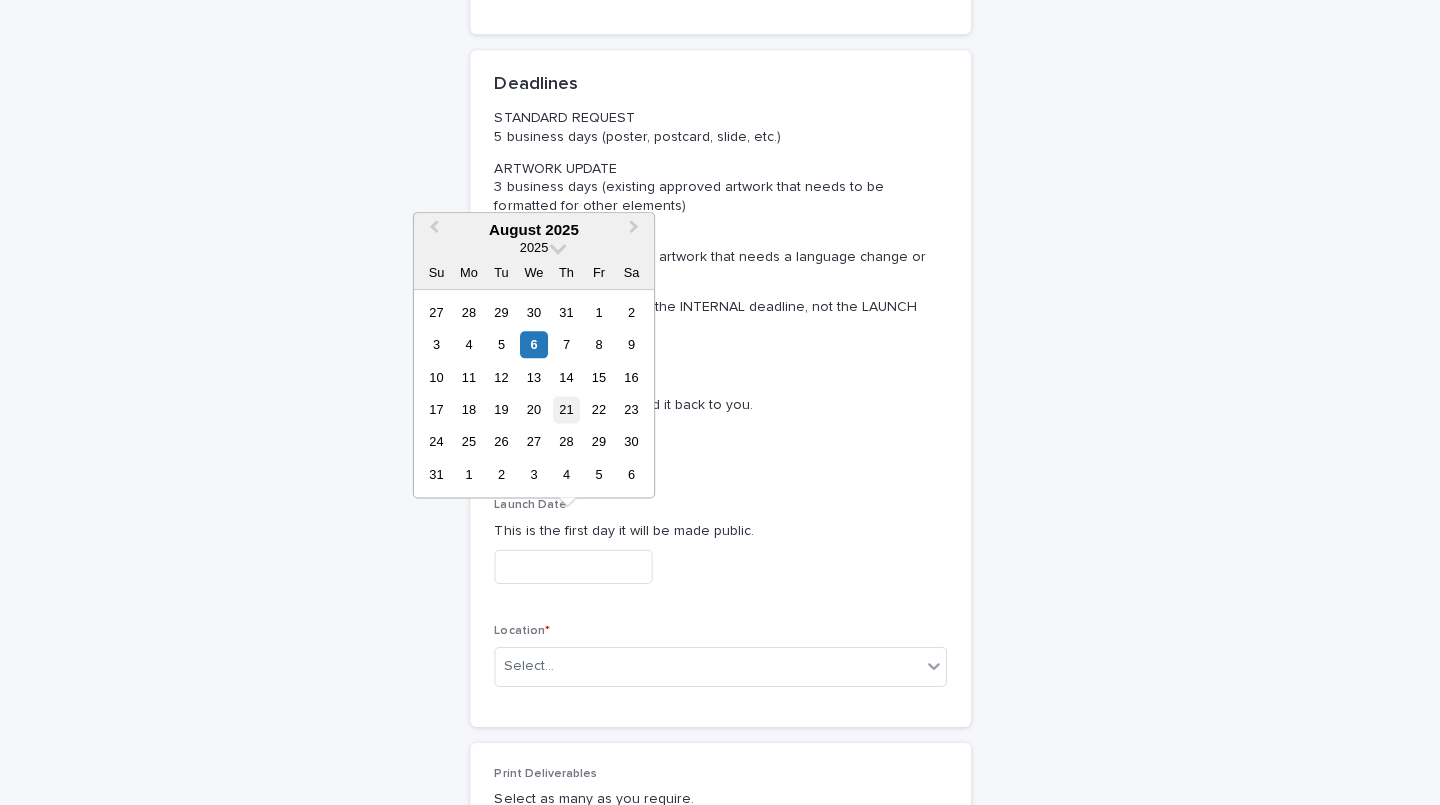 click on "21" at bounding box center (565, 409) 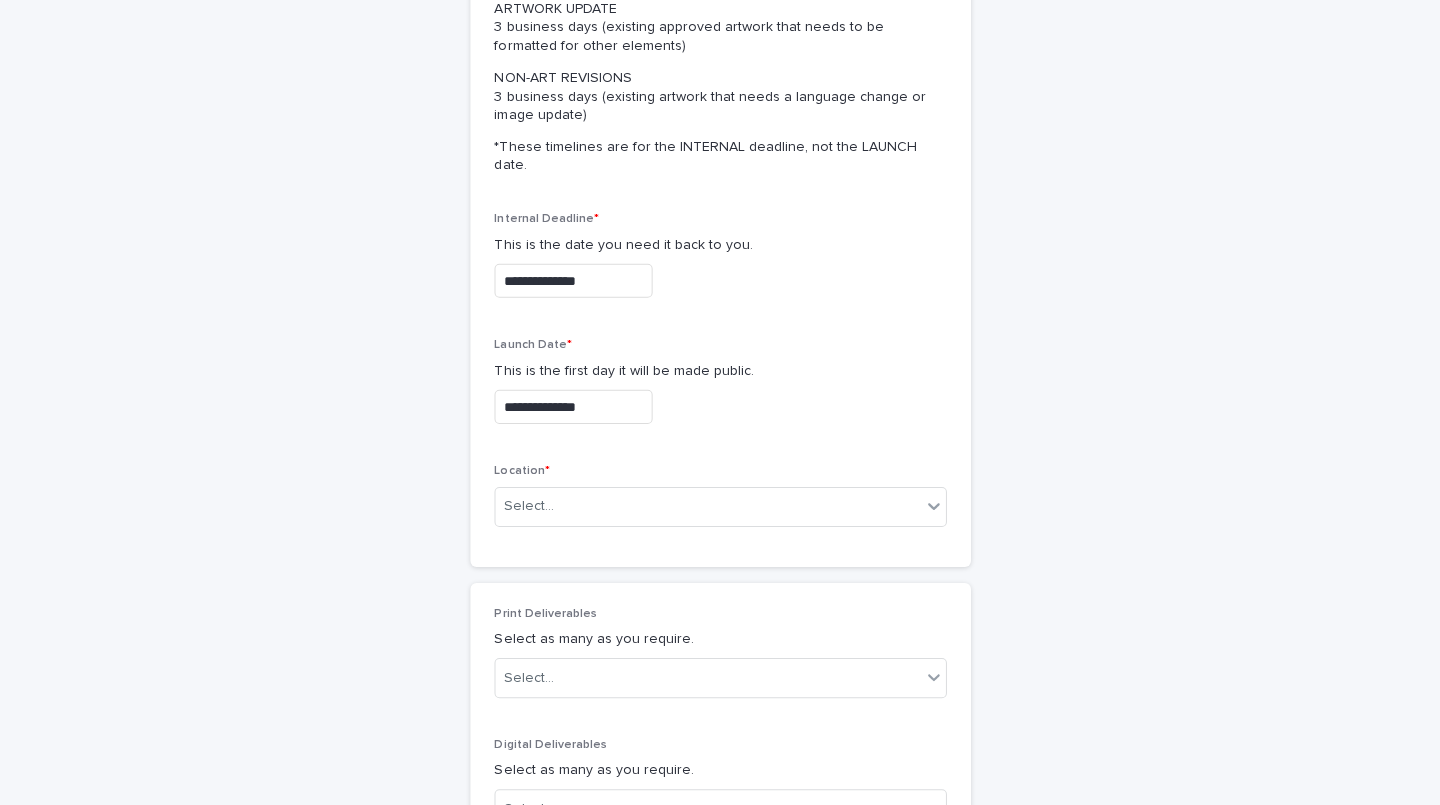 scroll, scrollTop: 469, scrollLeft: 0, axis: vertical 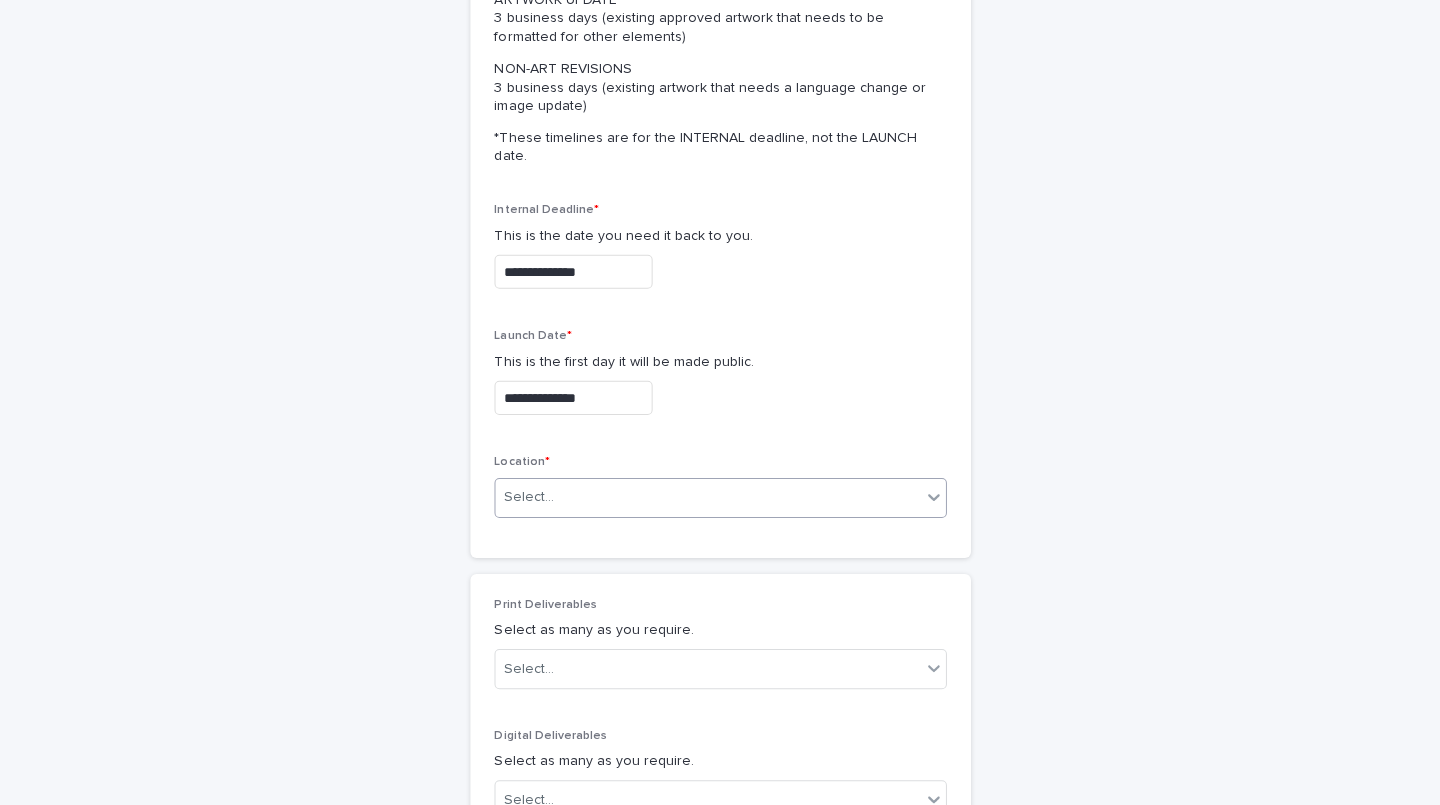 click at bounding box center (556, 496) 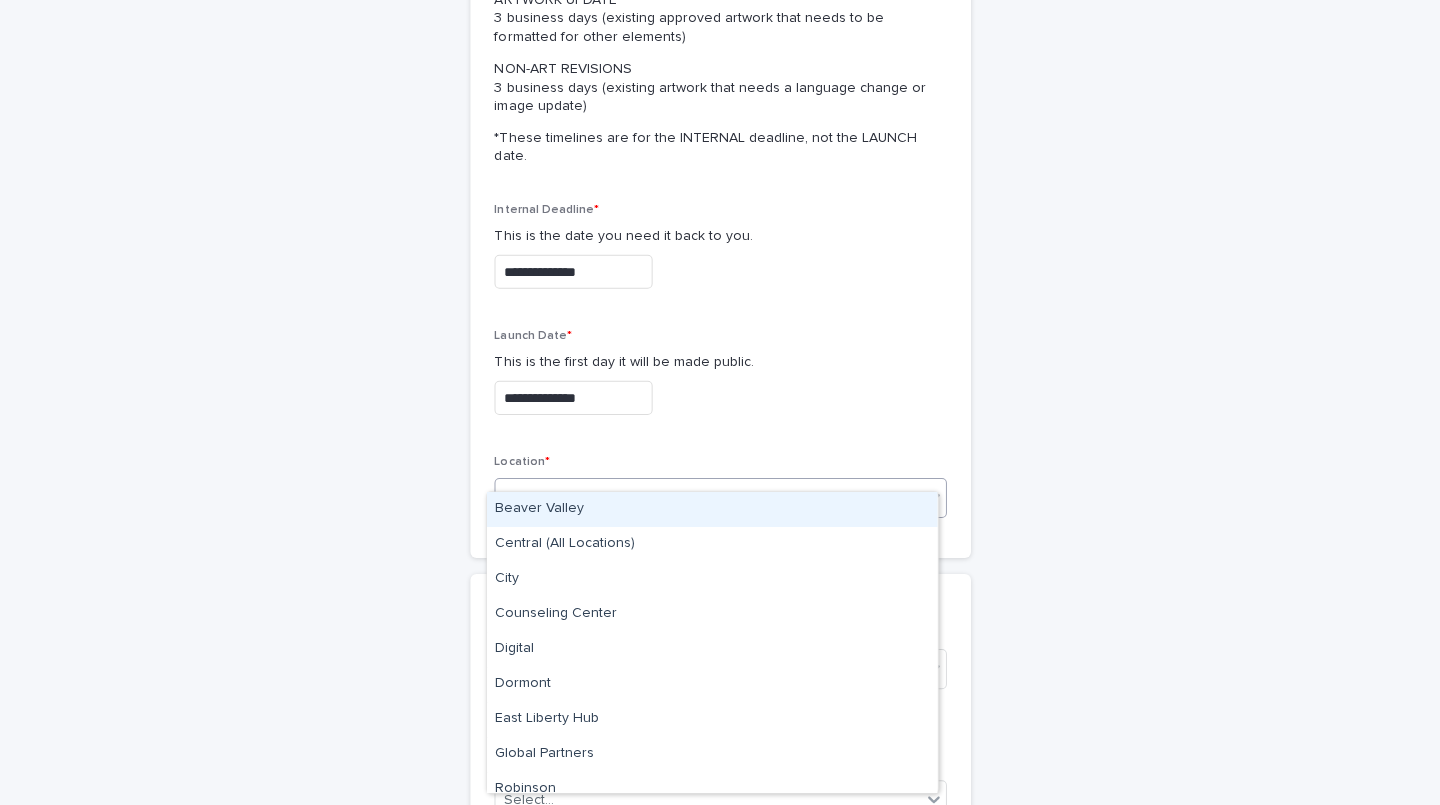 click on "Beaver Valley" at bounding box center [712, 509] 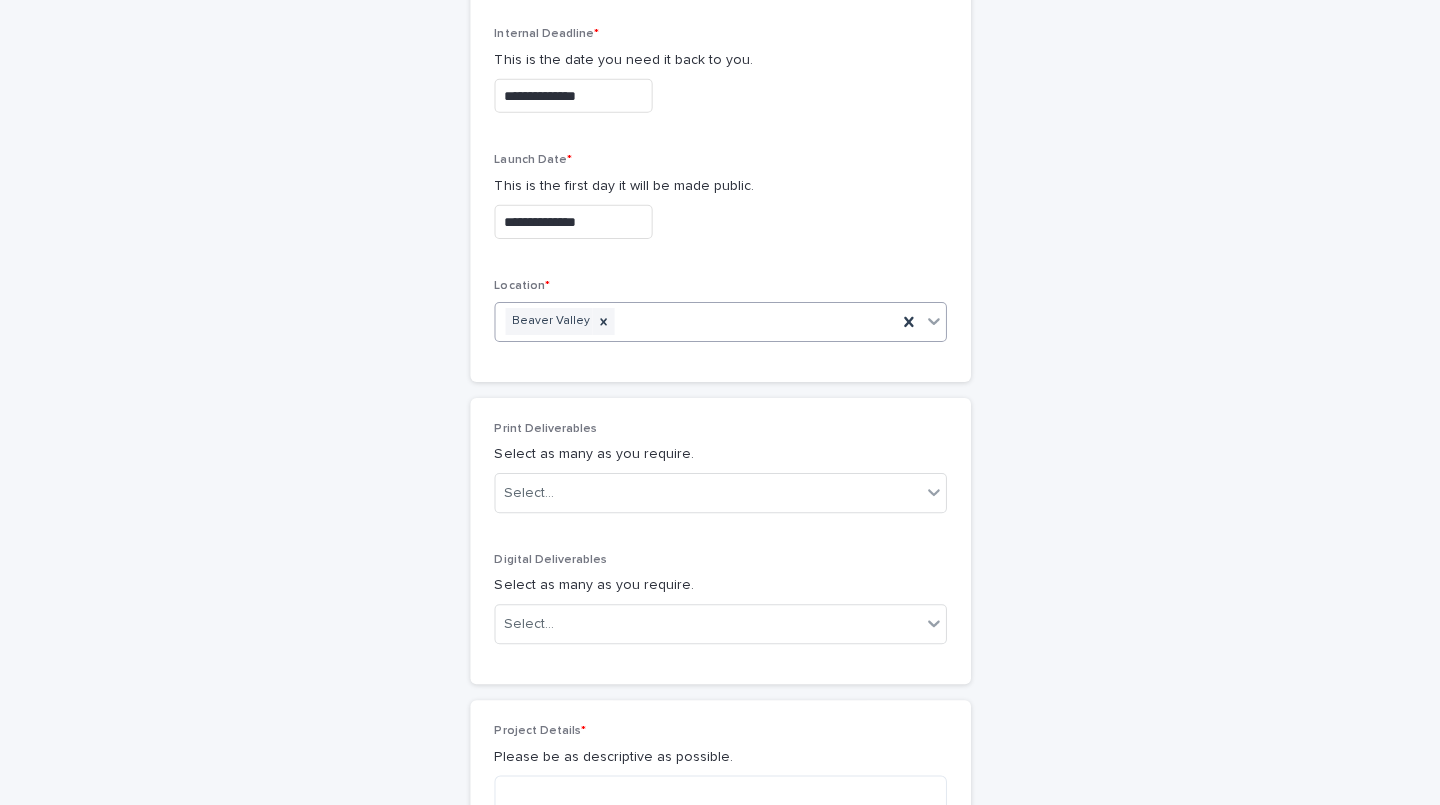 scroll, scrollTop: 647, scrollLeft: 0, axis: vertical 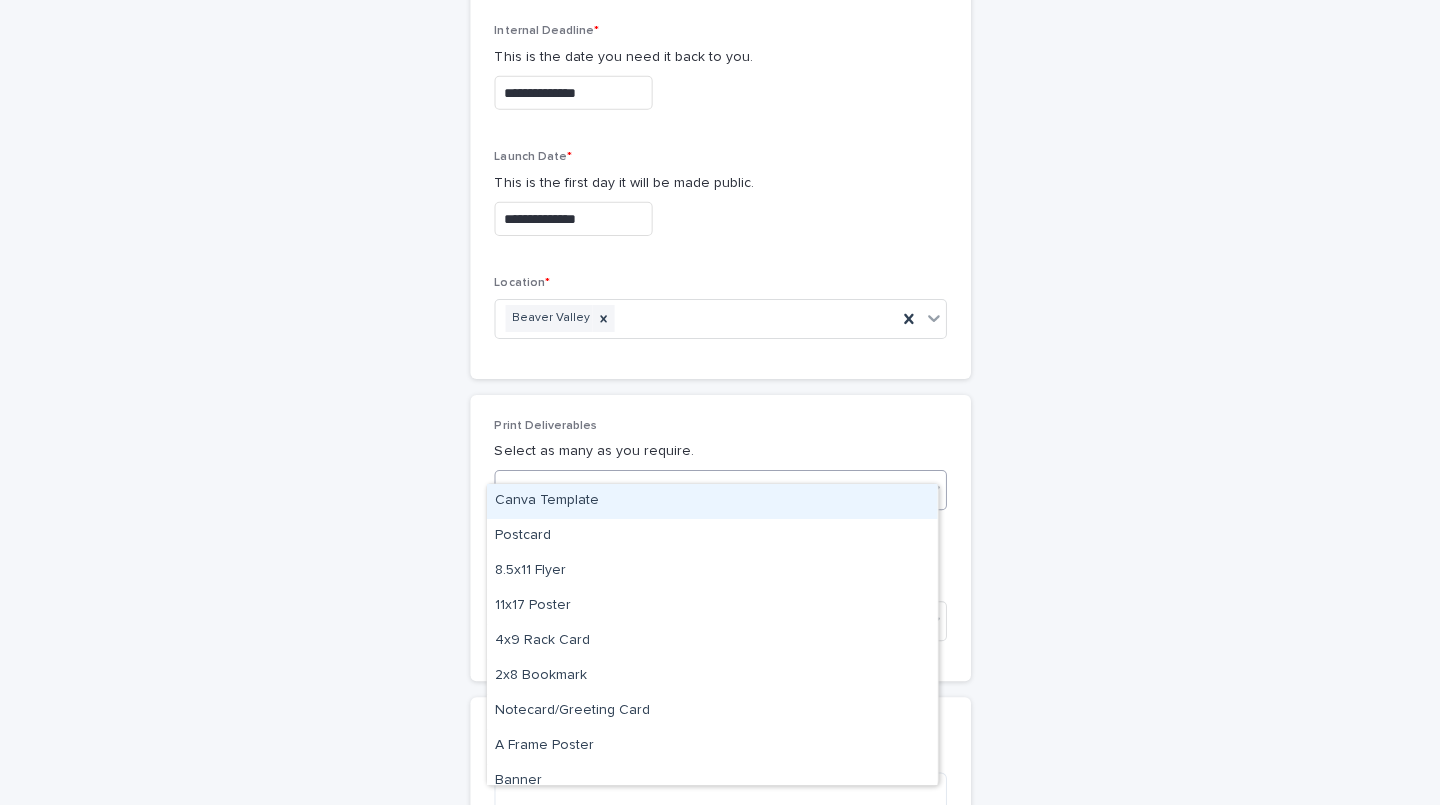 click on "Select..." at bounding box center [707, 490] 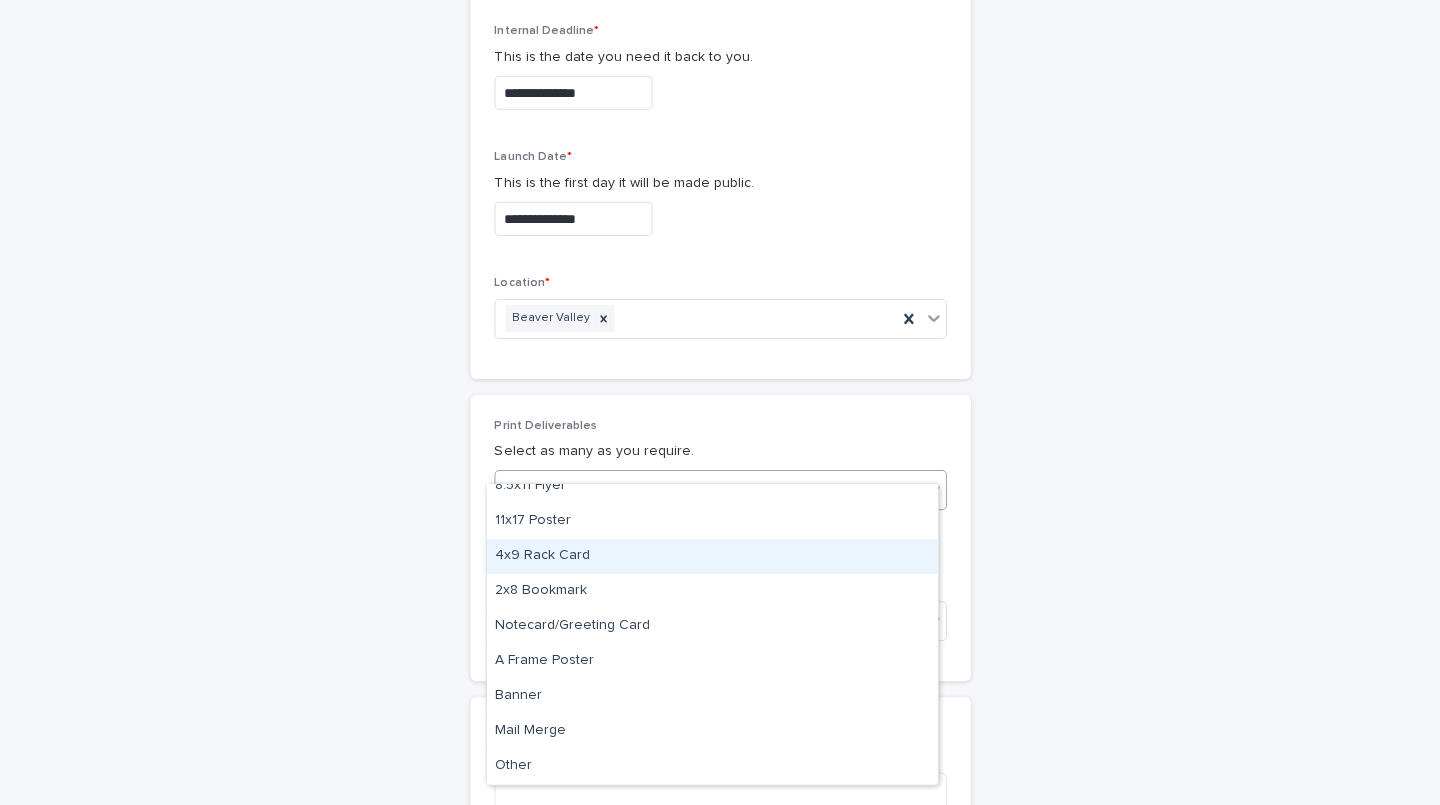 scroll, scrollTop: 85, scrollLeft: 0, axis: vertical 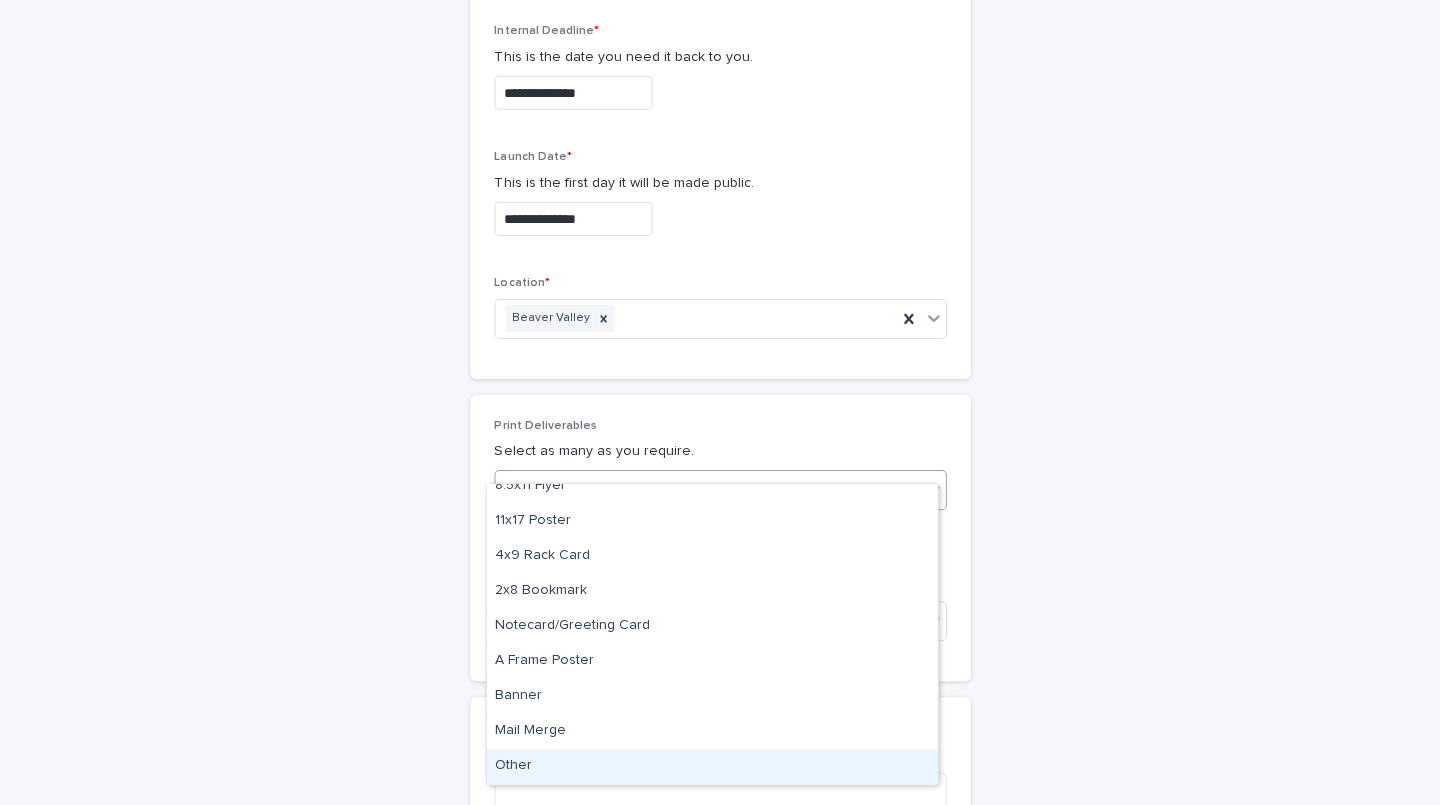 click on "Other" at bounding box center [712, 766] 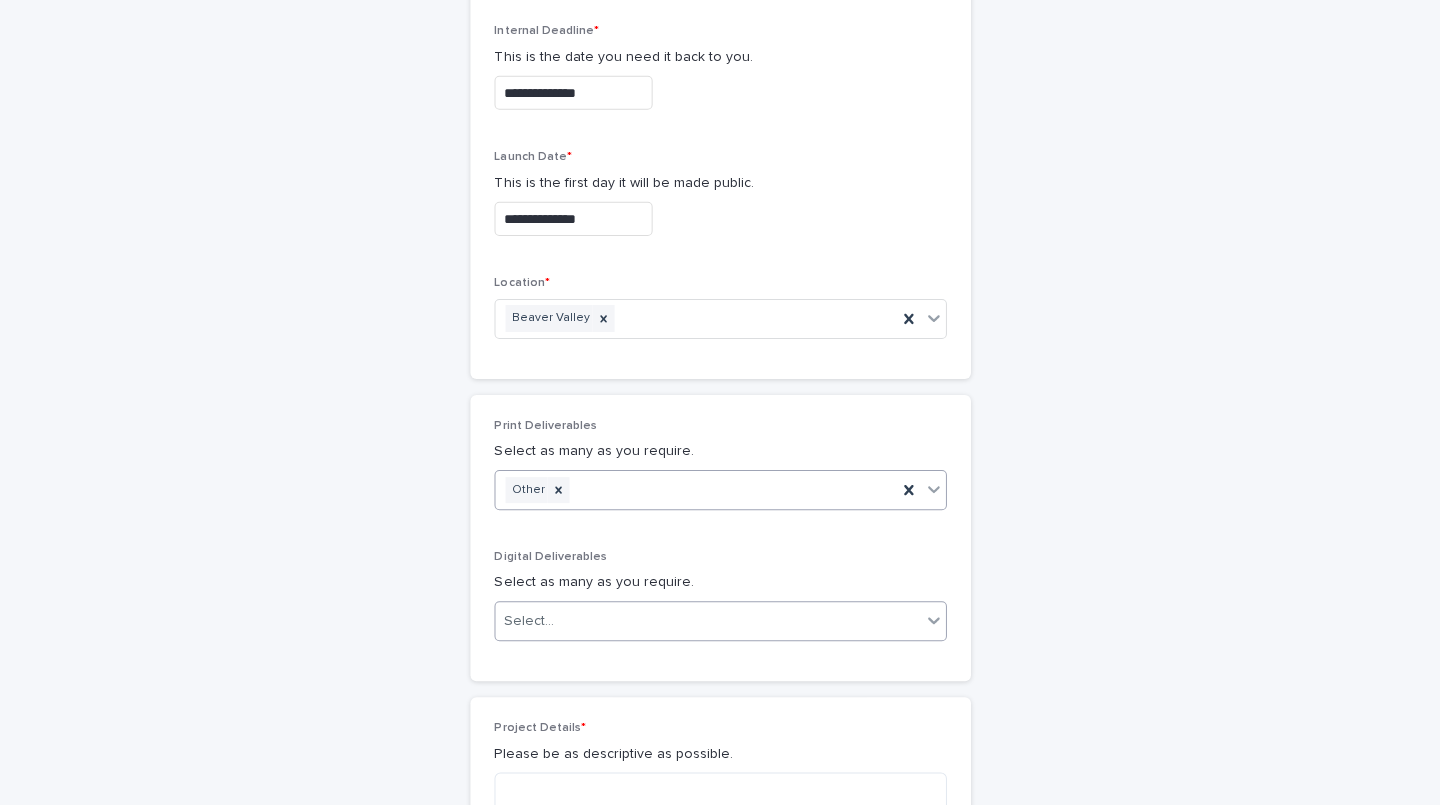 click on "Select..." at bounding box center [707, 621] 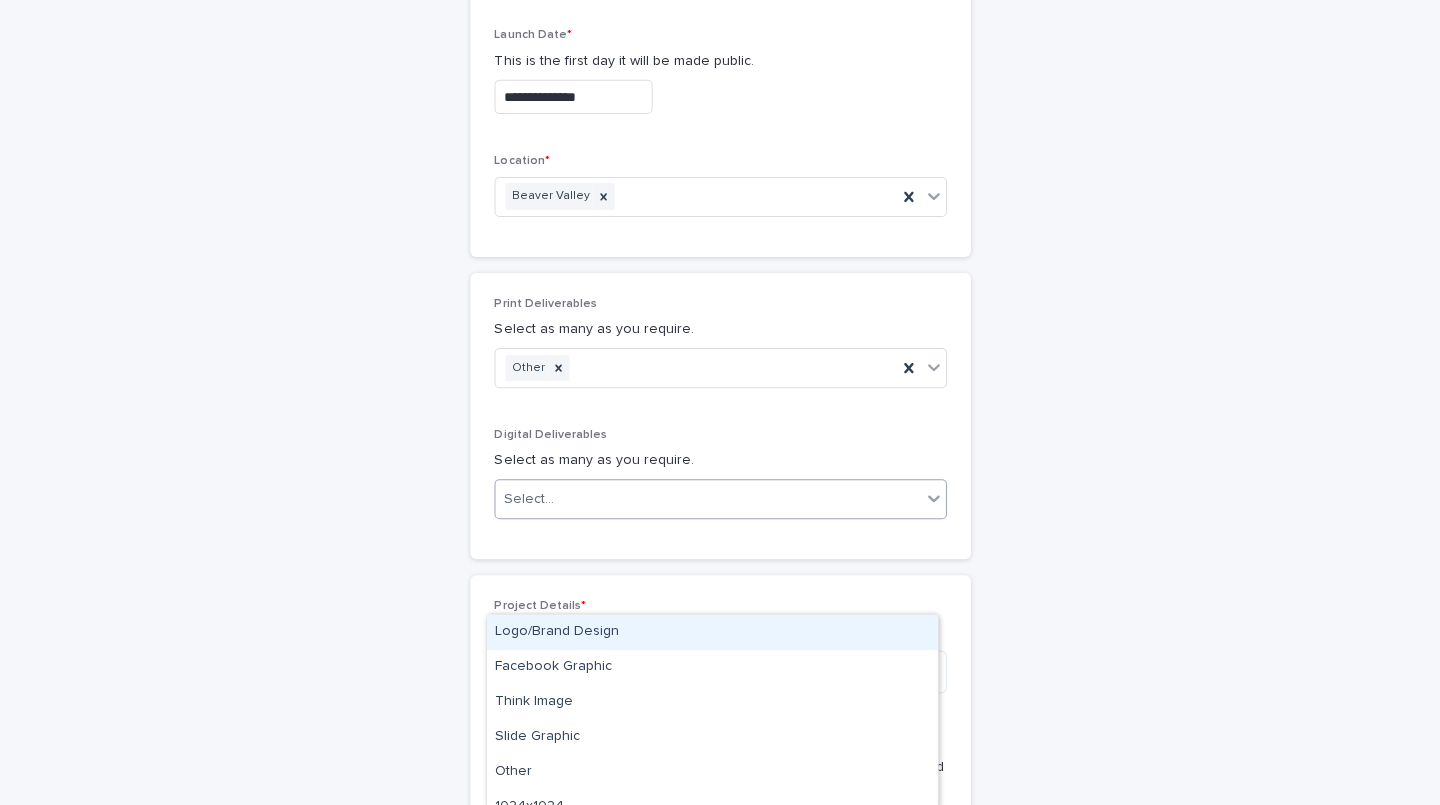 scroll, scrollTop: 779, scrollLeft: 0, axis: vertical 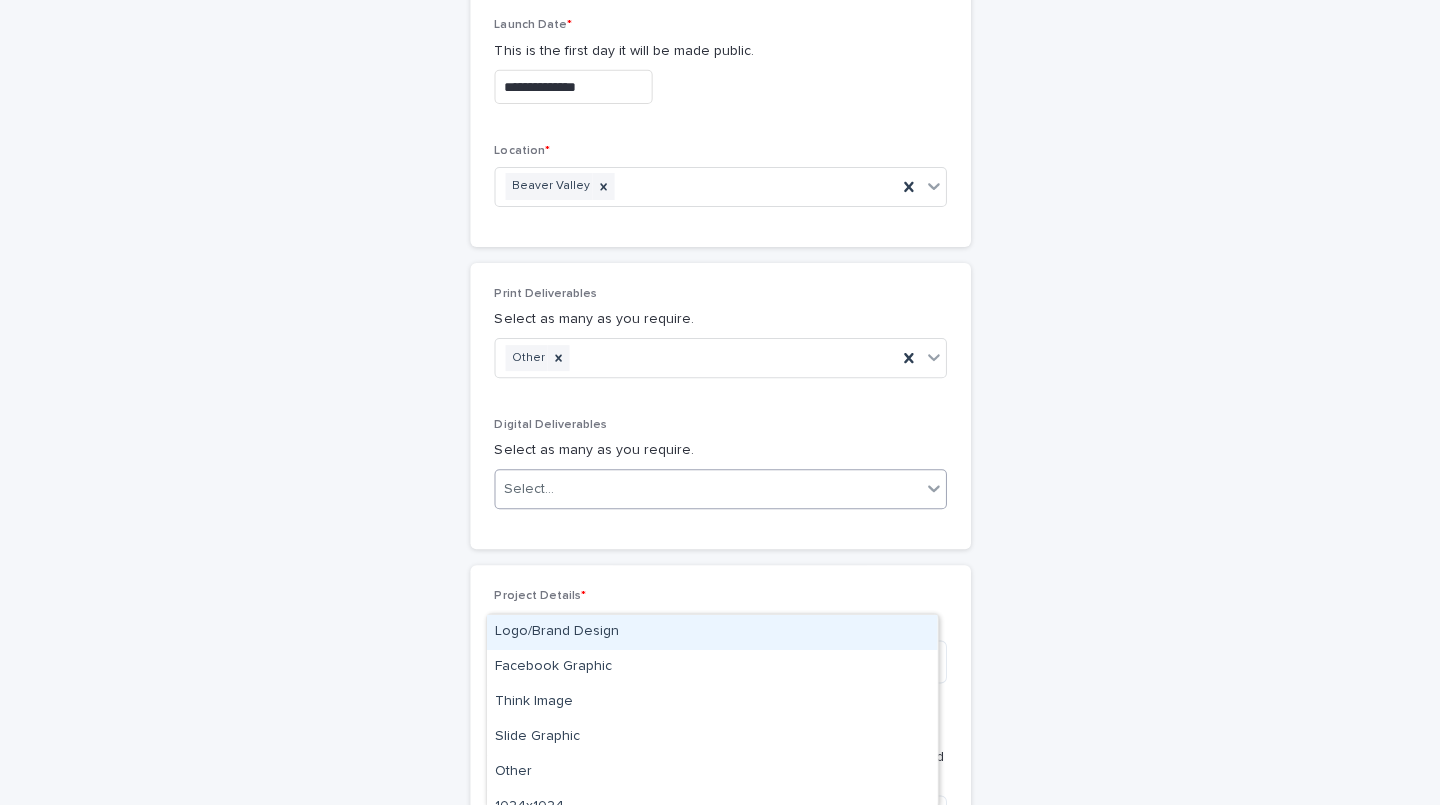 click on "Print Deliverables Select as many as you require. Other Digital Deliverables Select as many as you require.      option Logo/Brand Design focused, 1 of 8. 8 results available. Use Up and Down to choose options, press Enter to select the currently focused option, press Escape to exit the menu, press Tab to select the option and exit the menu. Select..." at bounding box center (720, 406) 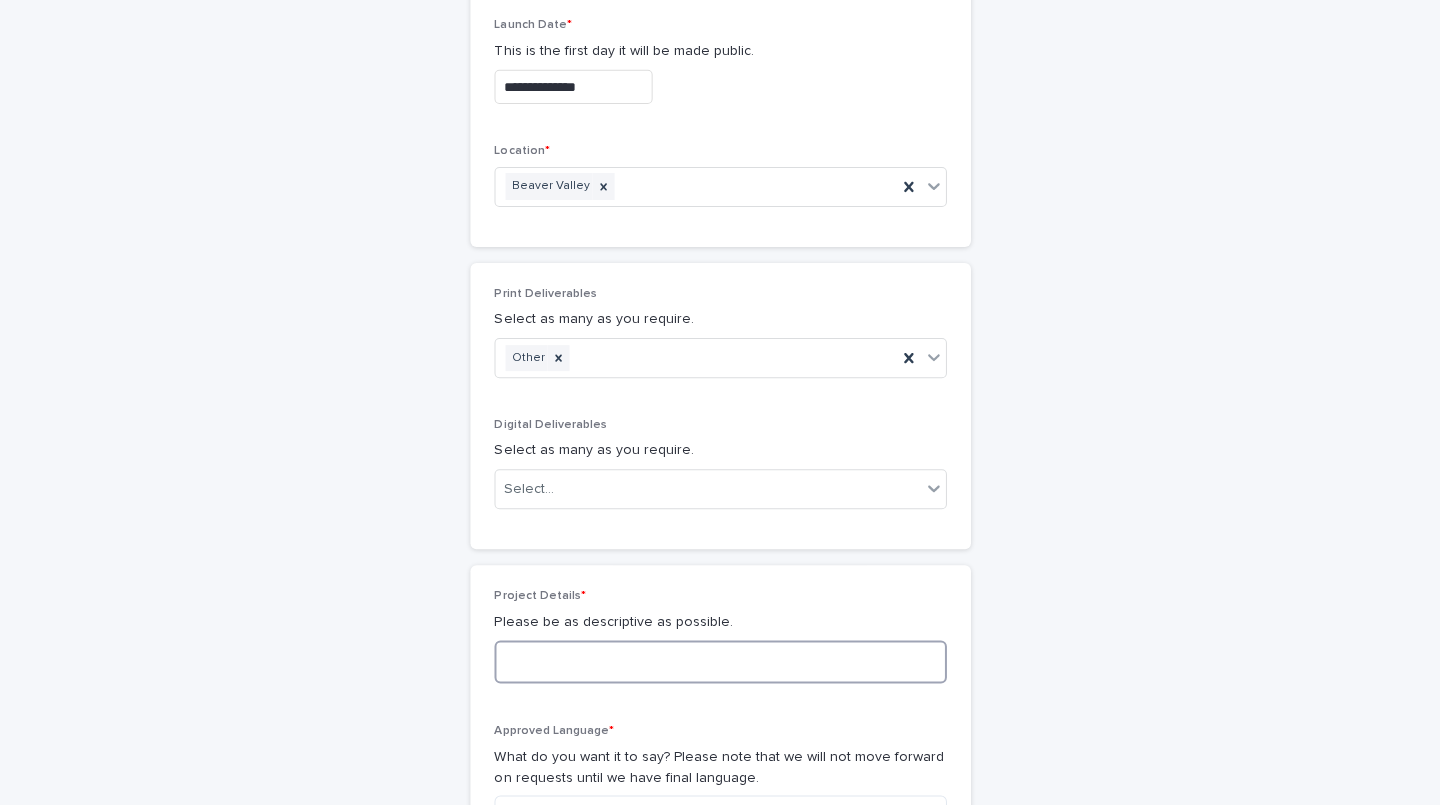 click at bounding box center (720, 661) 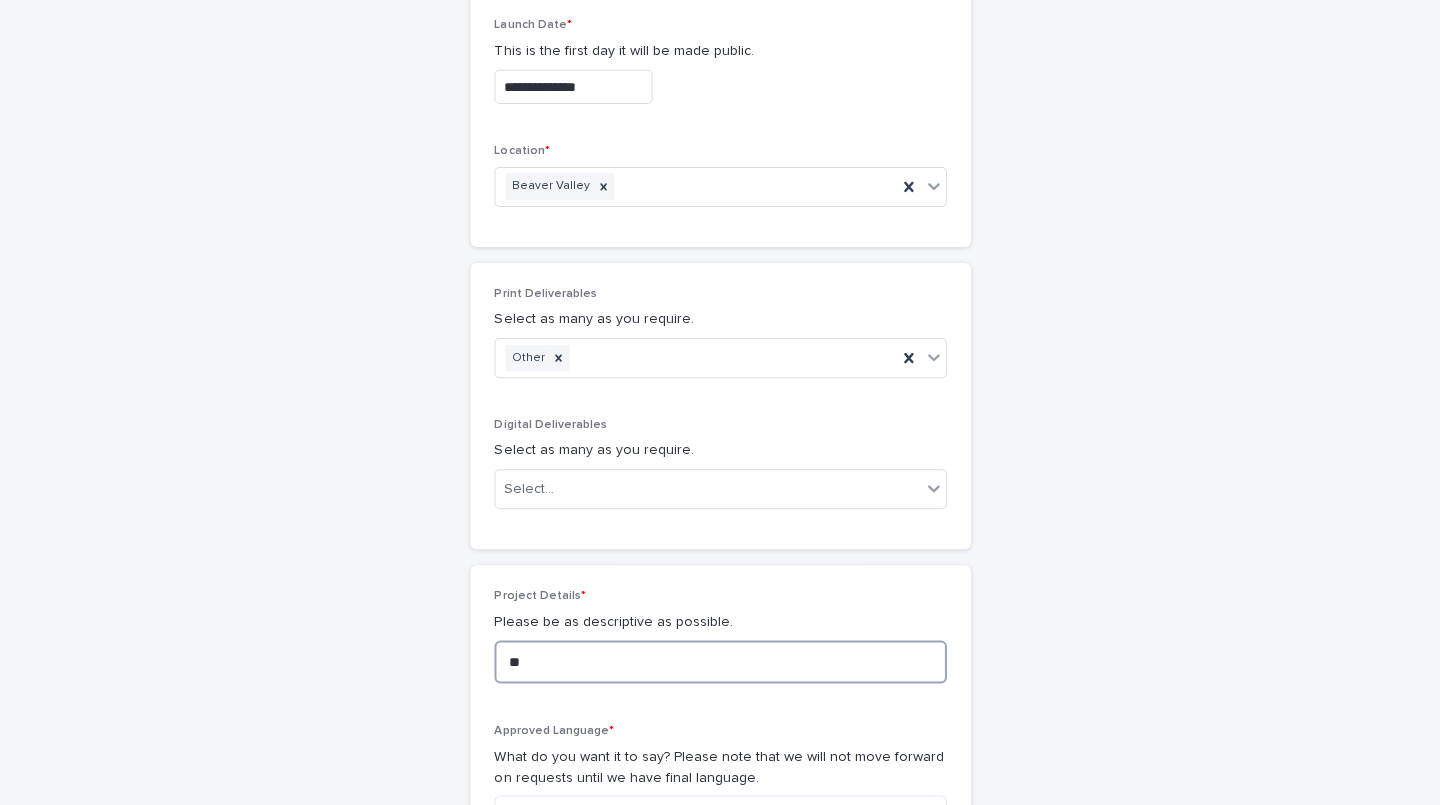 type on "*" 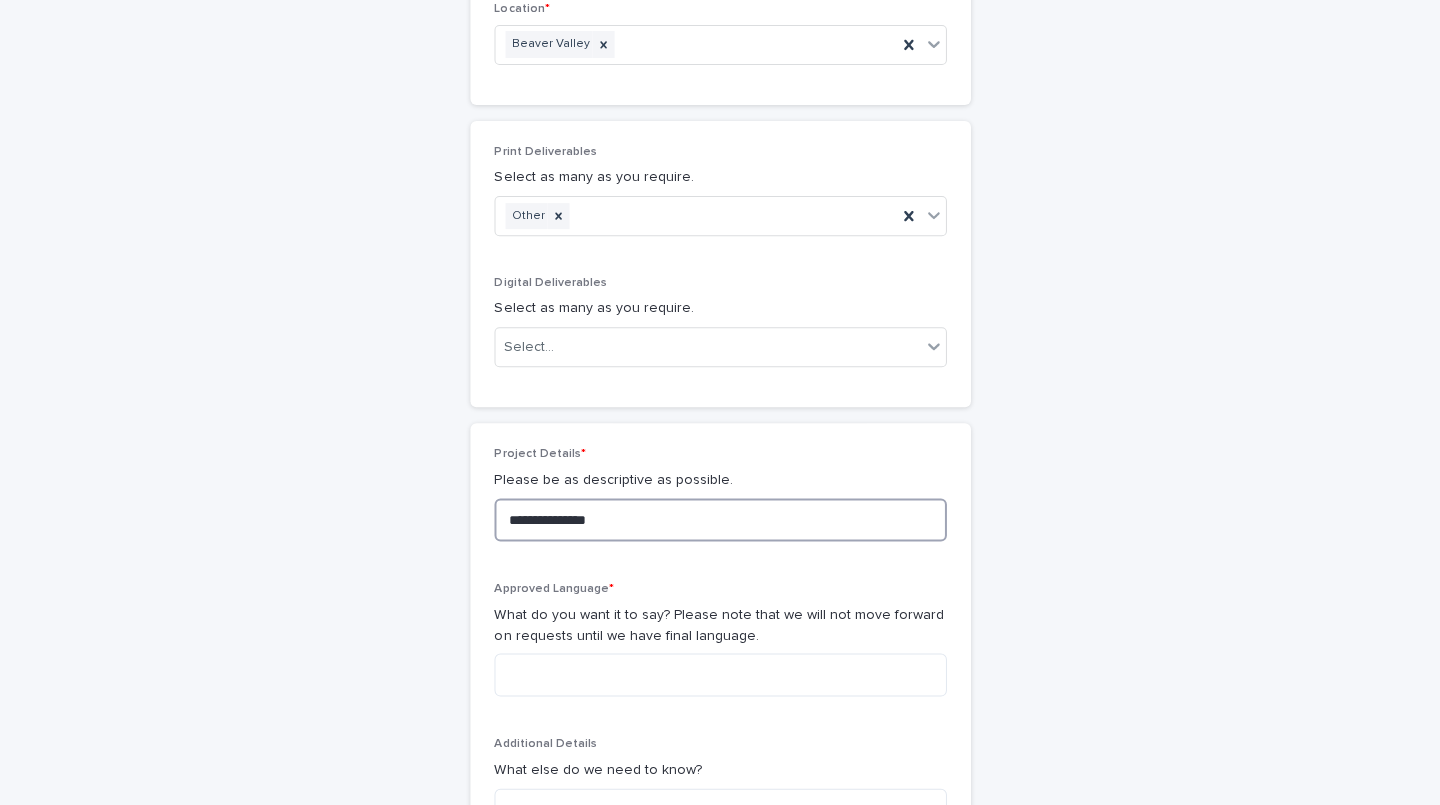 scroll, scrollTop: 931, scrollLeft: 0, axis: vertical 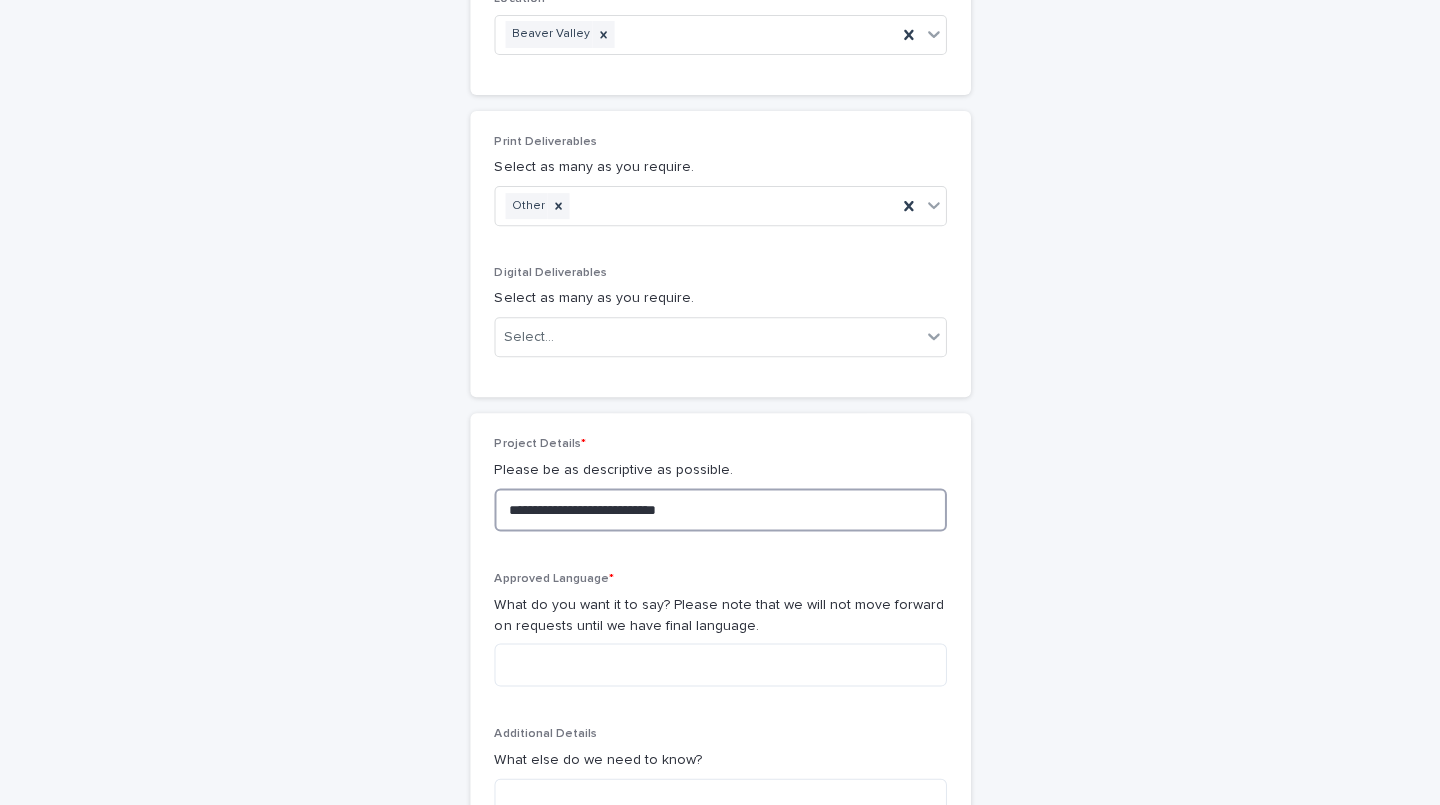 type on "**********" 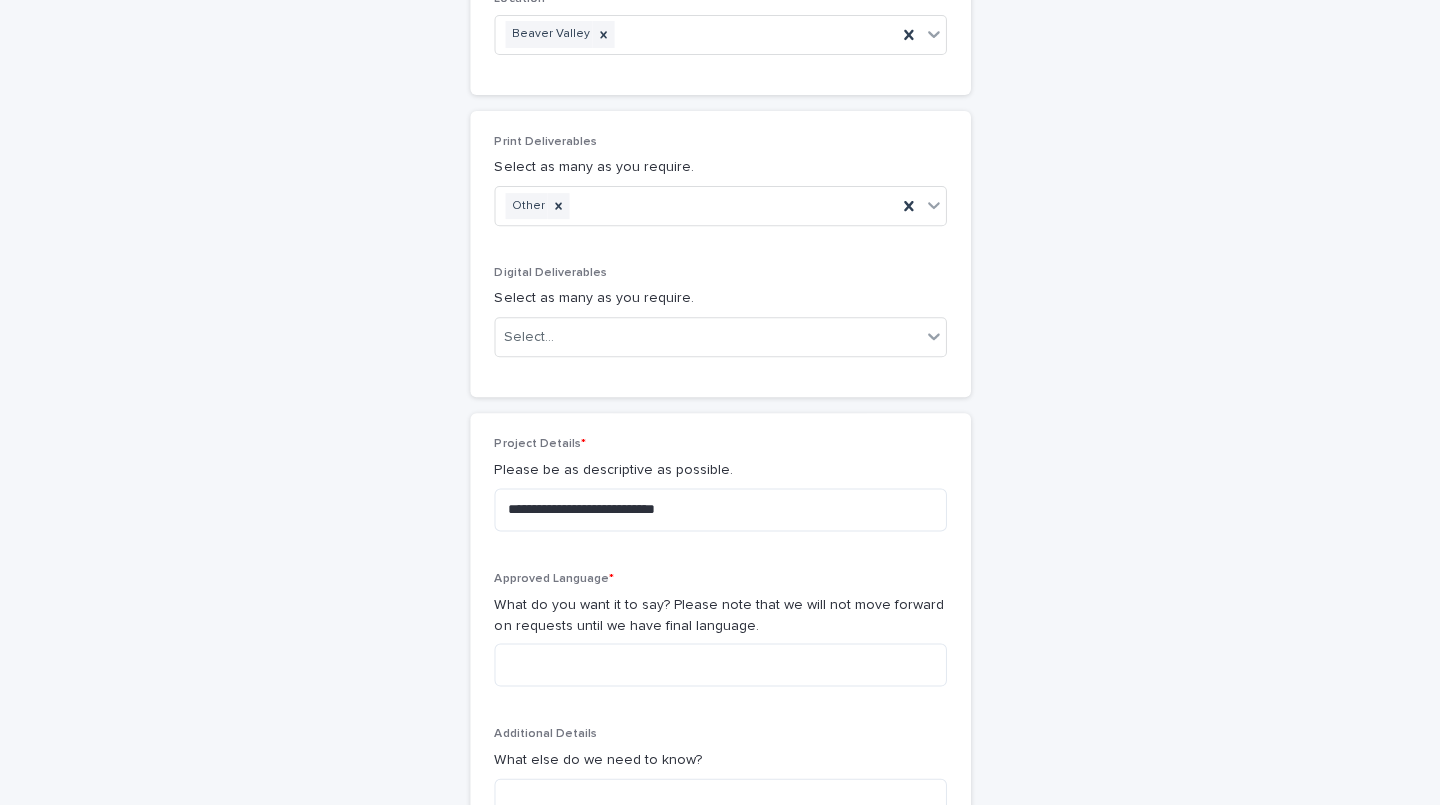 click on "Approved Language * What do you want it to say? Please note that we will not move forward on requests until we have final language." at bounding box center (720, 636) 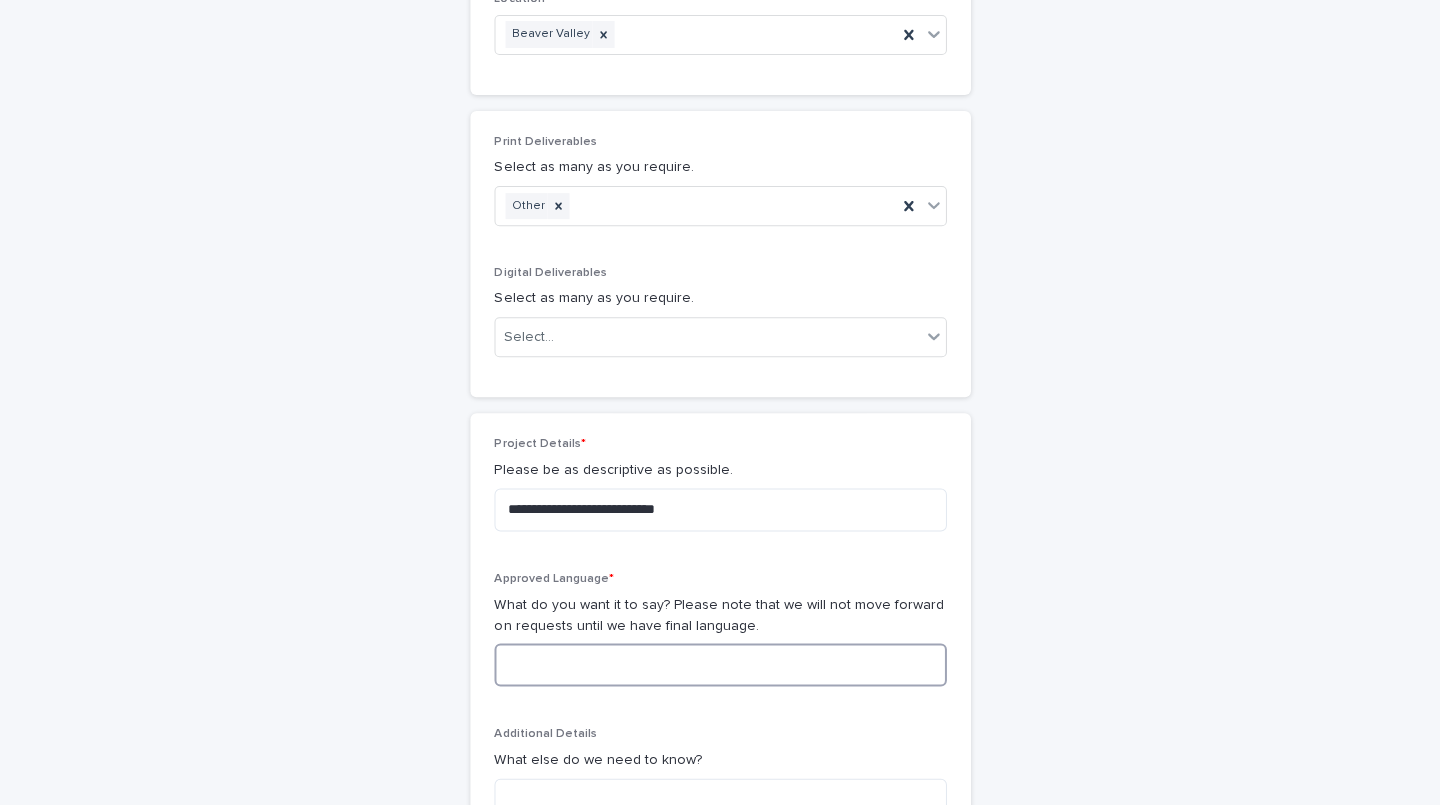 click at bounding box center (720, 664) 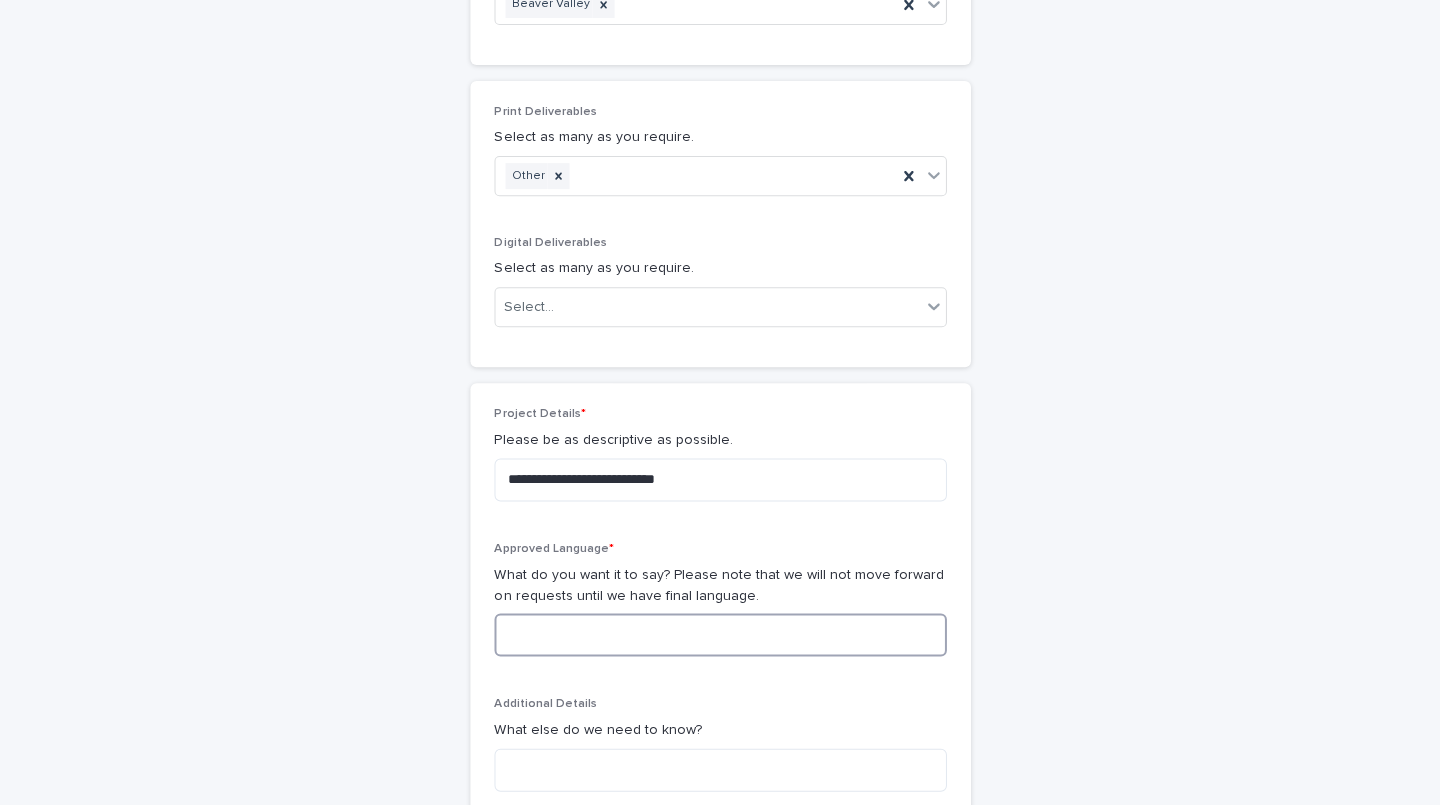 scroll, scrollTop: 964, scrollLeft: 0, axis: vertical 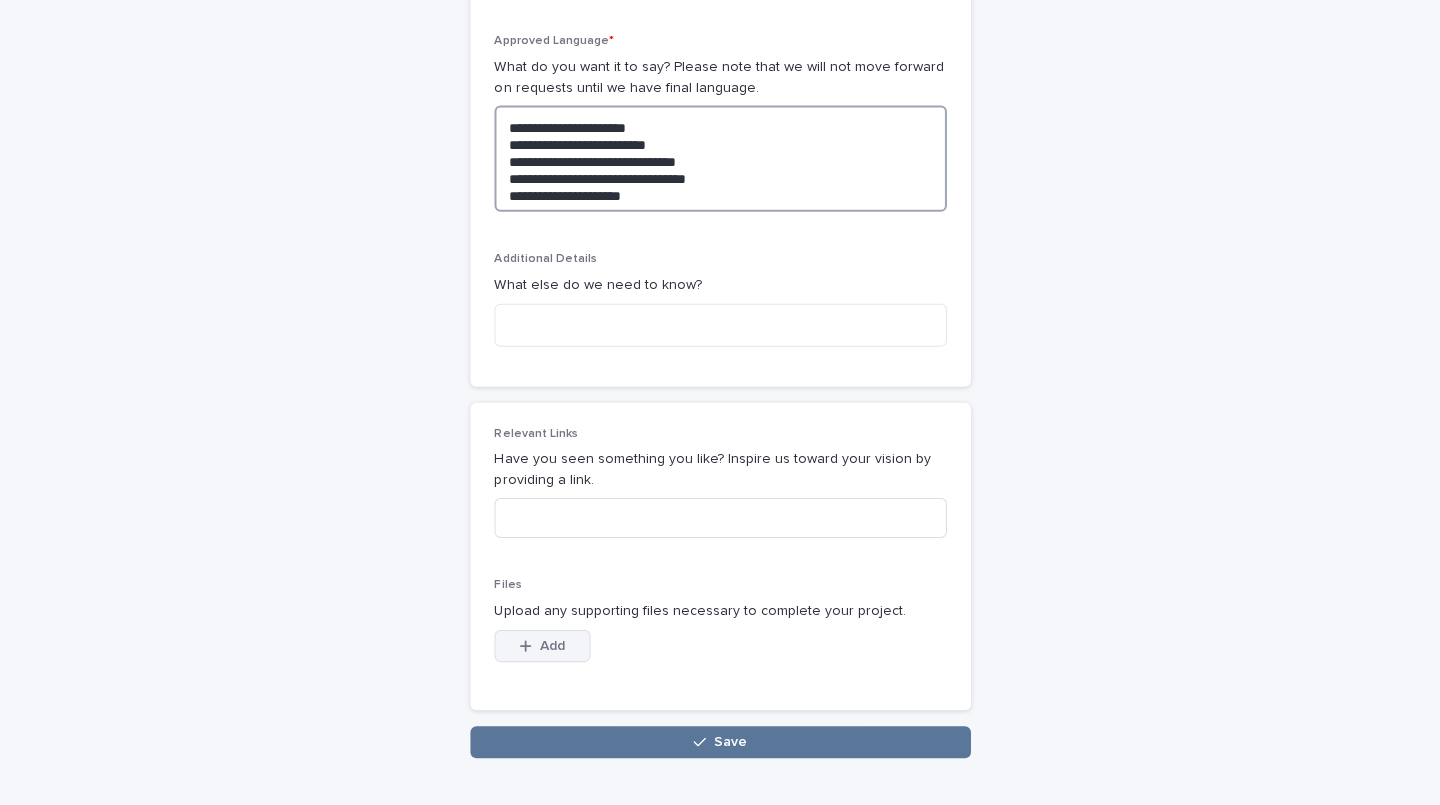 type on "**********" 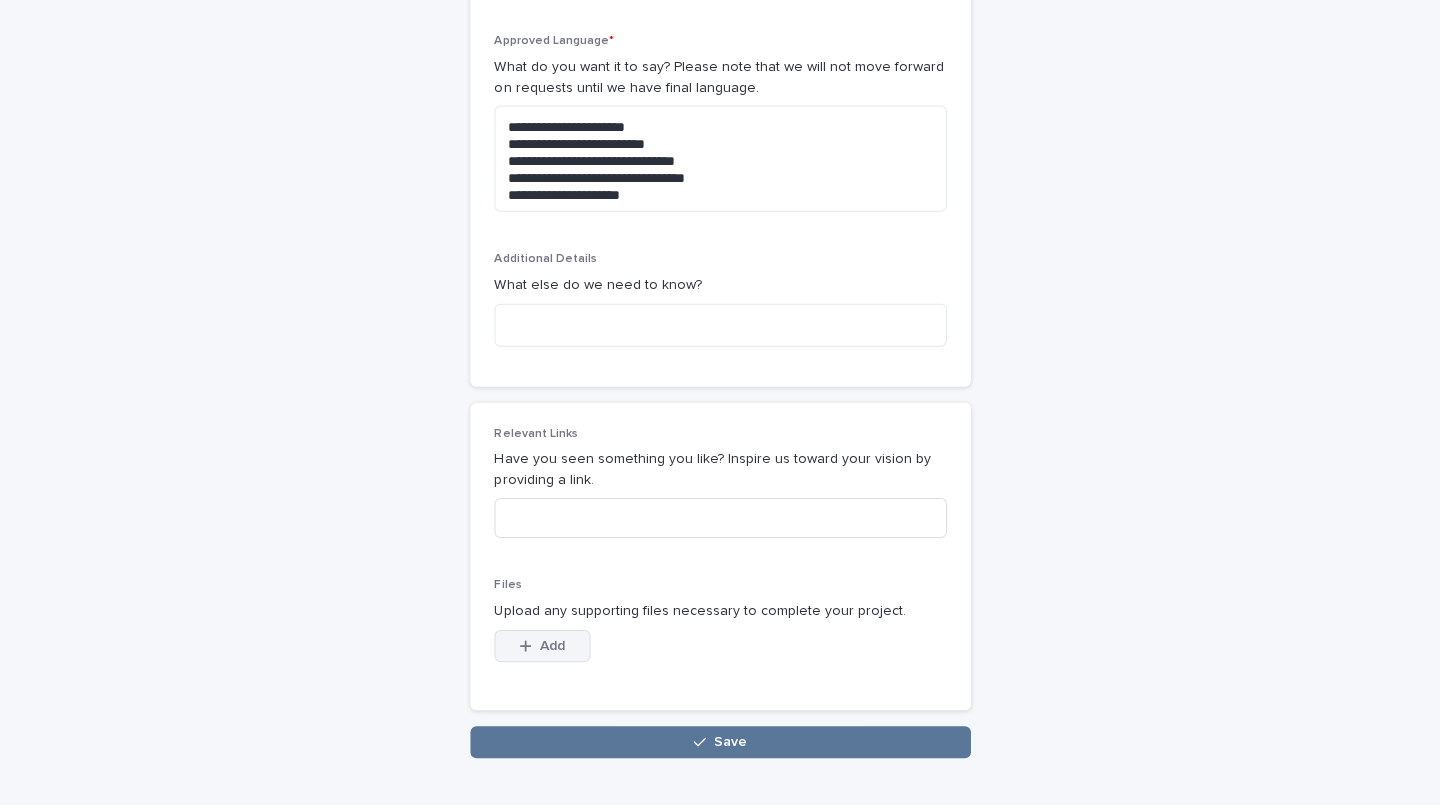 click at bounding box center [529, 645] 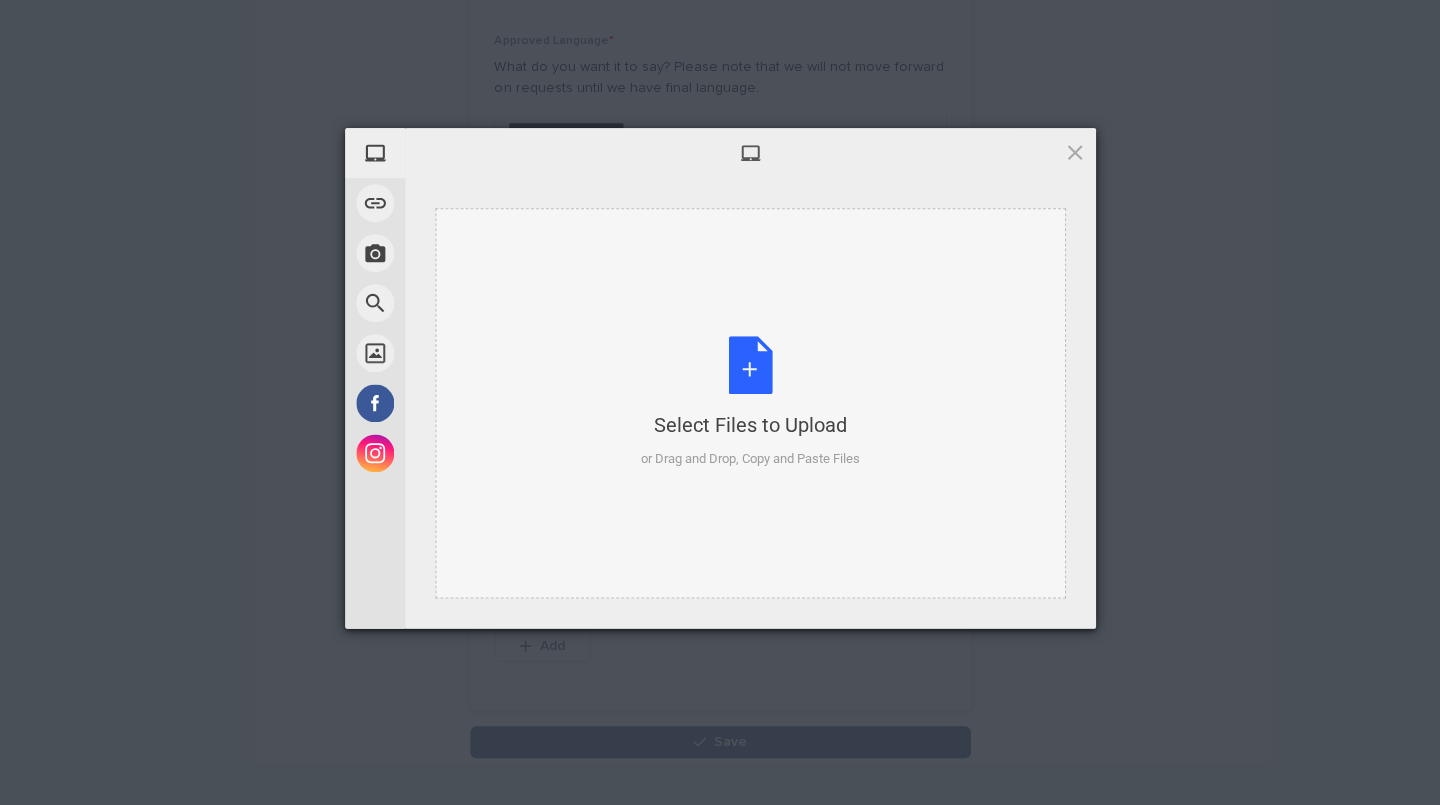 click on "Select Files to Upload
or Drag and Drop, Copy and Paste Files" at bounding box center [750, 402] 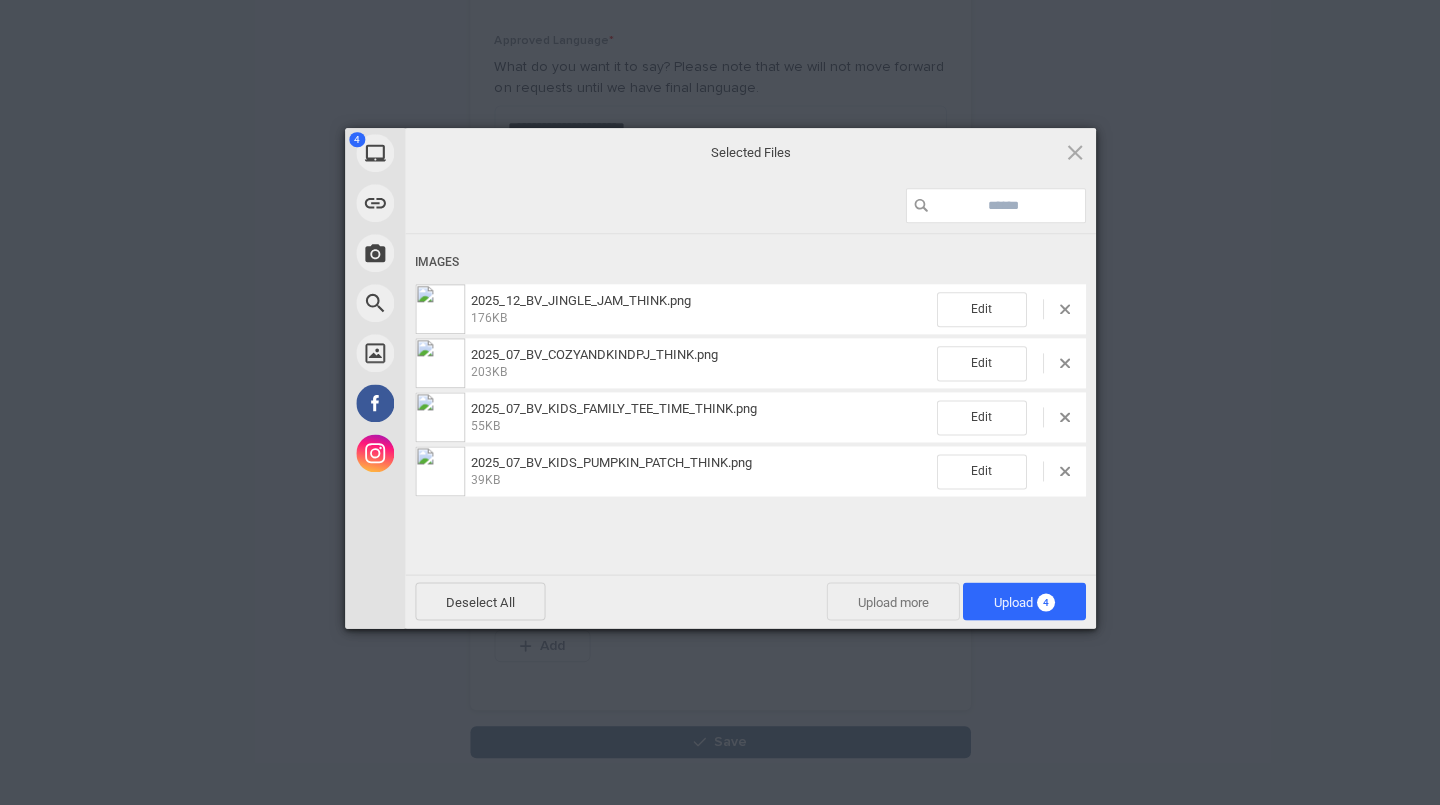 click on "Upload more" at bounding box center [892, 601] 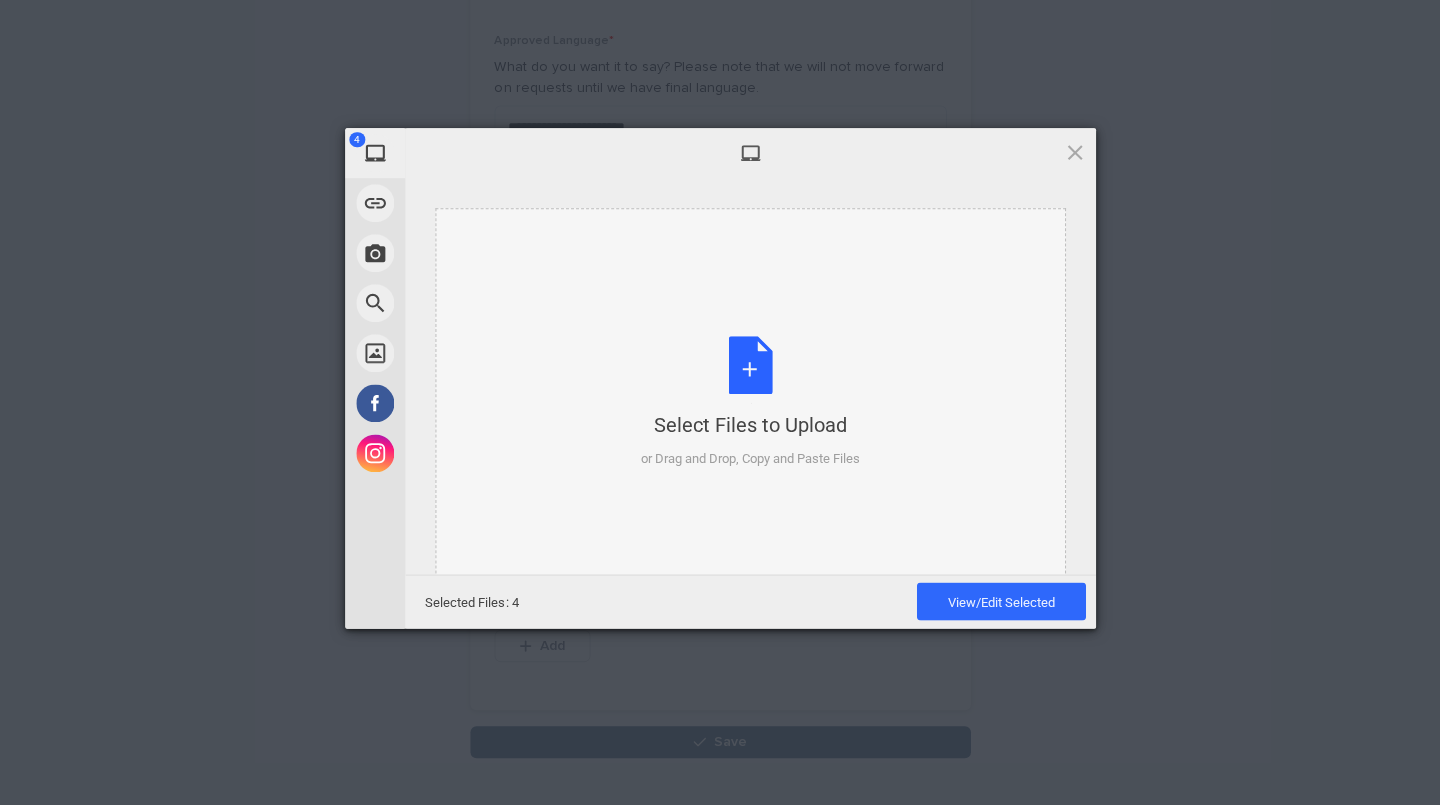 click on "Select Files to Upload
or Drag and Drop, Copy and Paste Files" at bounding box center (750, 402) 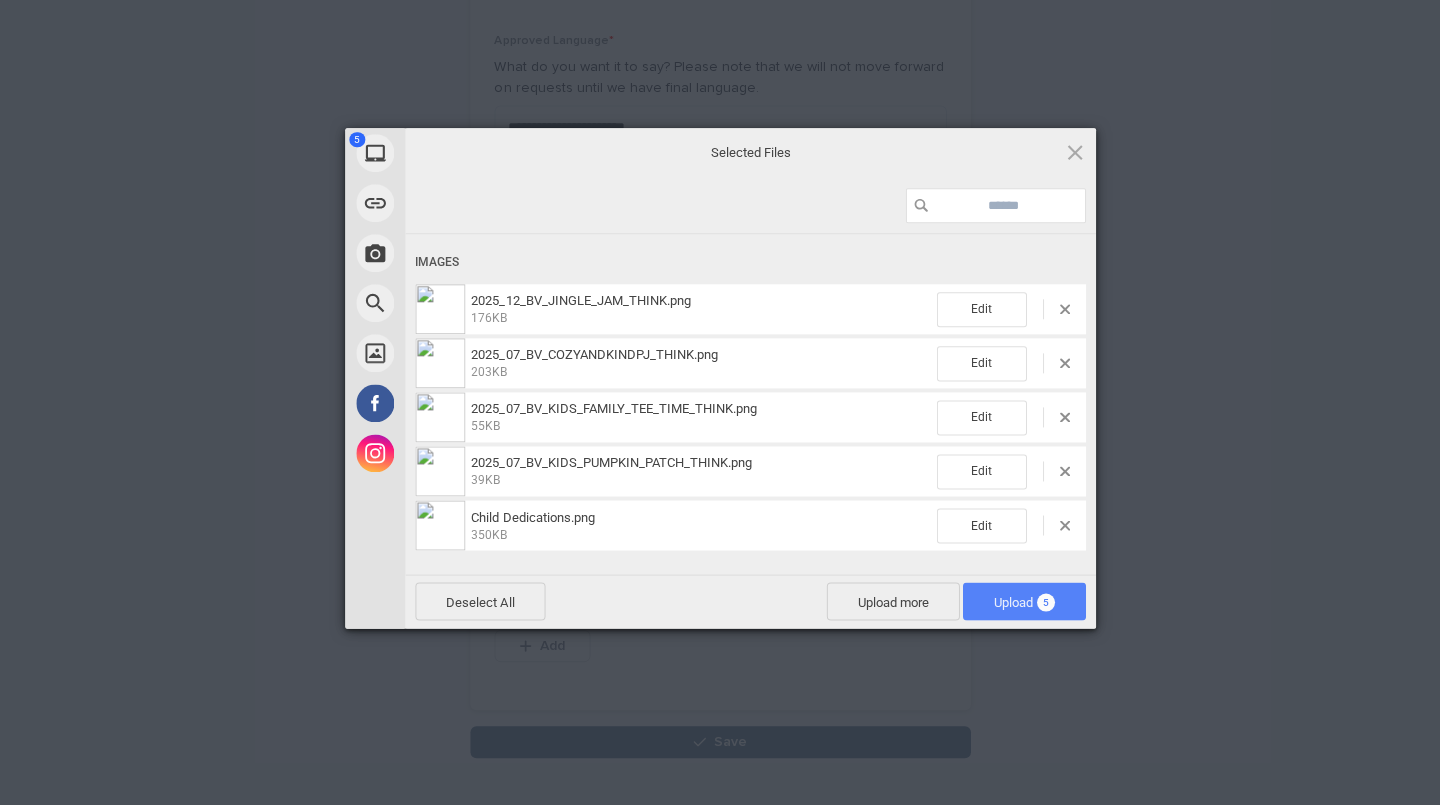 click on "Upload
5" at bounding box center (1023, 601) 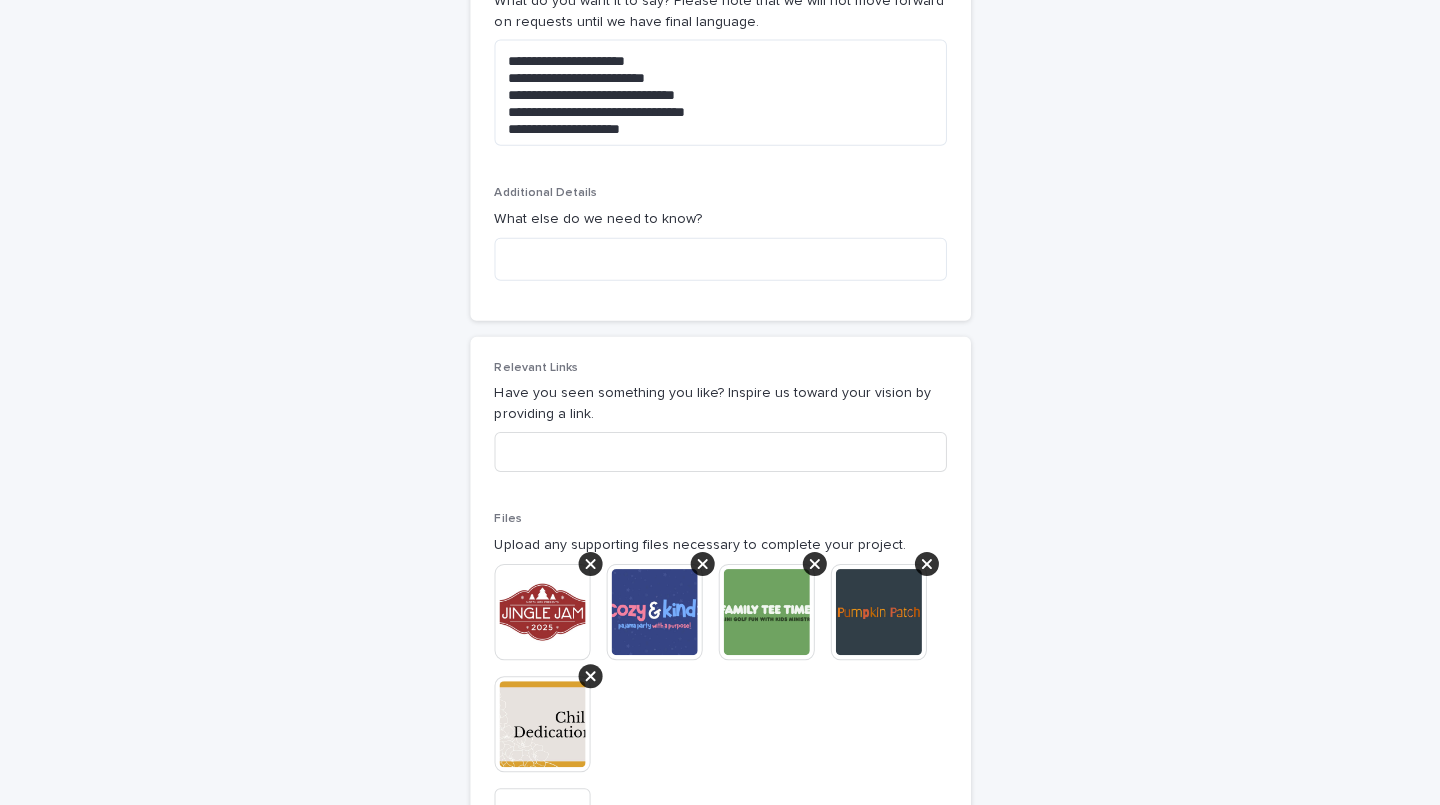 scroll, scrollTop: 1496, scrollLeft: 0, axis: vertical 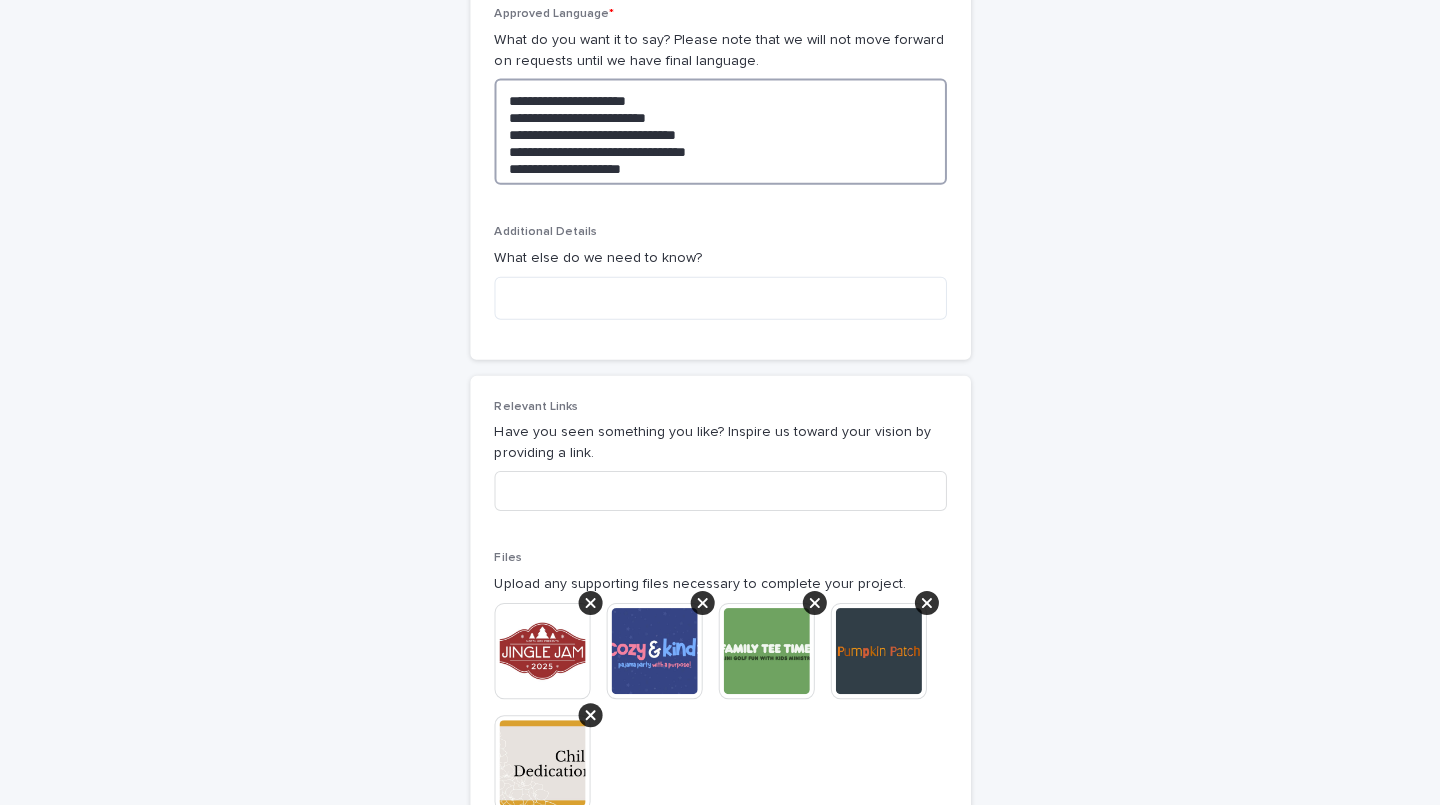 click on "**********" at bounding box center [720, 131] 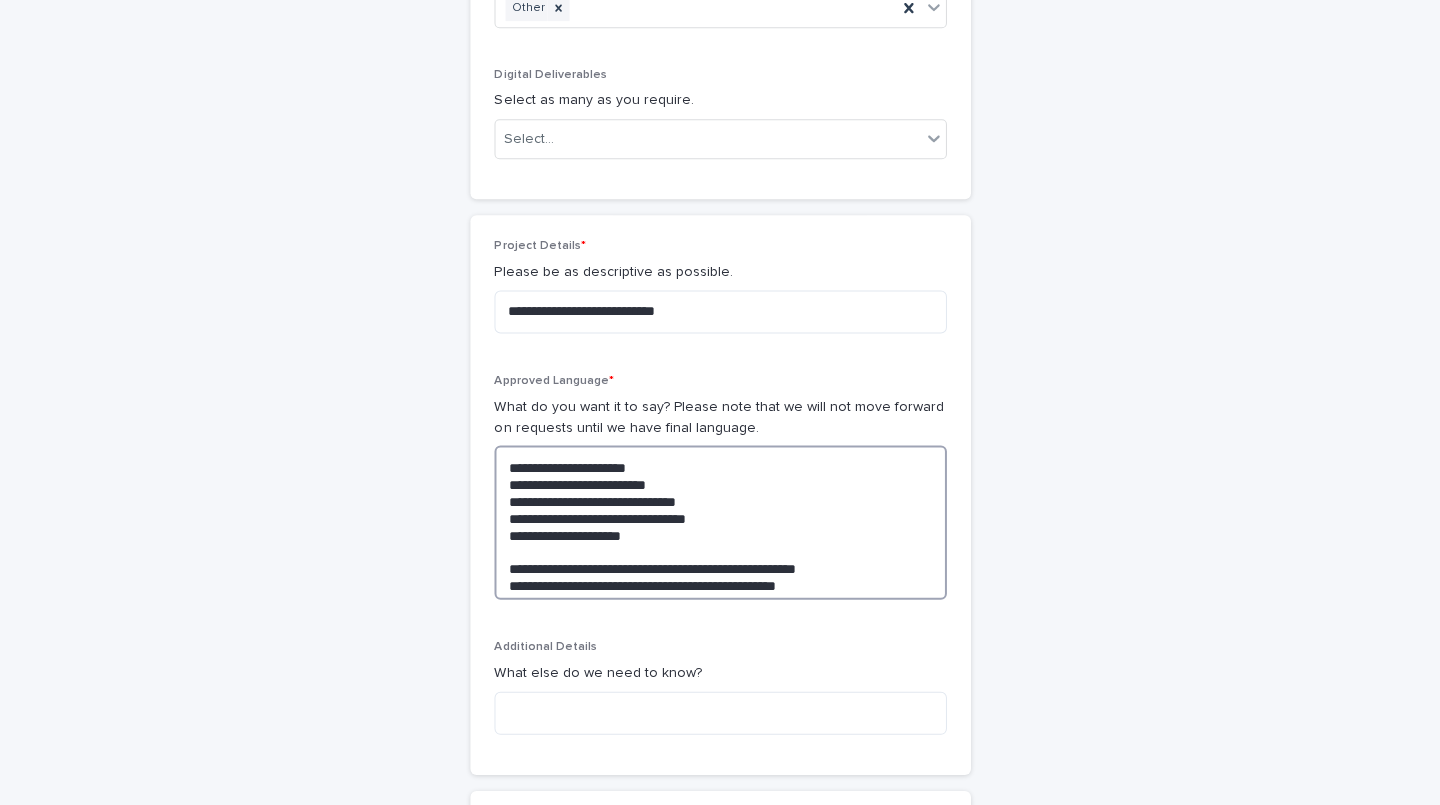 scroll, scrollTop: 1121, scrollLeft: 0, axis: vertical 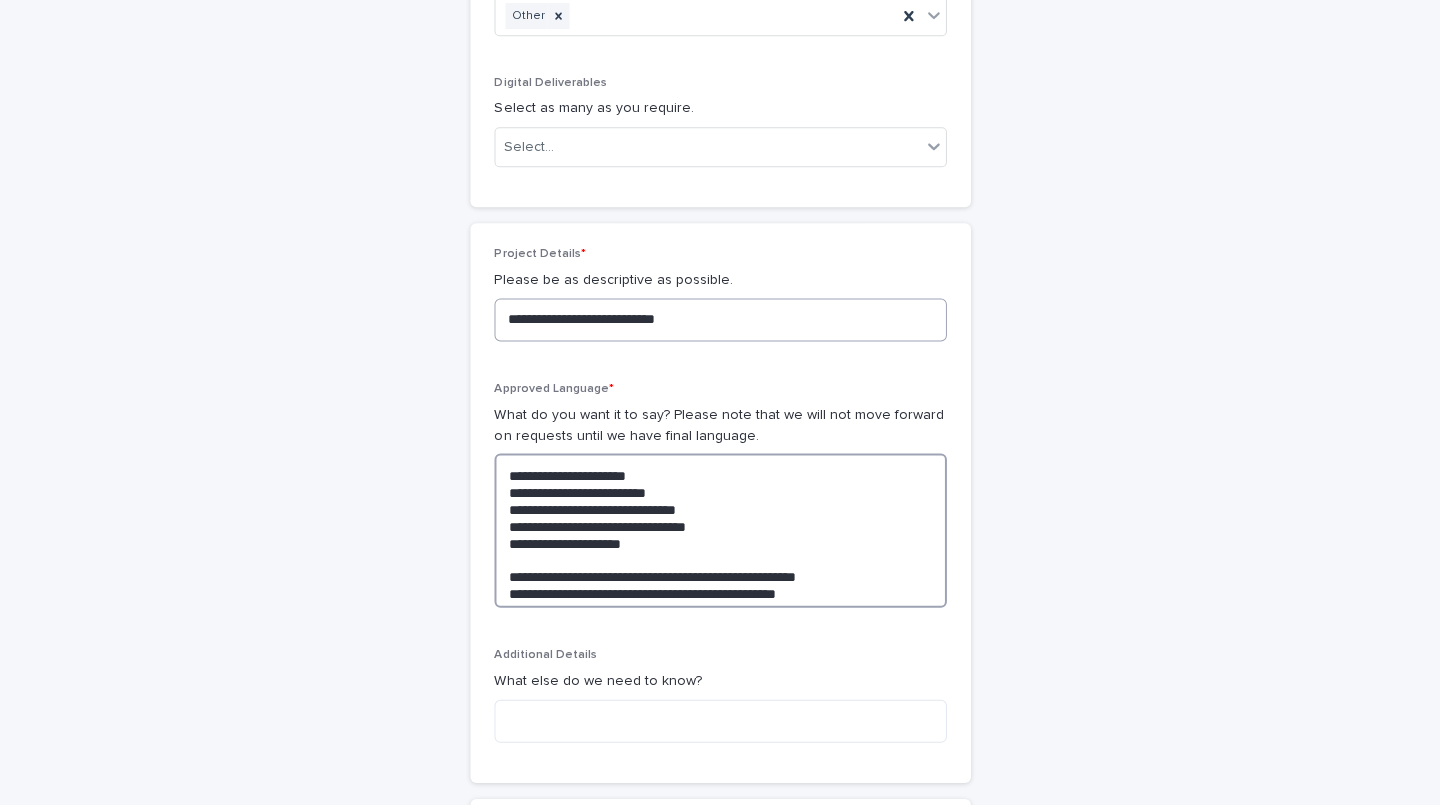 type on "**********" 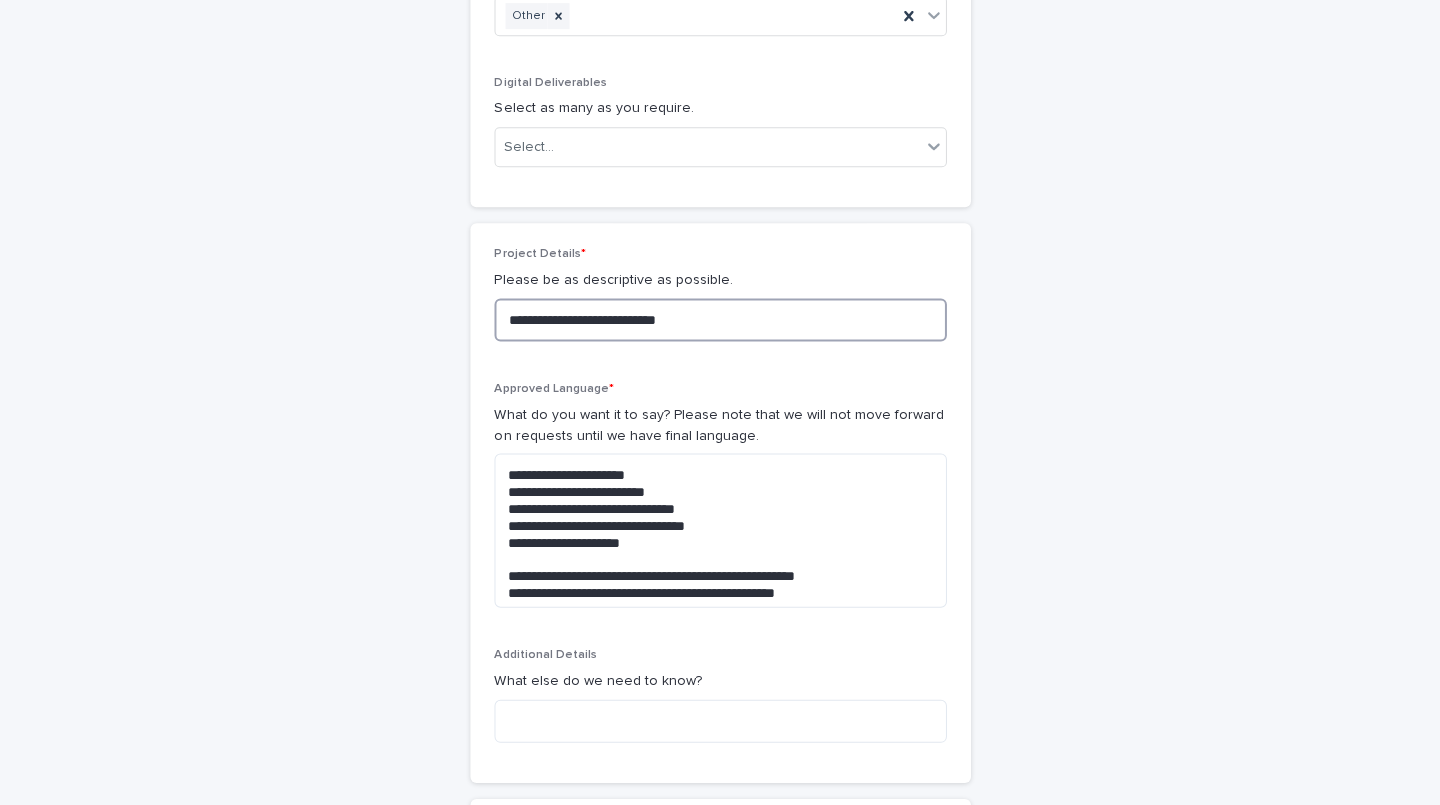 click on "**********" at bounding box center (720, 319) 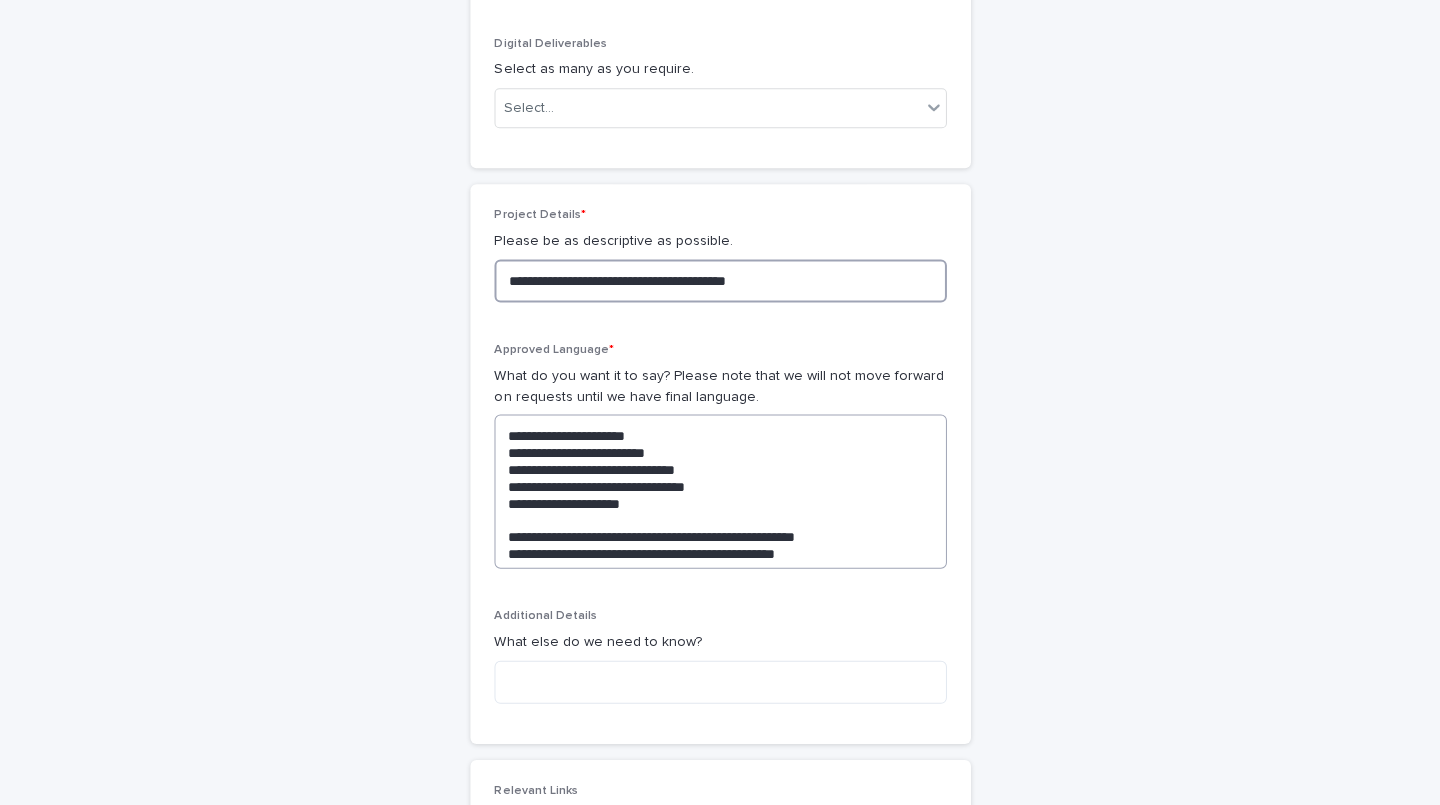 scroll, scrollTop: 1196, scrollLeft: 0, axis: vertical 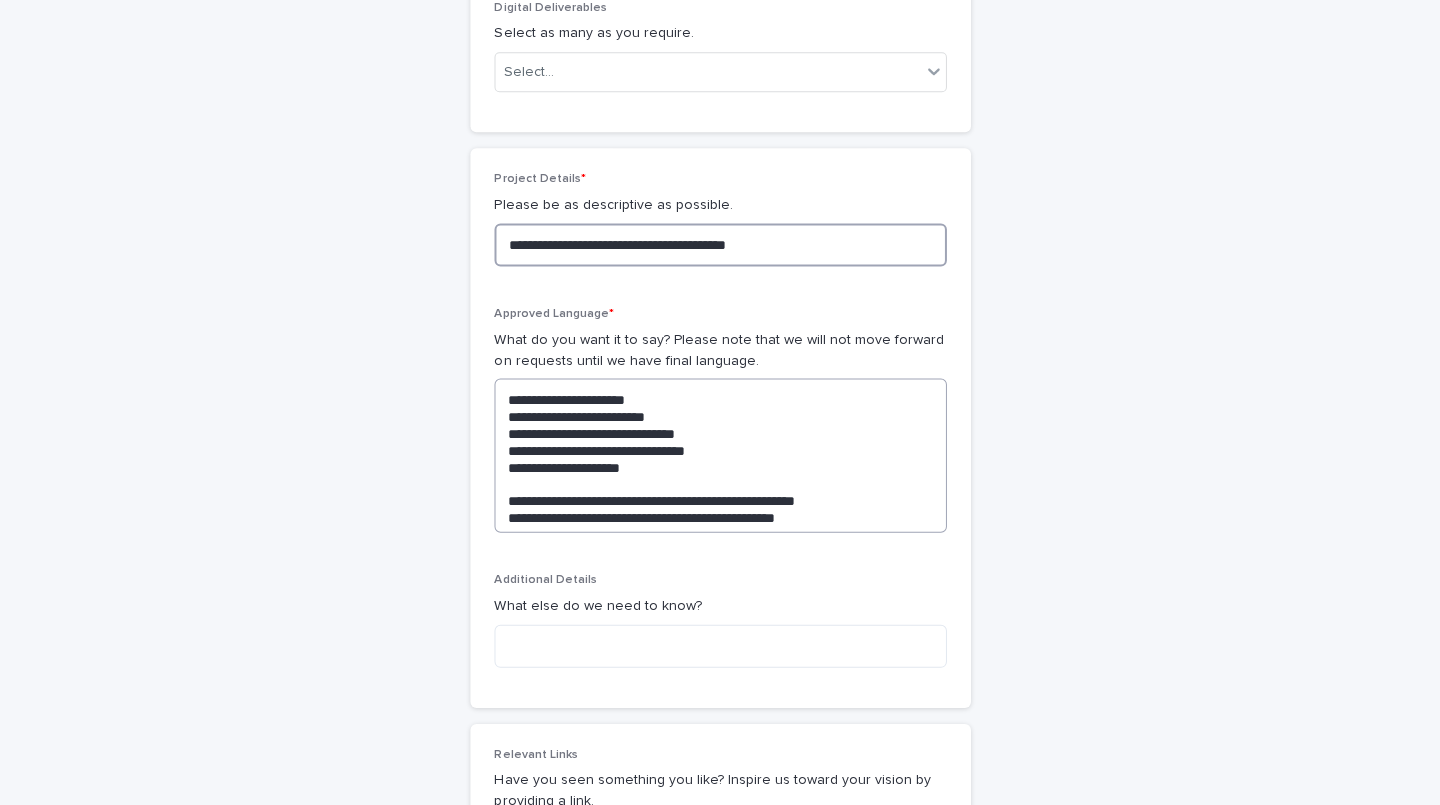 type on "**********" 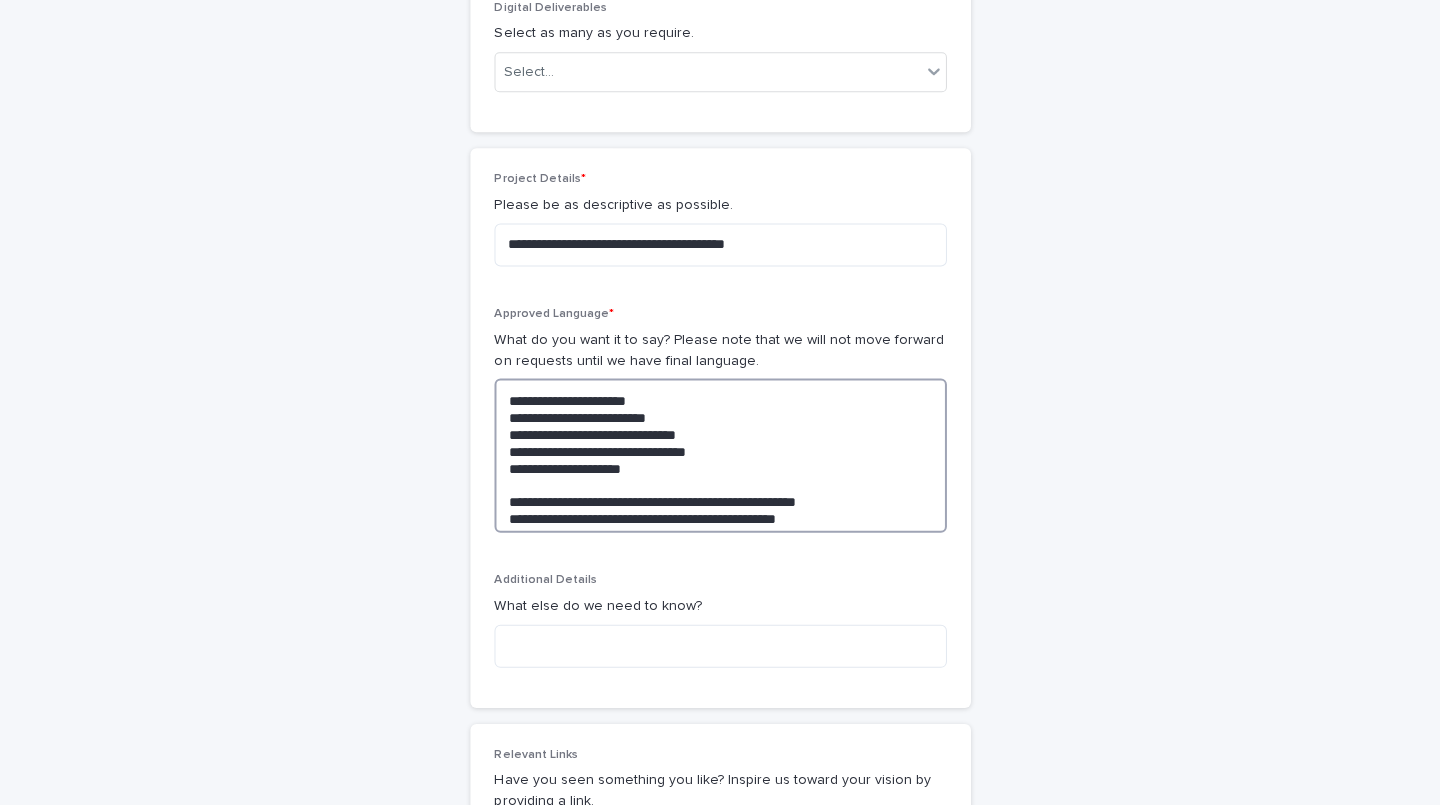 click on "**********" at bounding box center (720, 455) 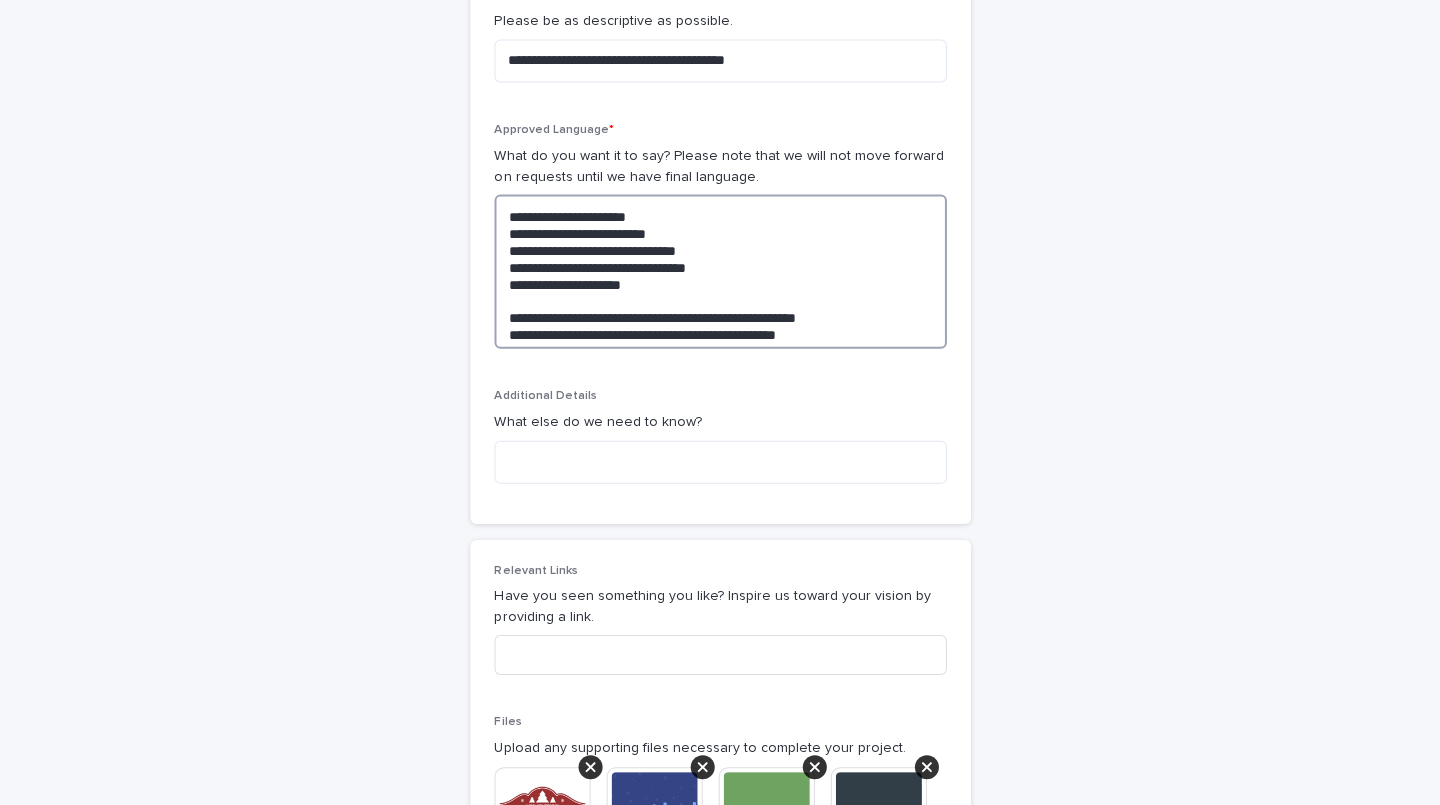 scroll, scrollTop: 1382, scrollLeft: 0, axis: vertical 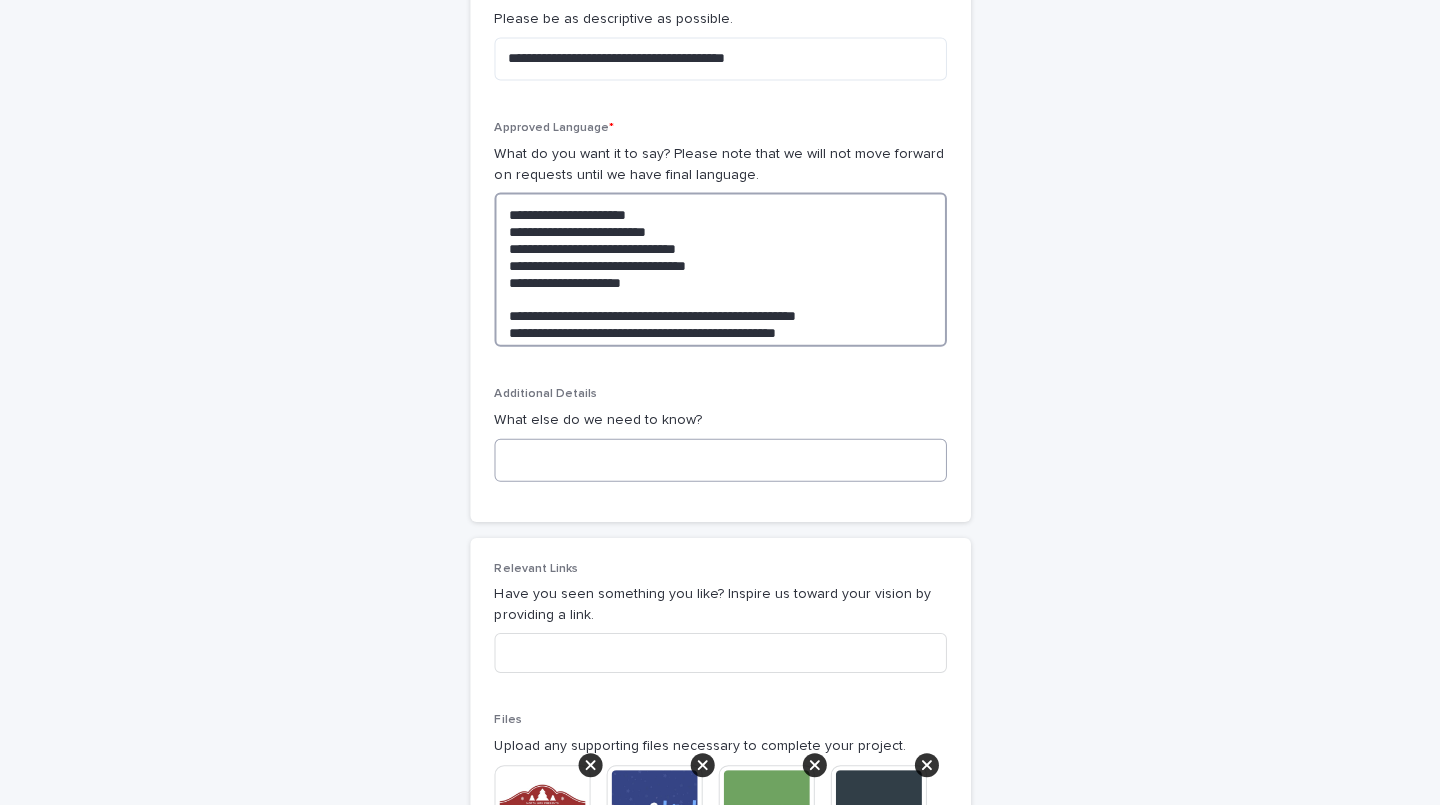 type on "**********" 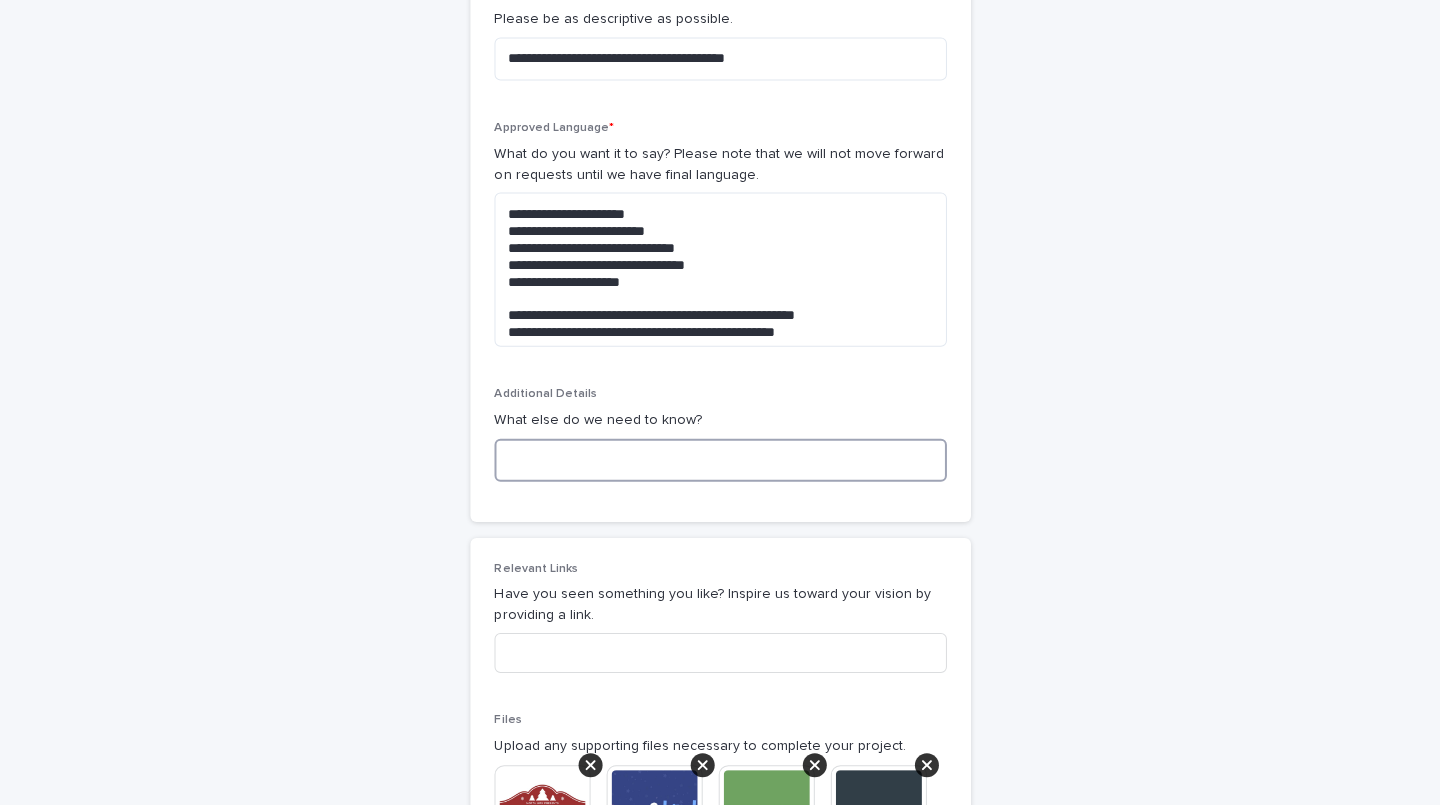 click at bounding box center (720, 459) 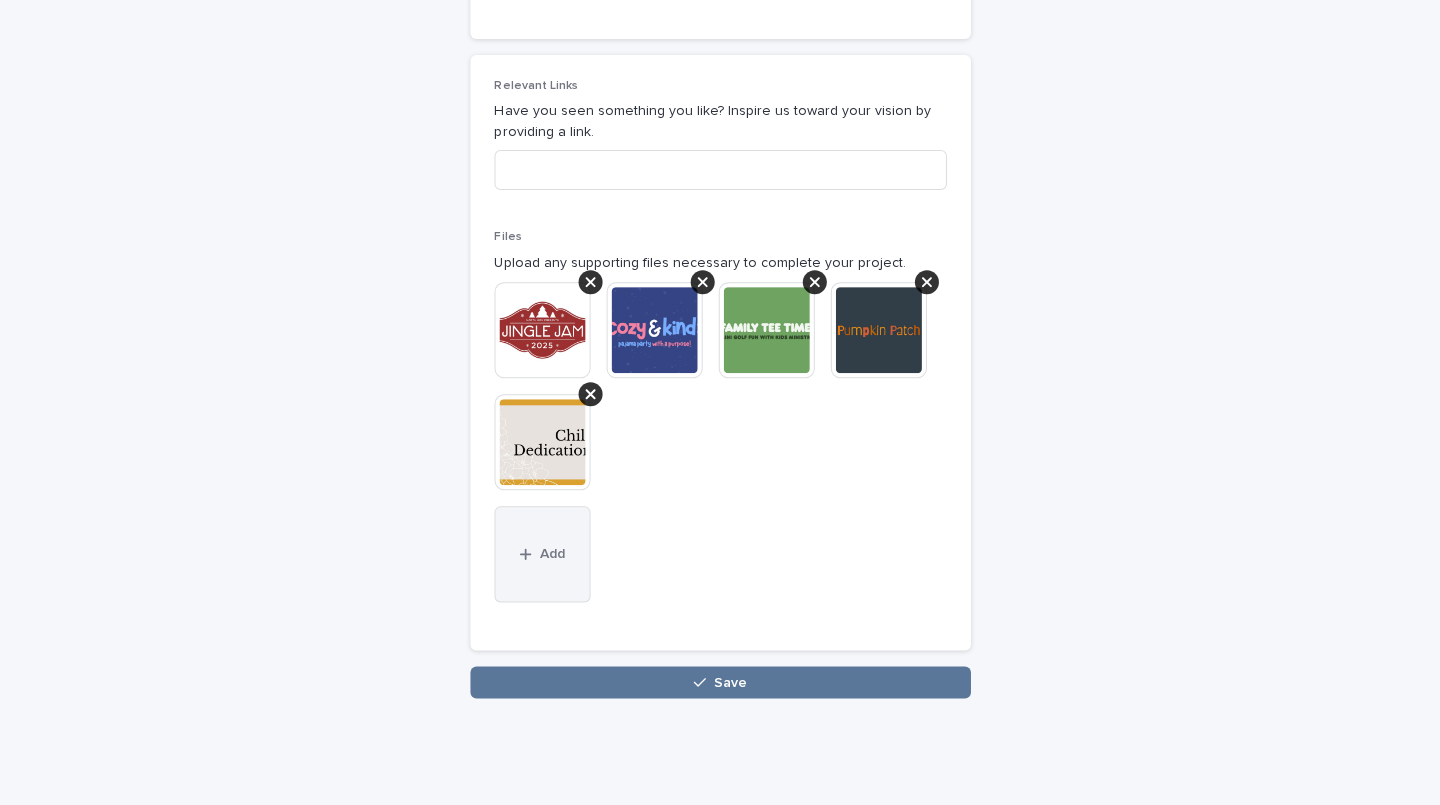 scroll, scrollTop: 1862, scrollLeft: 0, axis: vertical 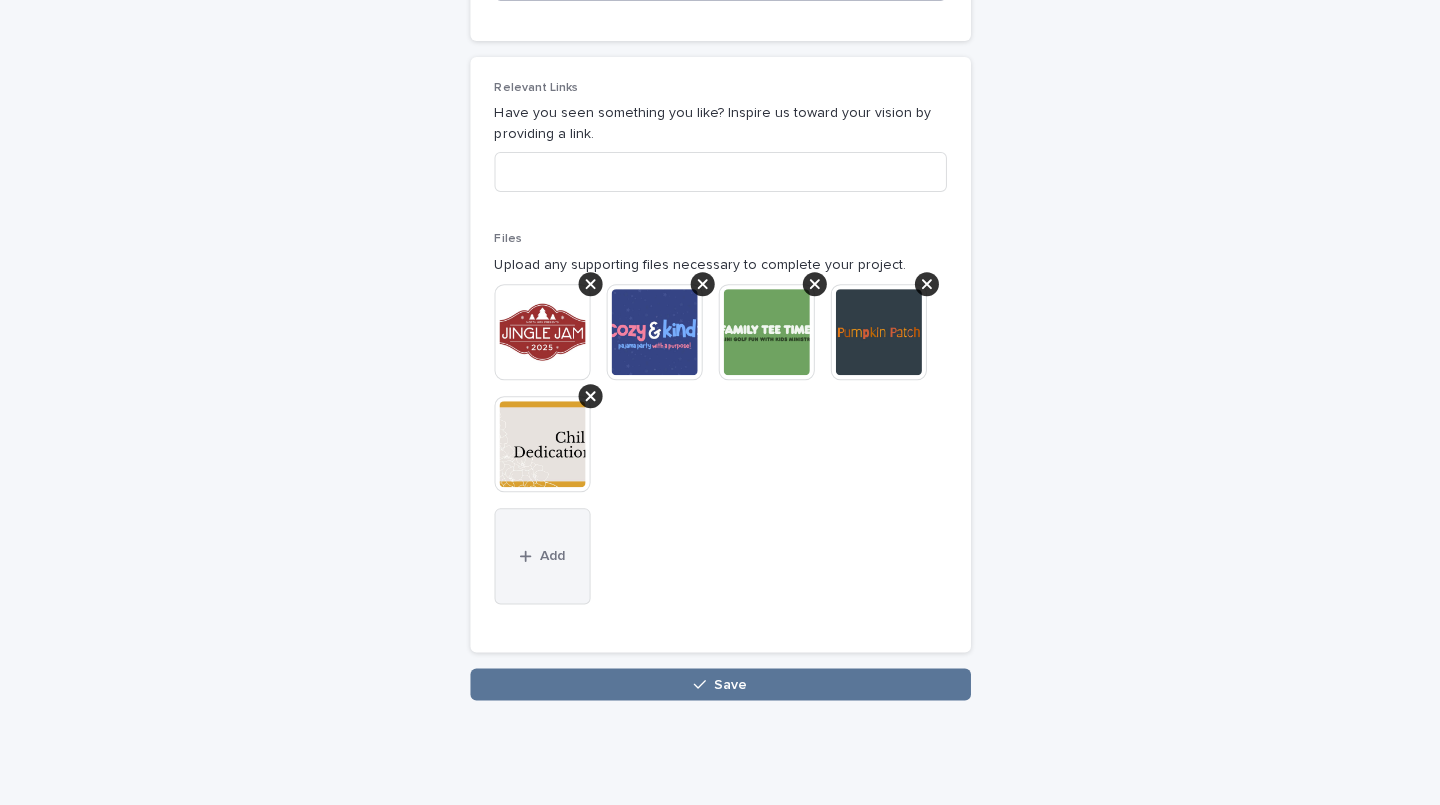 type on "******" 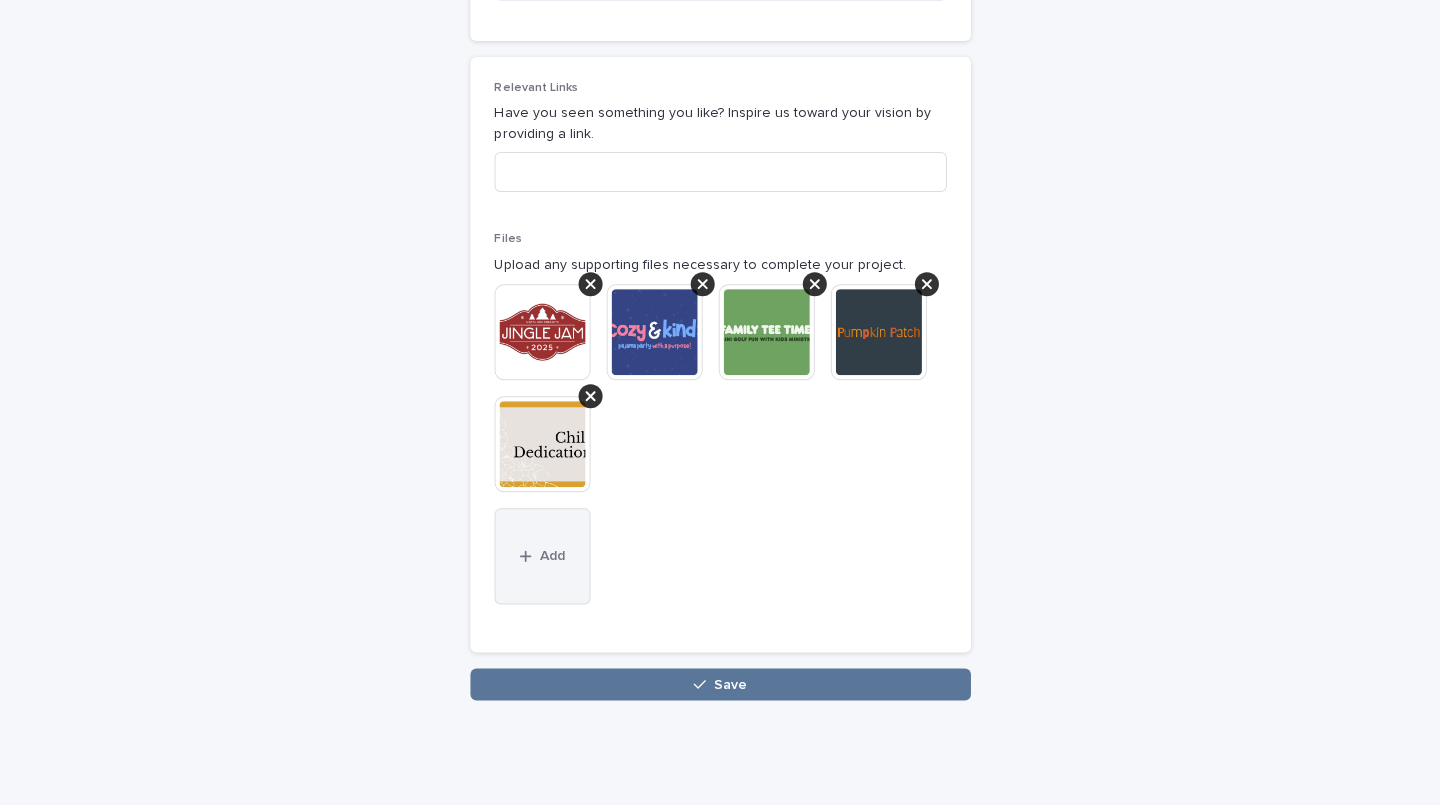 click on "Add" at bounding box center (542, 556) 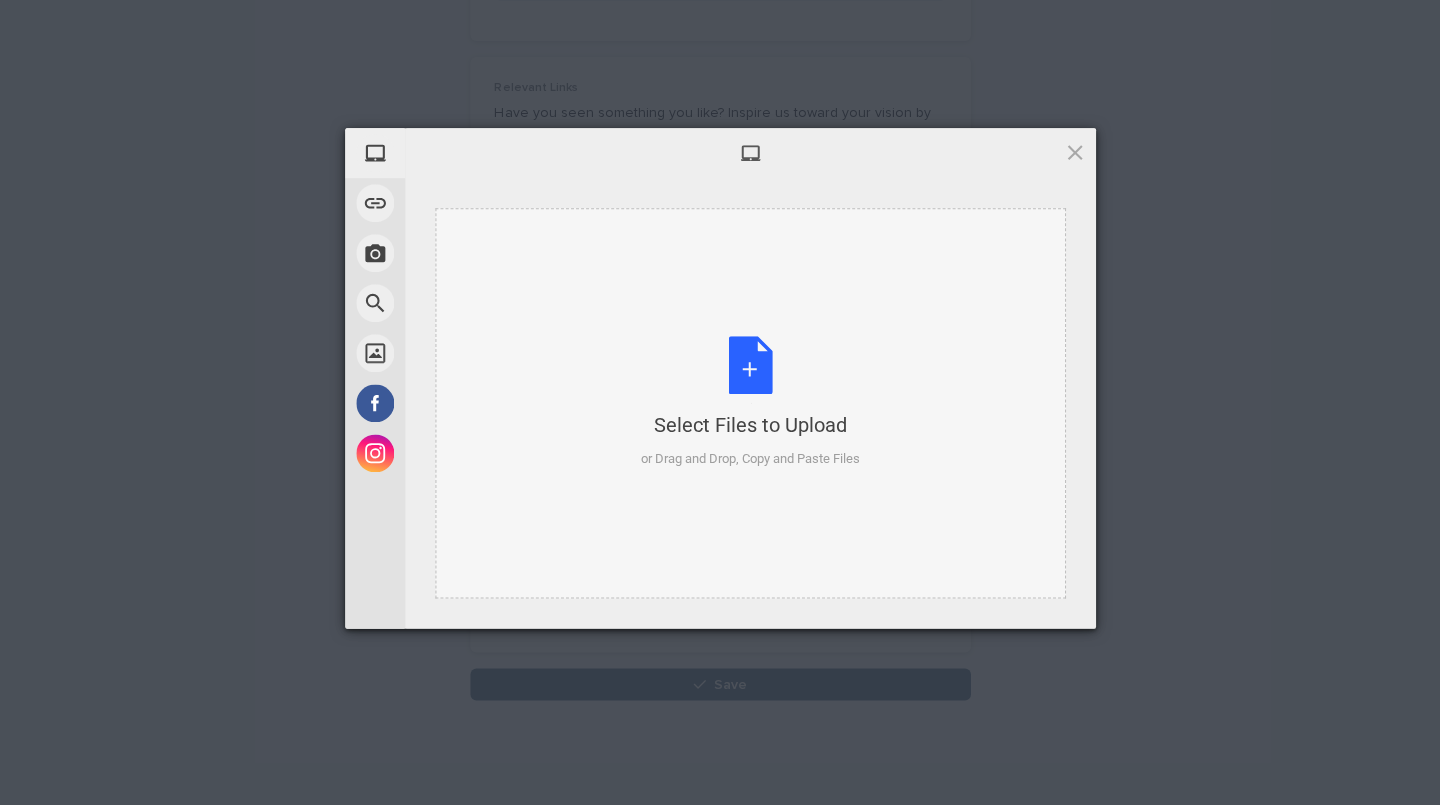 click on "Select Files to Upload
or Drag and Drop, Copy and Paste Files" at bounding box center (750, 402) 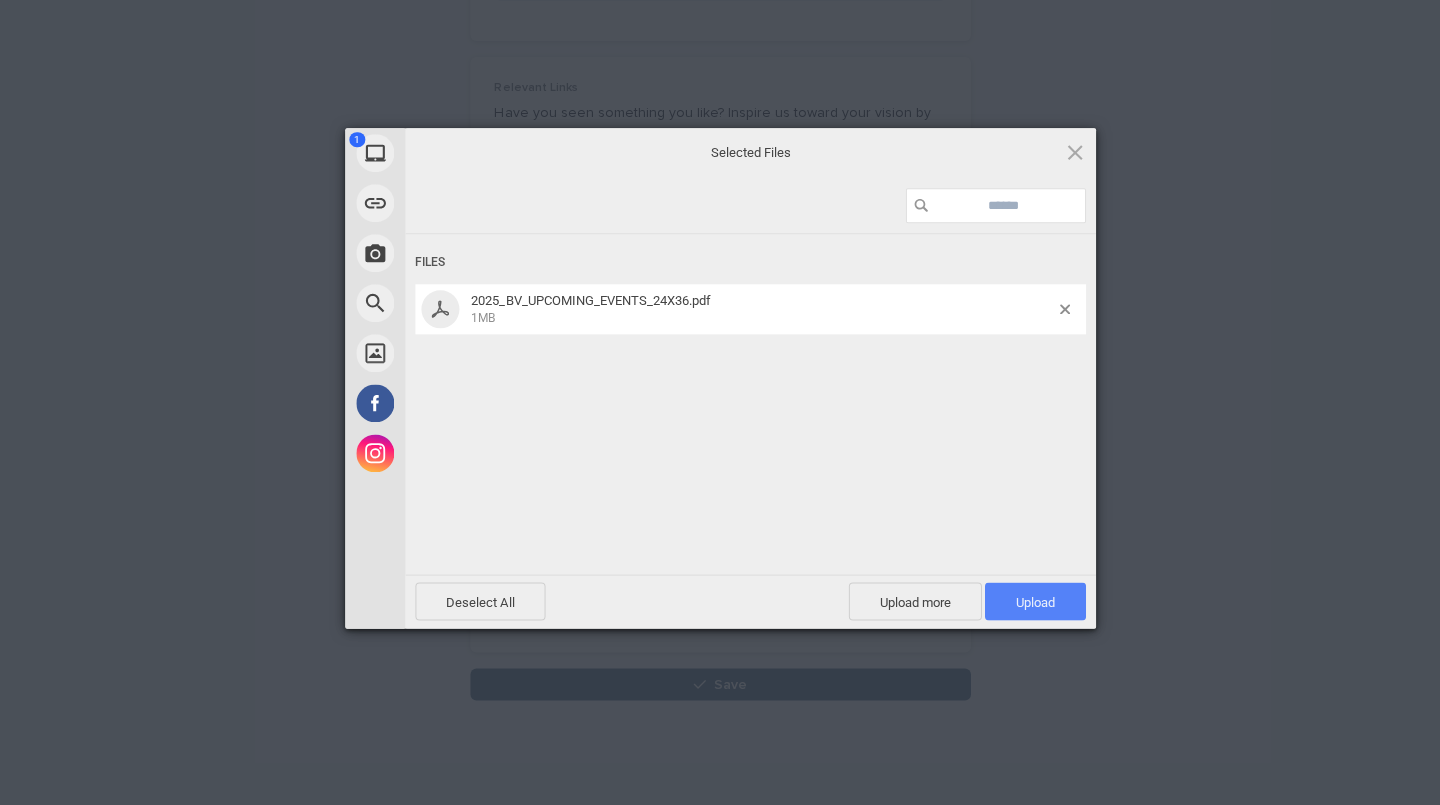 click on "Upload
1" at bounding box center (1034, 601) 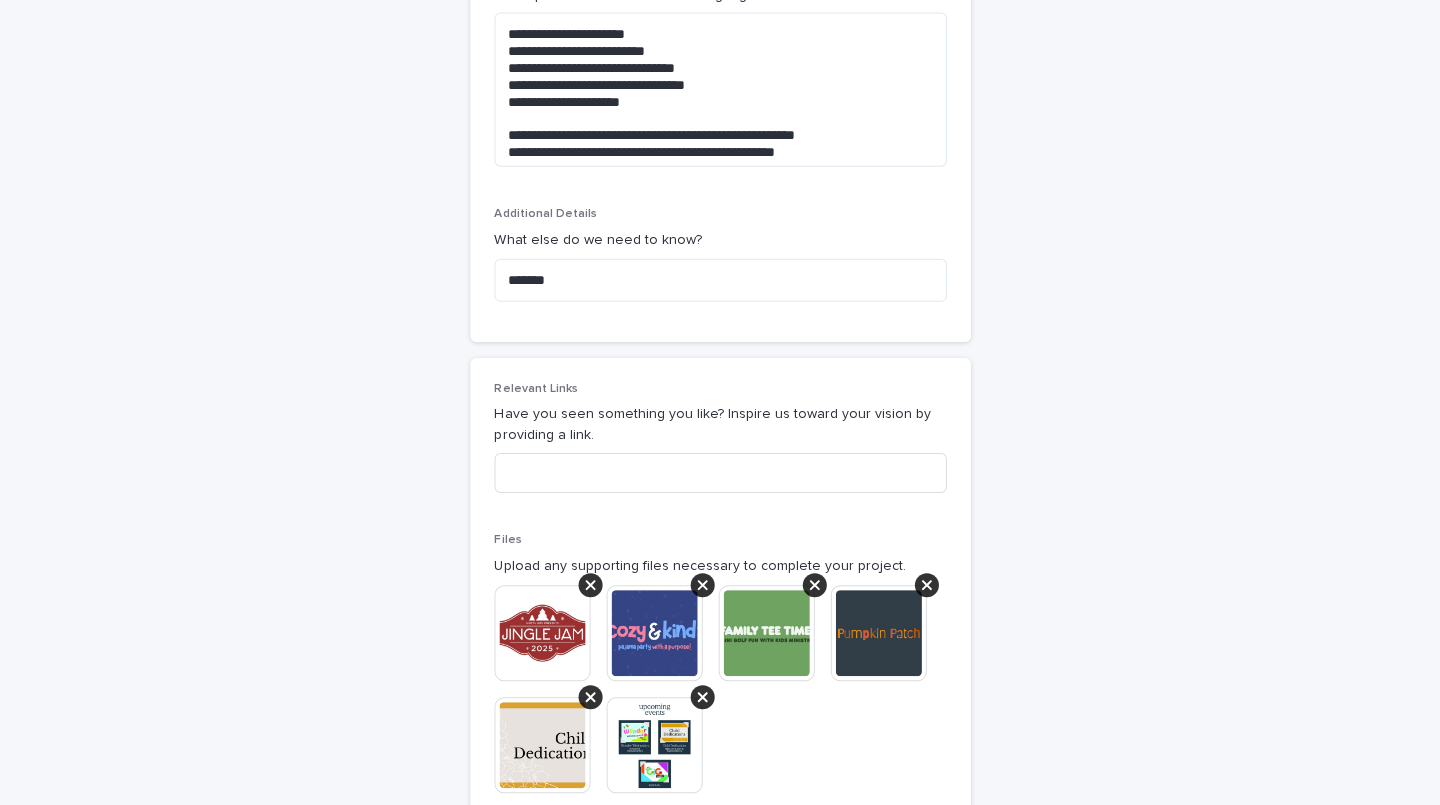 scroll, scrollTop: 1555, scrollLeft: 0, axis: vertical 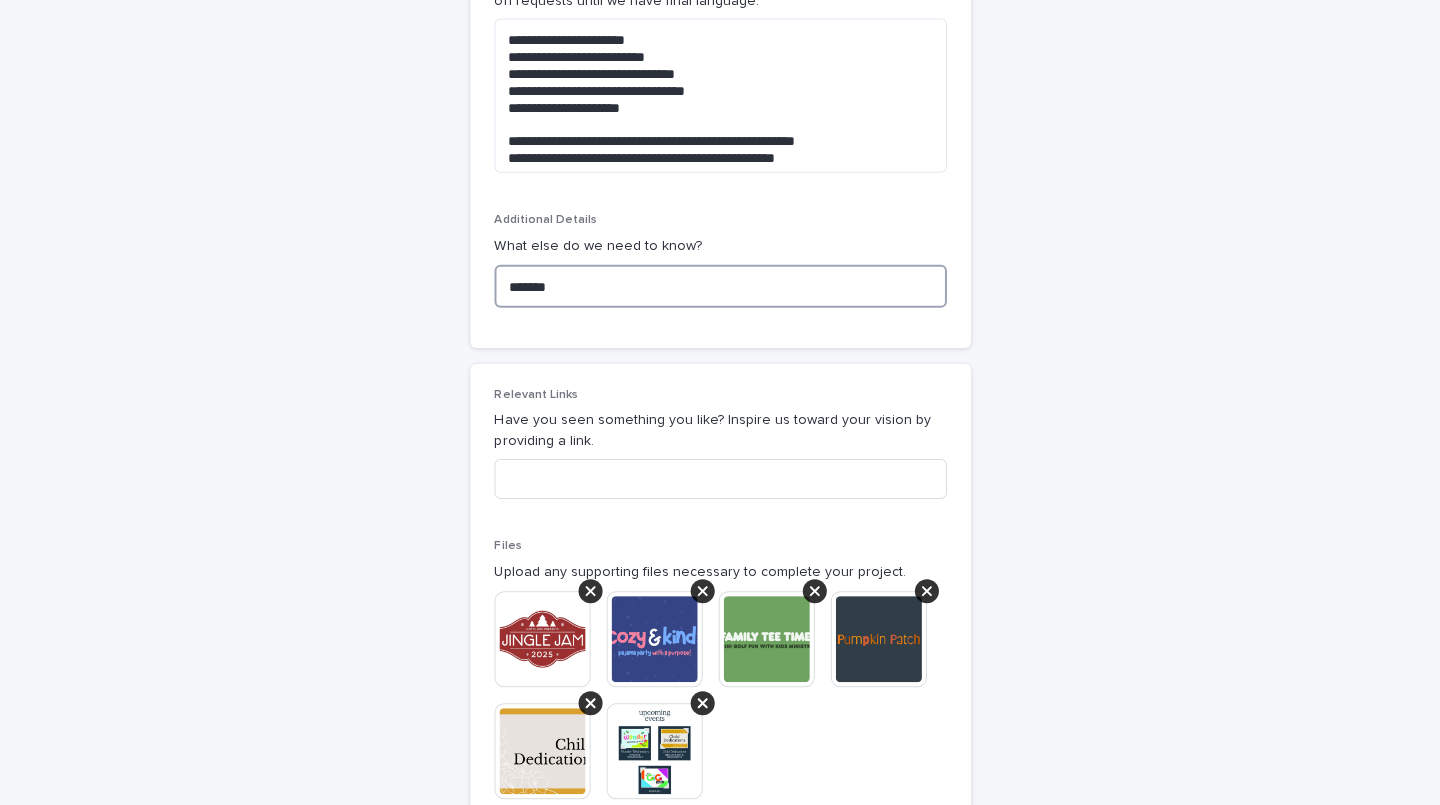 click on "******" at bounding box center [720, 286] 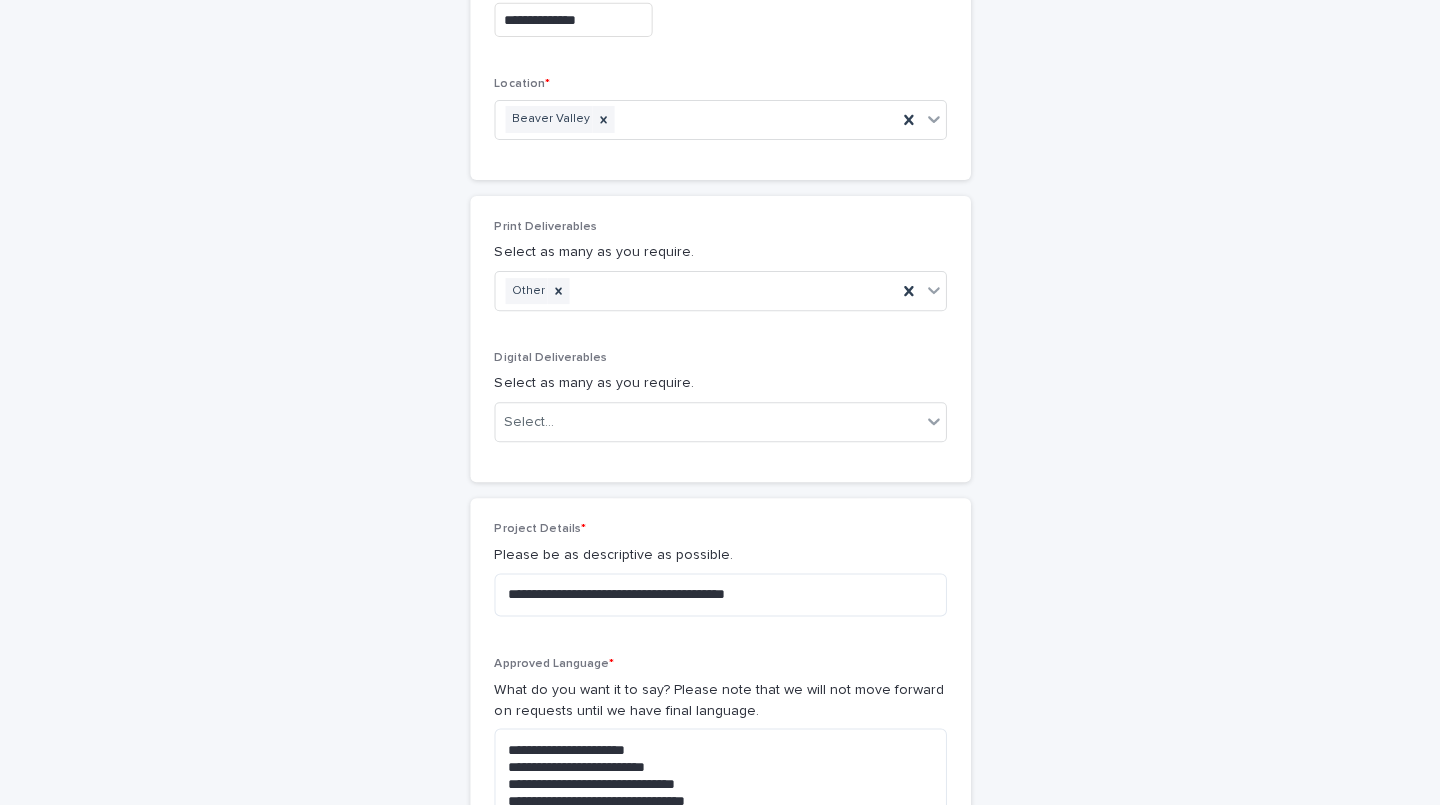scroll, scrollTop: 827, scrollLeft: 0, axis: vertical 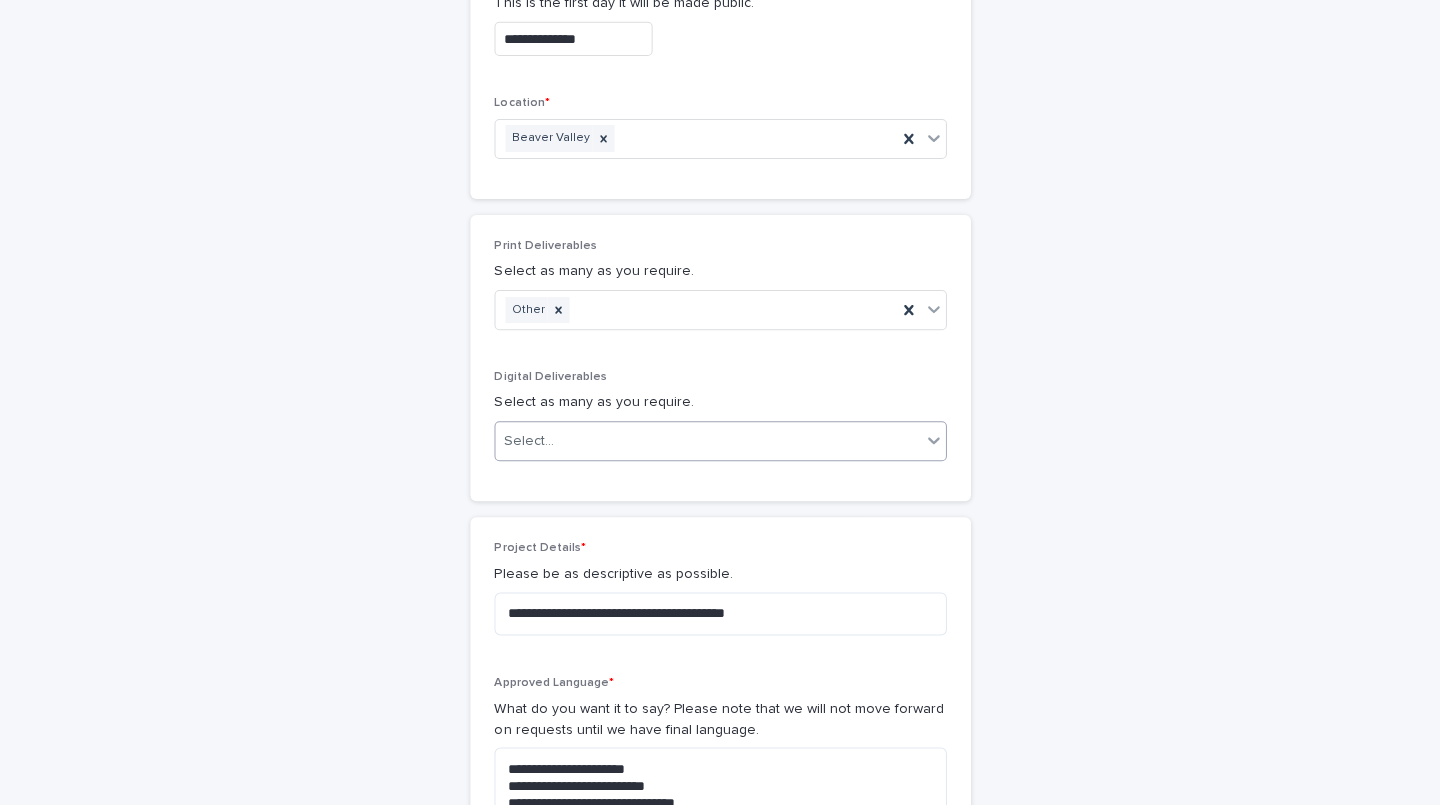 type on "**********" 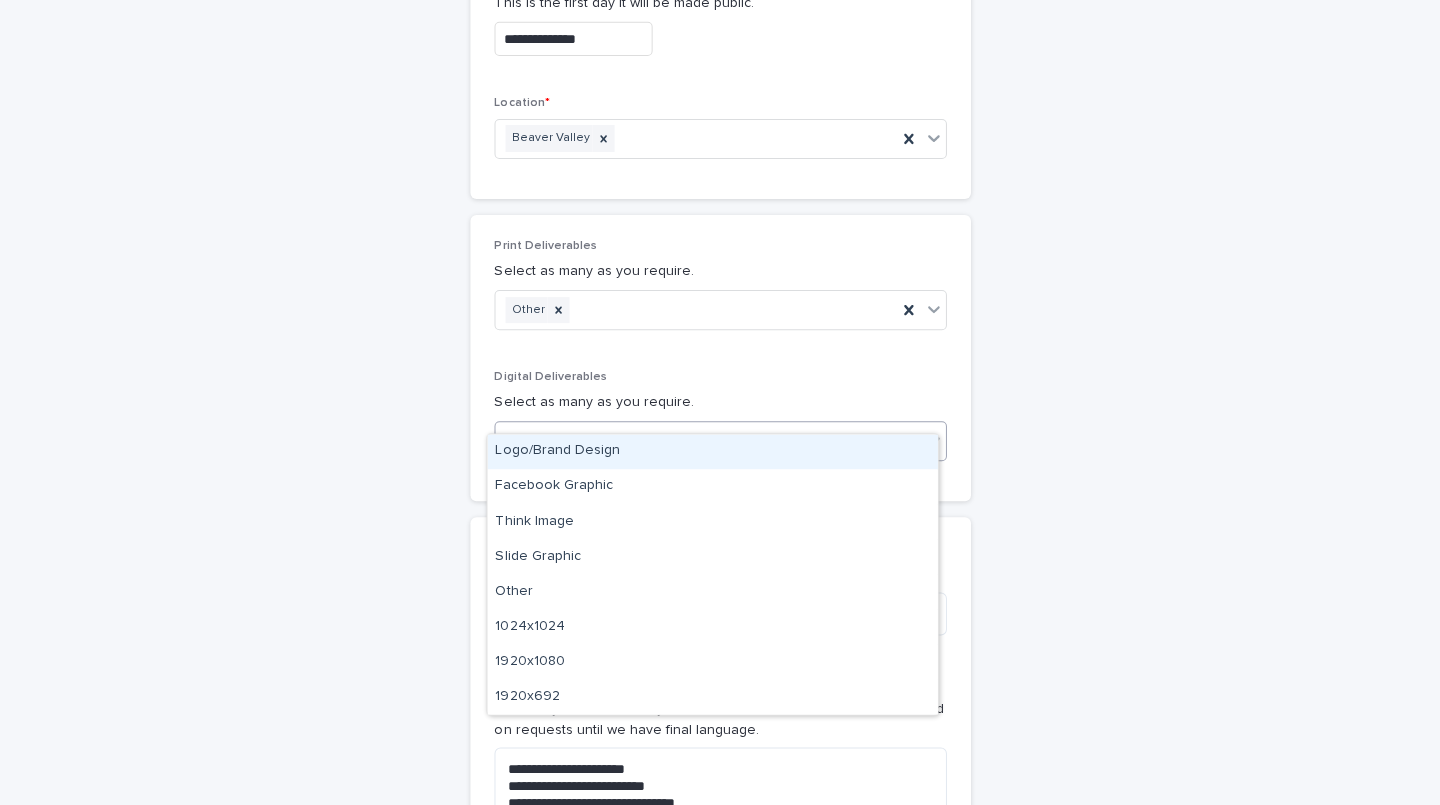 click on "Select..." at bounding box center (707, 441) 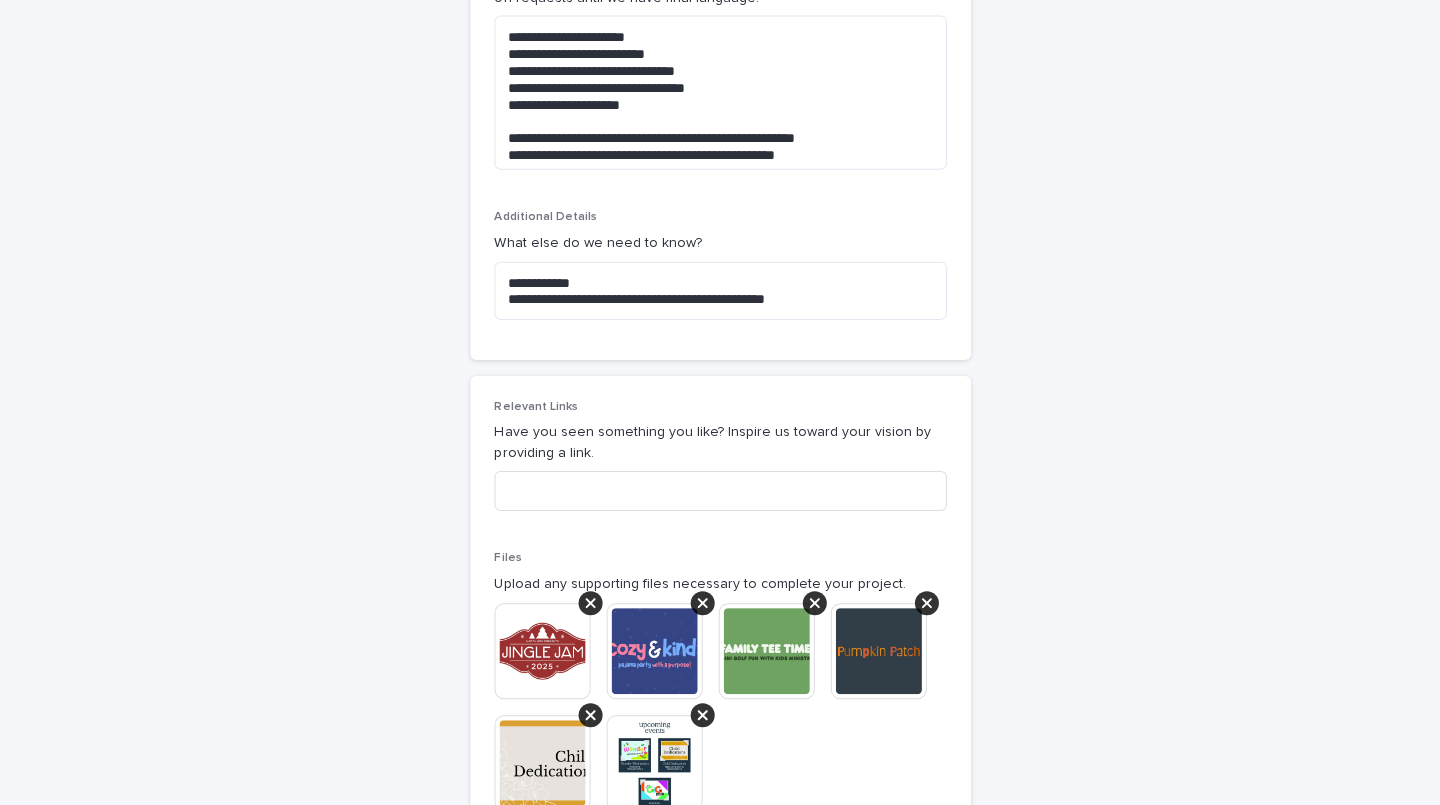 scroll, scrollTop: 1561, scrollLeft: 0, axis: vertical 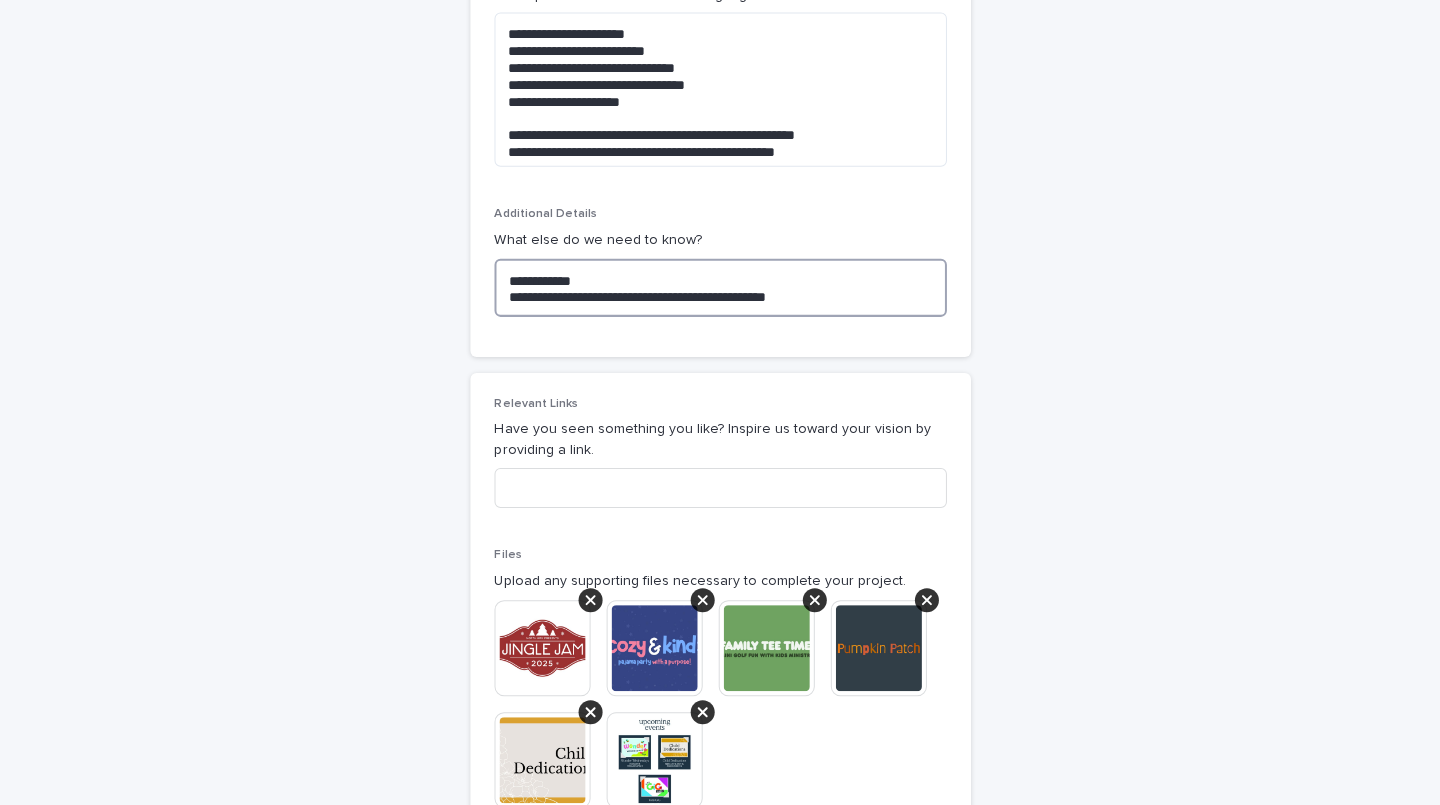 click on "**********" at bounding box center [720, 288] 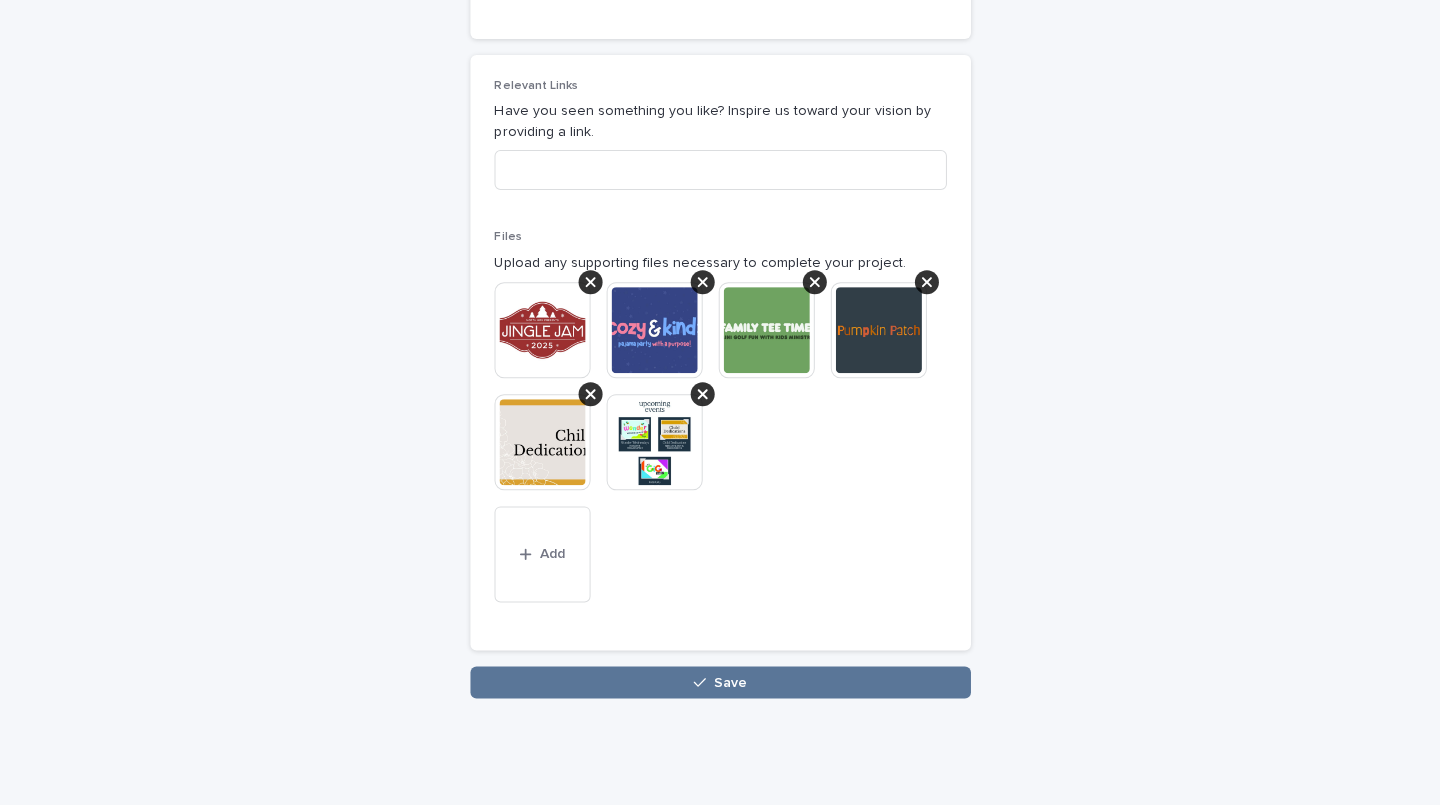 scroll, scrollTop: 1877, scrollLeft: 0, axis: vertical 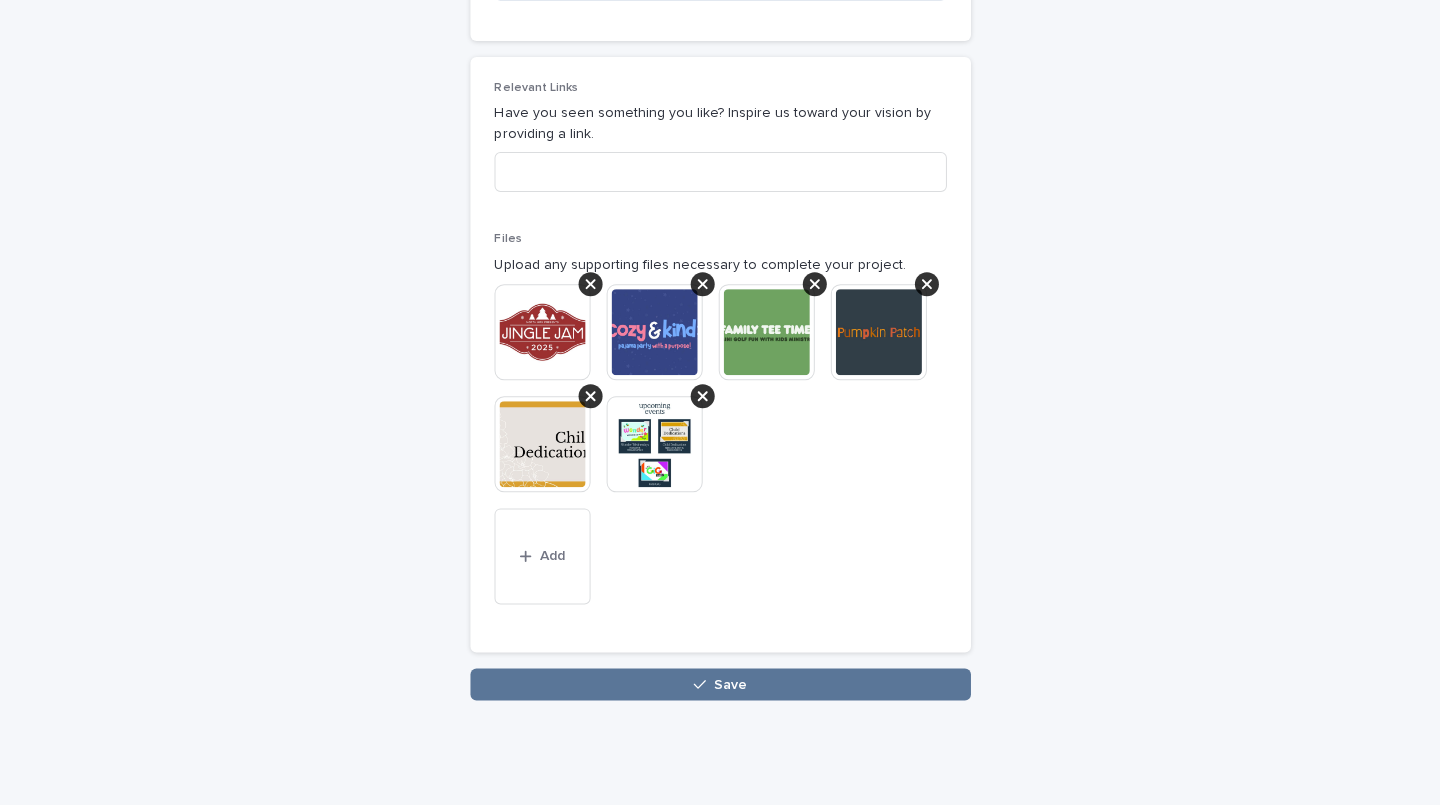click at bounding box center [654, 444] 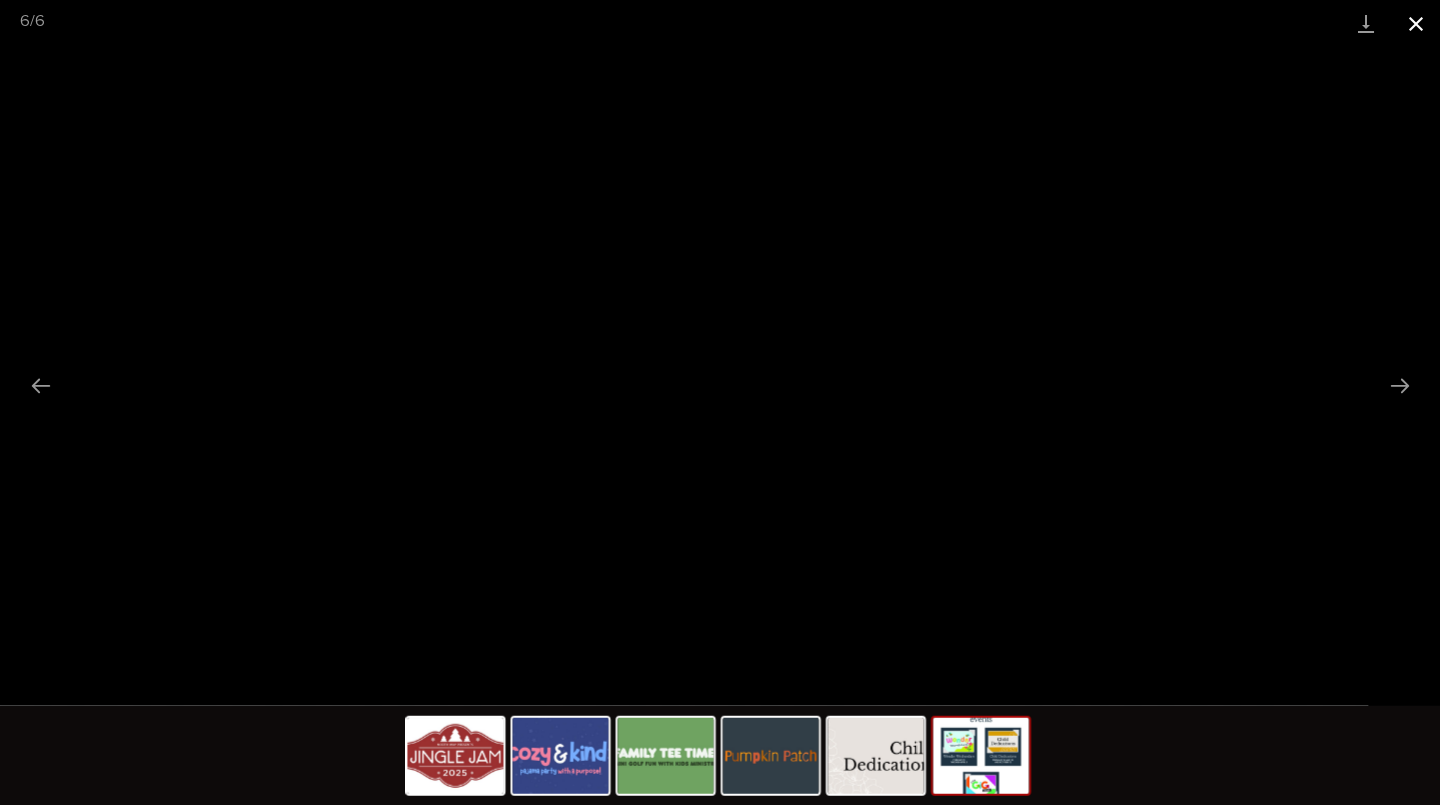 click at bounding box center (1415, 23) 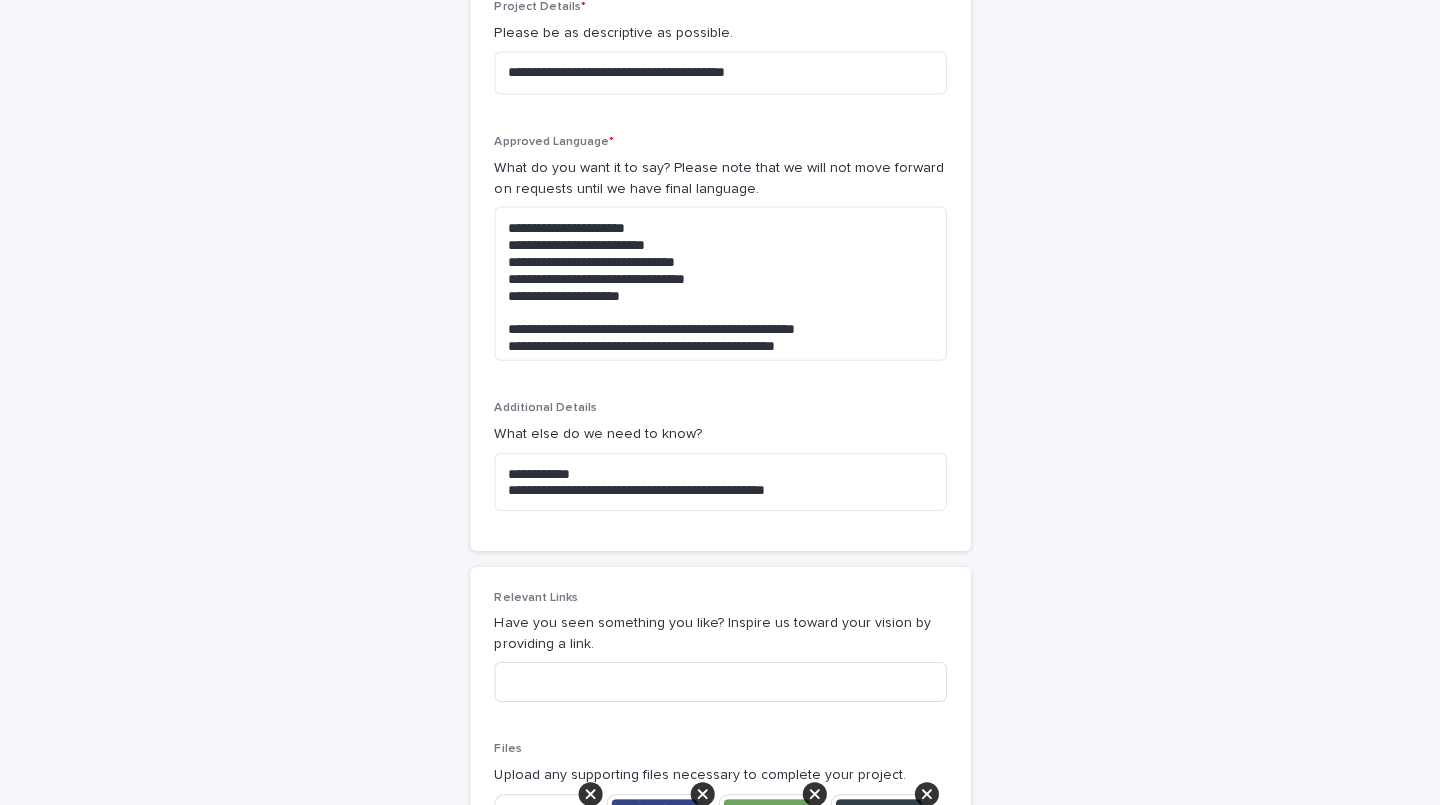 scroll, scrollTop: 1372, scrollLeft: 0, axis: vertical 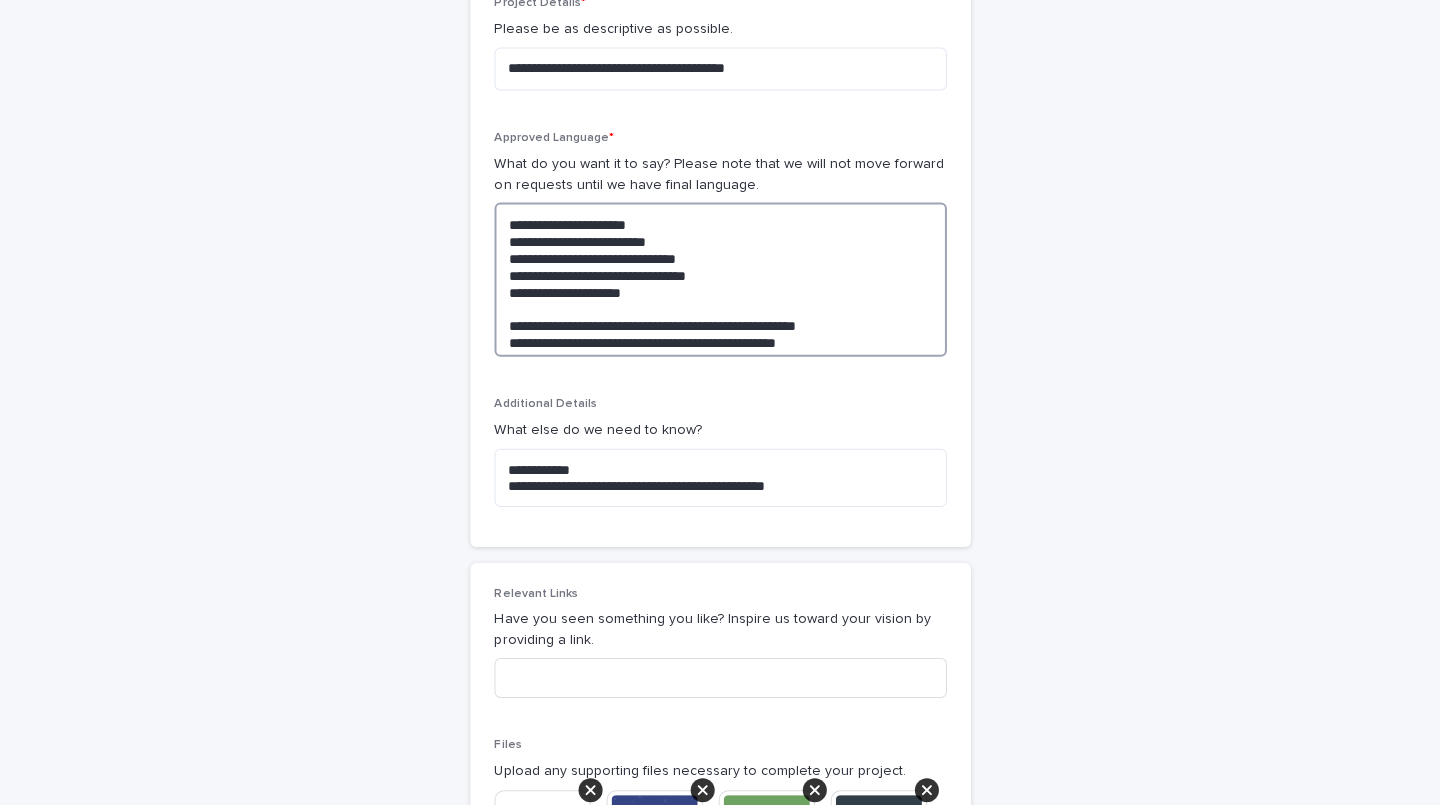 drag, startPoint x: 856, startPoint y: 302, endPoint x: 390, endPoint y: 296, distance: 466.03864 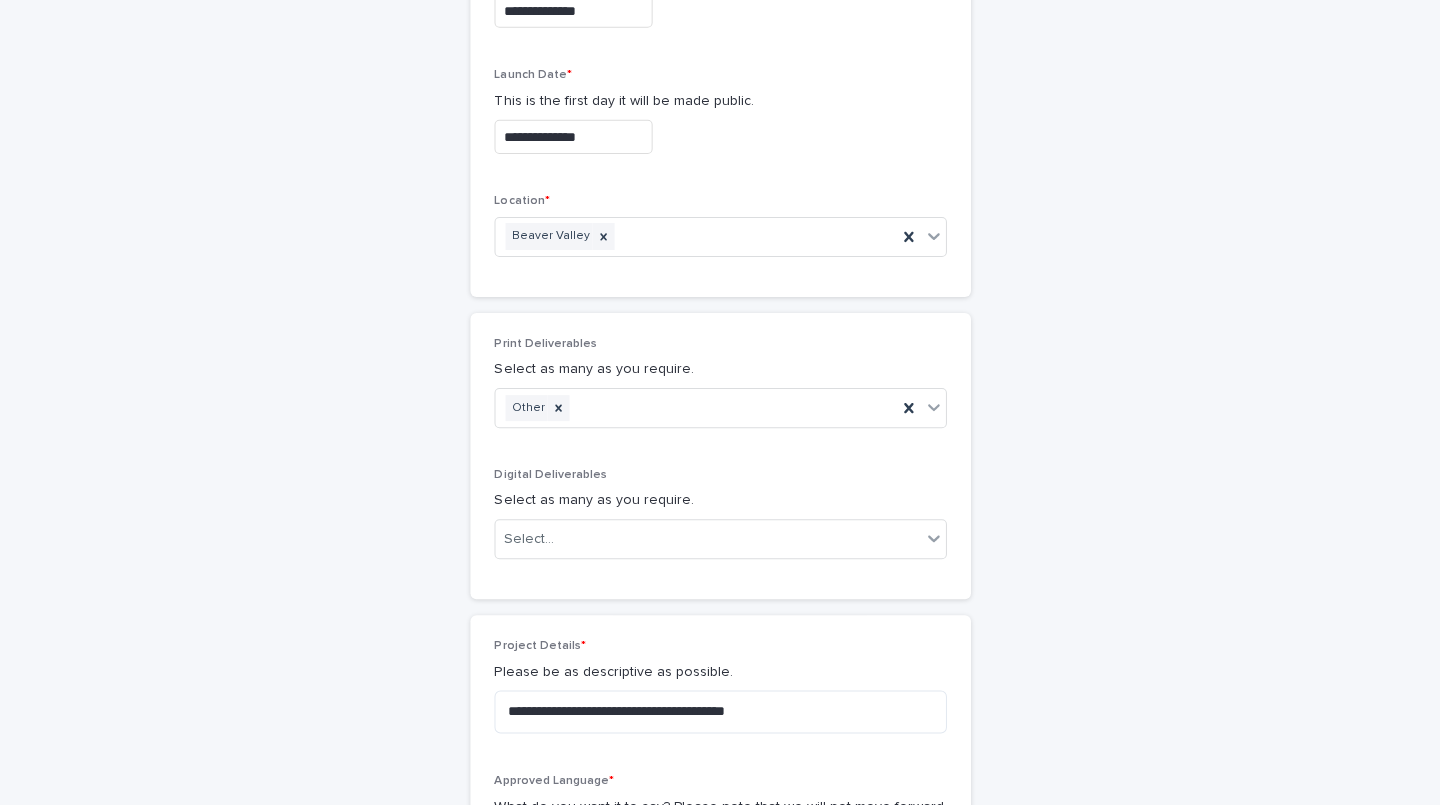 scroll, scrollTop: 747, scrollLeft: 0, axis: vertical 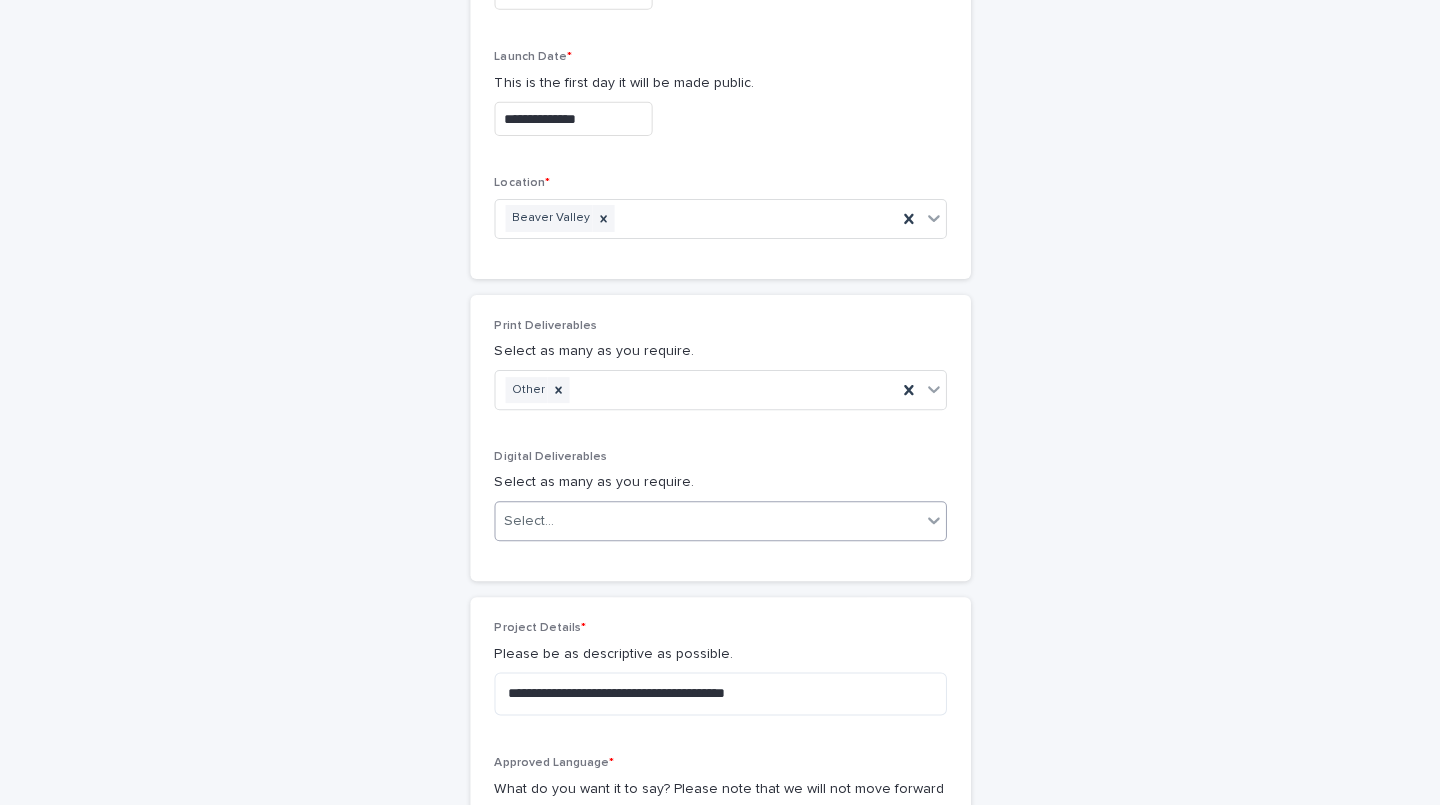 type on "**********" 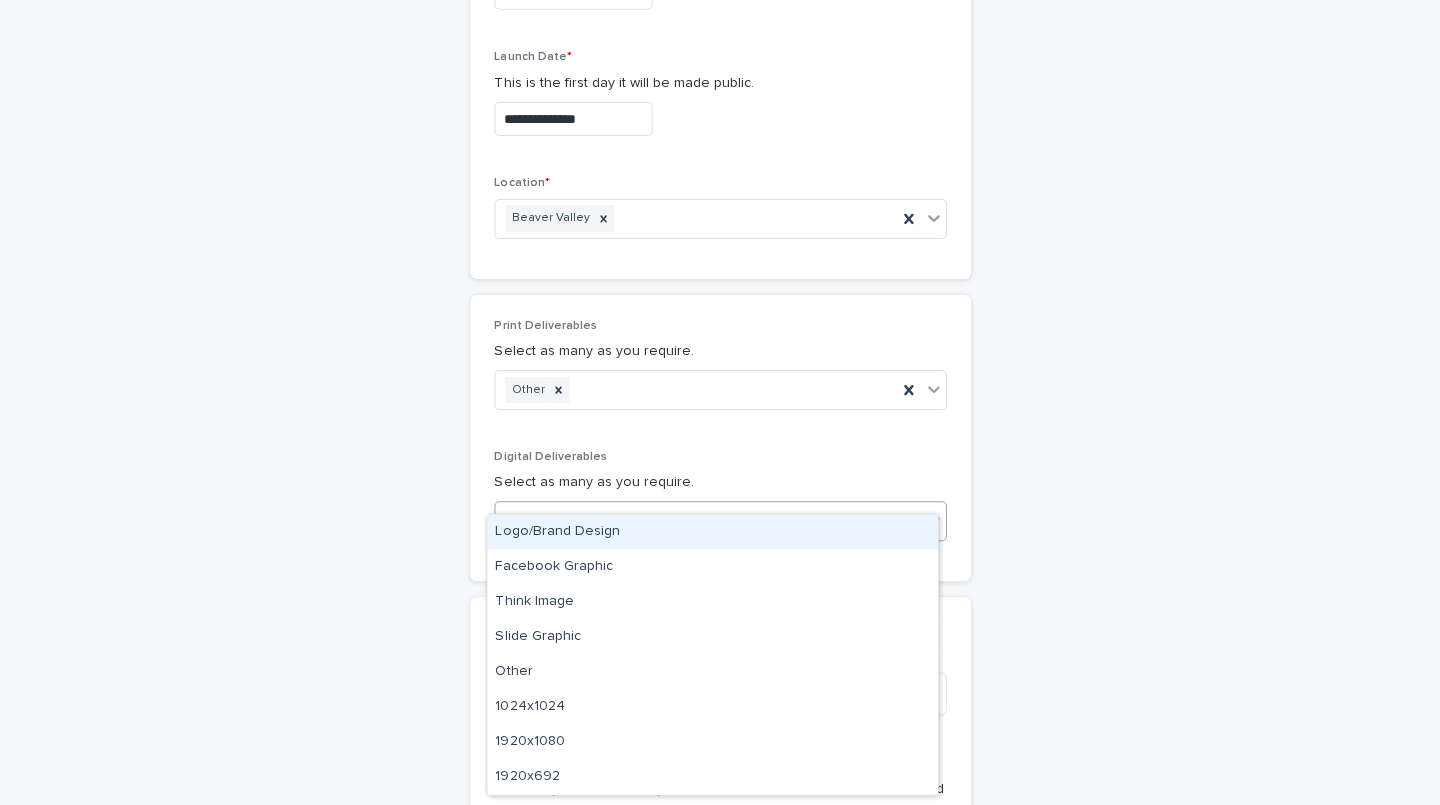 click on "Select..." at bounding box center [707, 521] 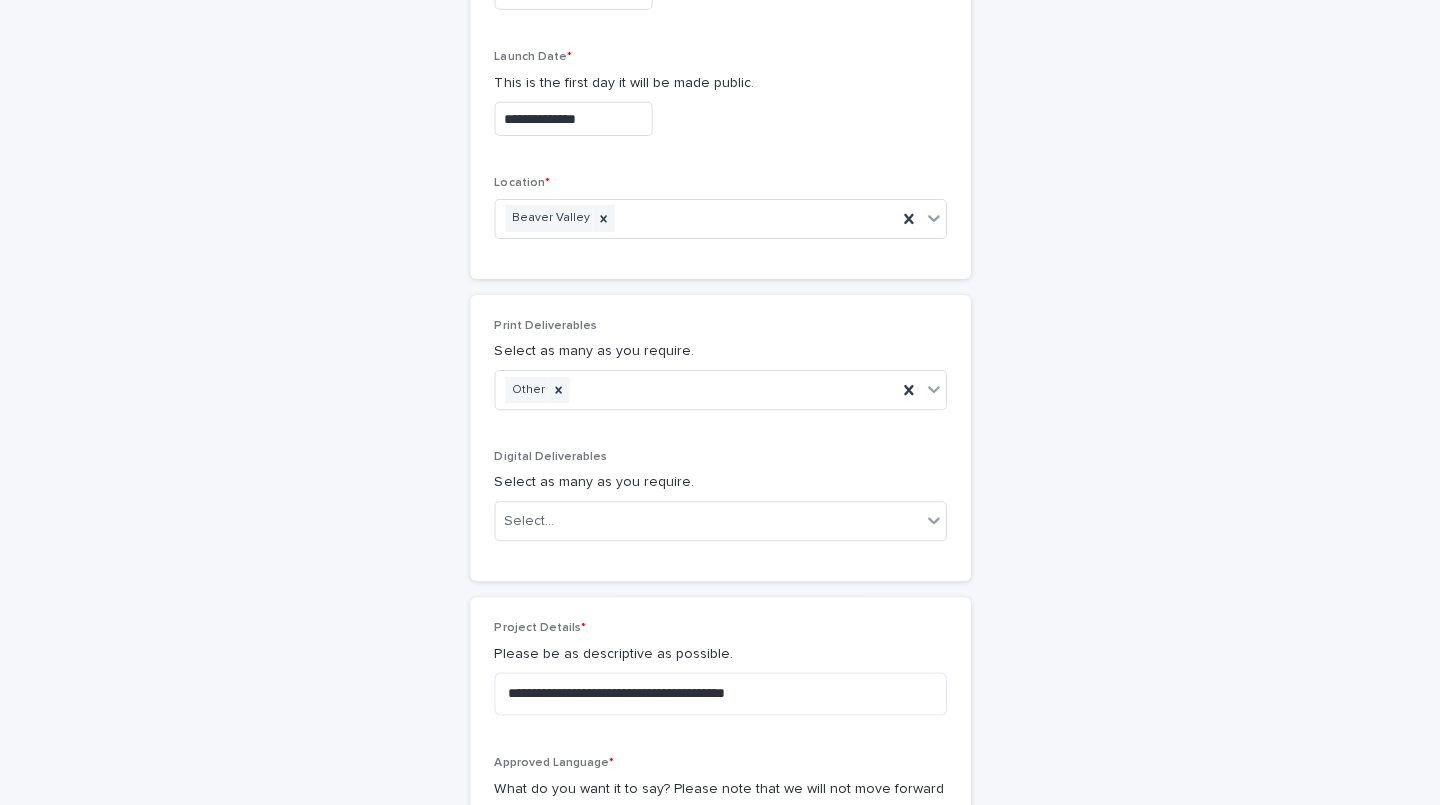 click on "**********" at bounding box center [720, 574] 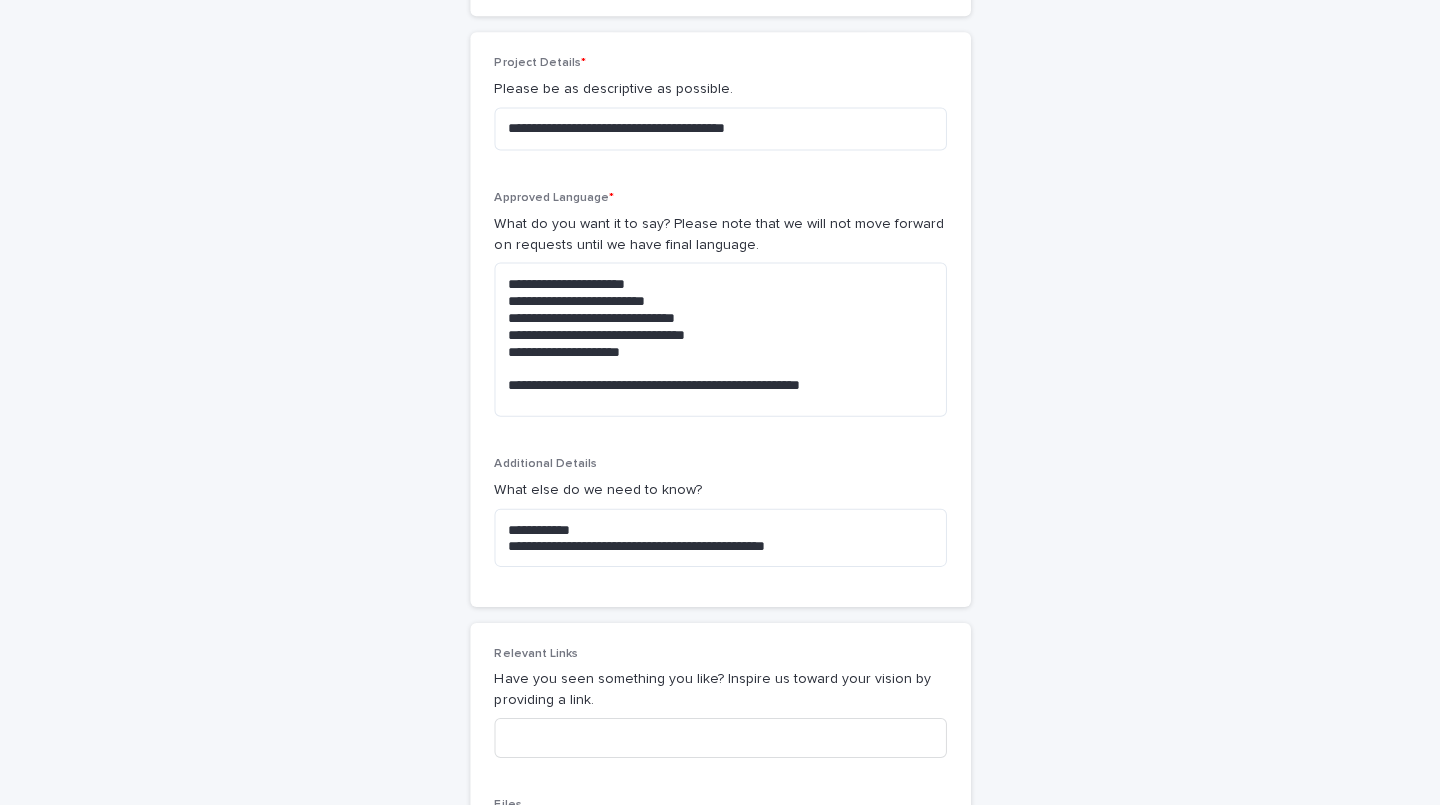 scroll, scrollTop: 1314, scrollLeft: 0, axis: vertical 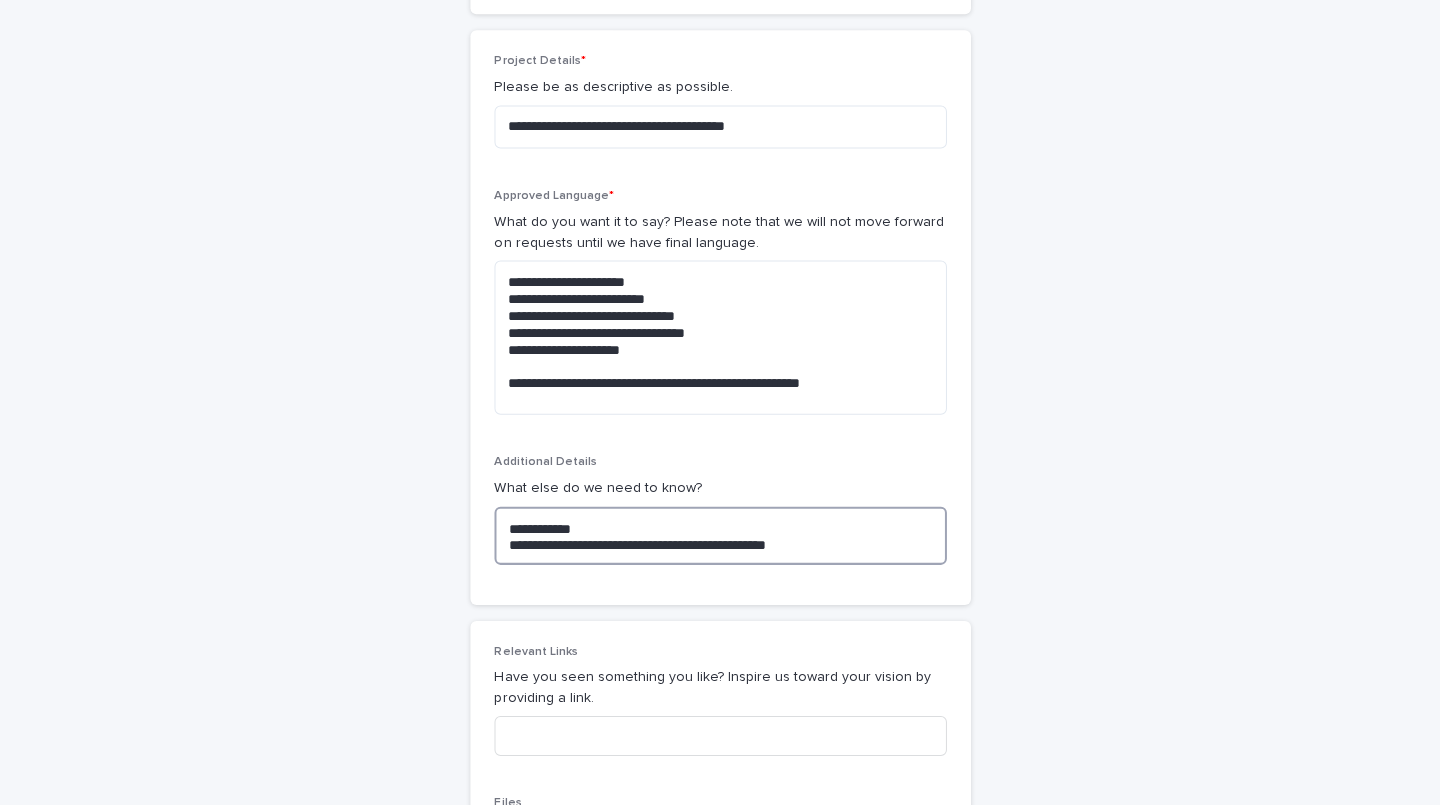 click on "**********" at bounding box center (720, 535) 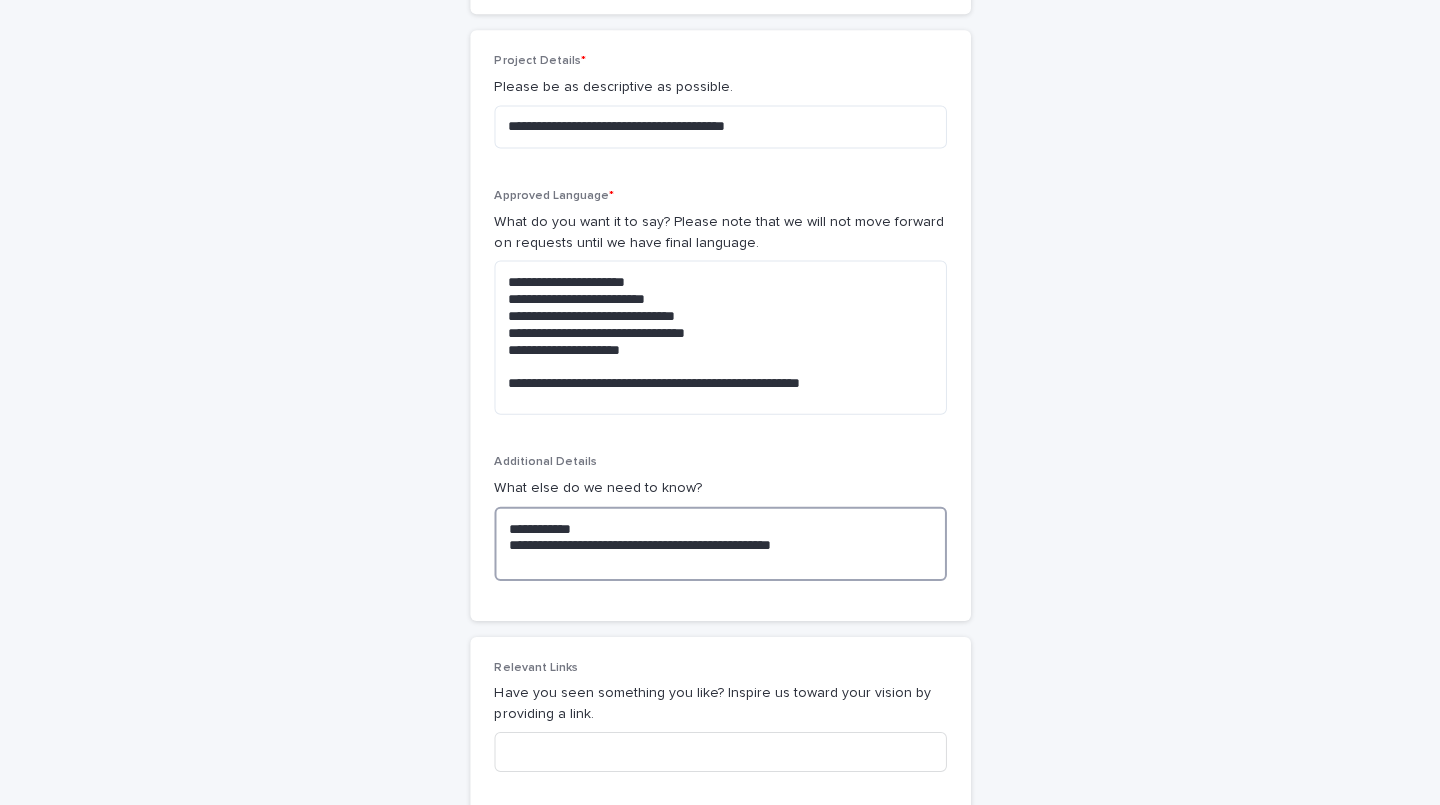 type on "**********" 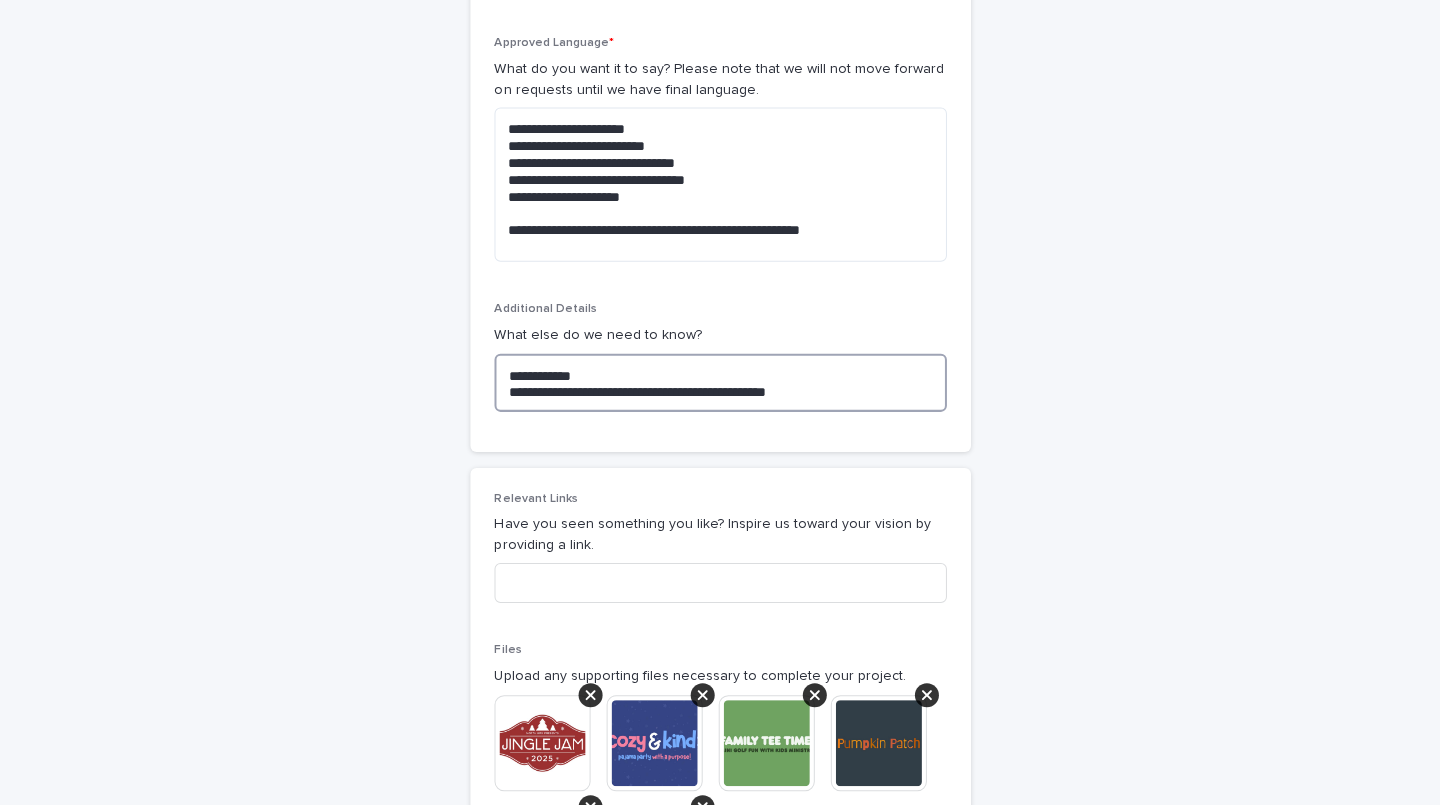 scroll, scrollTop: 1472, scrollLeft: 0, axis: vertical 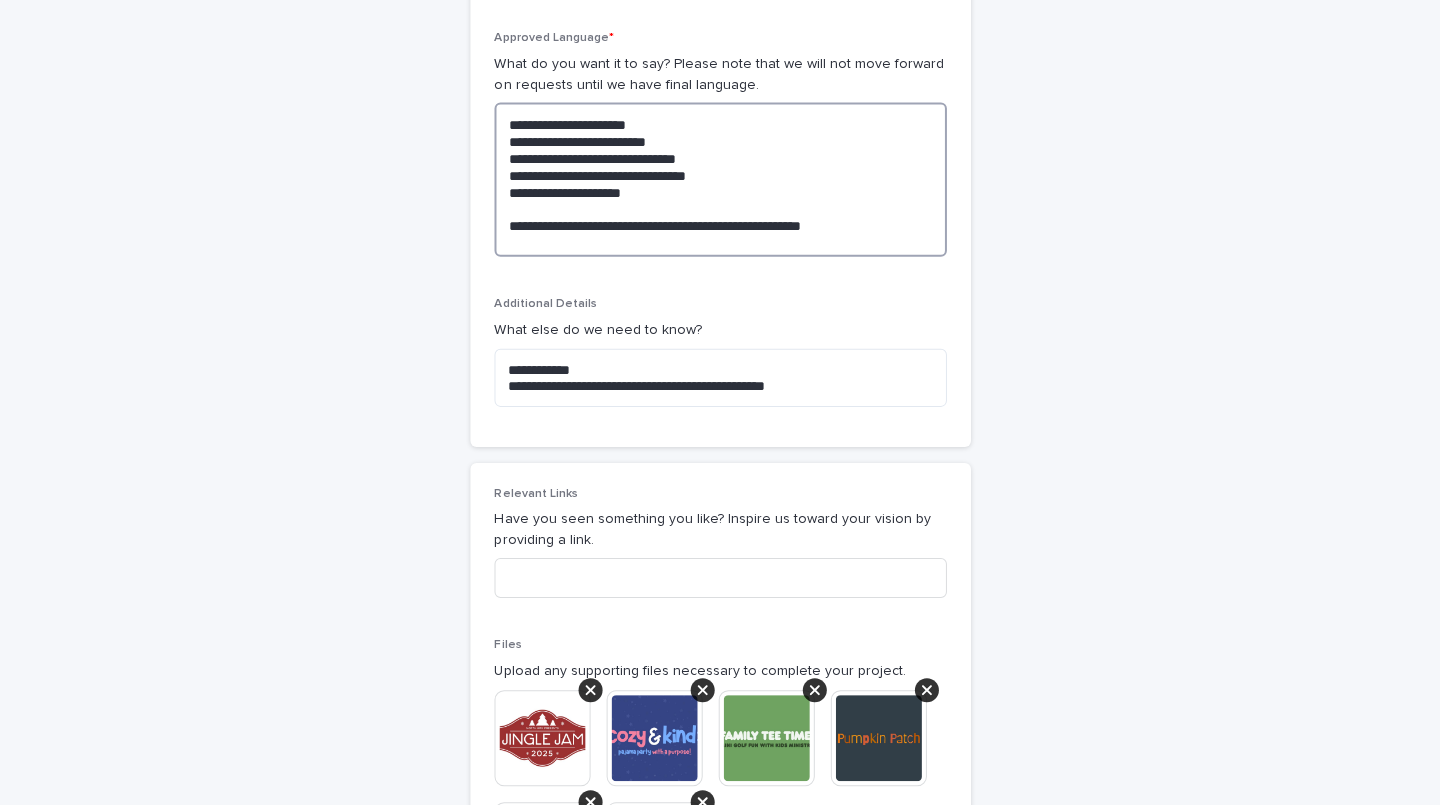 click on "**********" at bounding box center [720, 179] 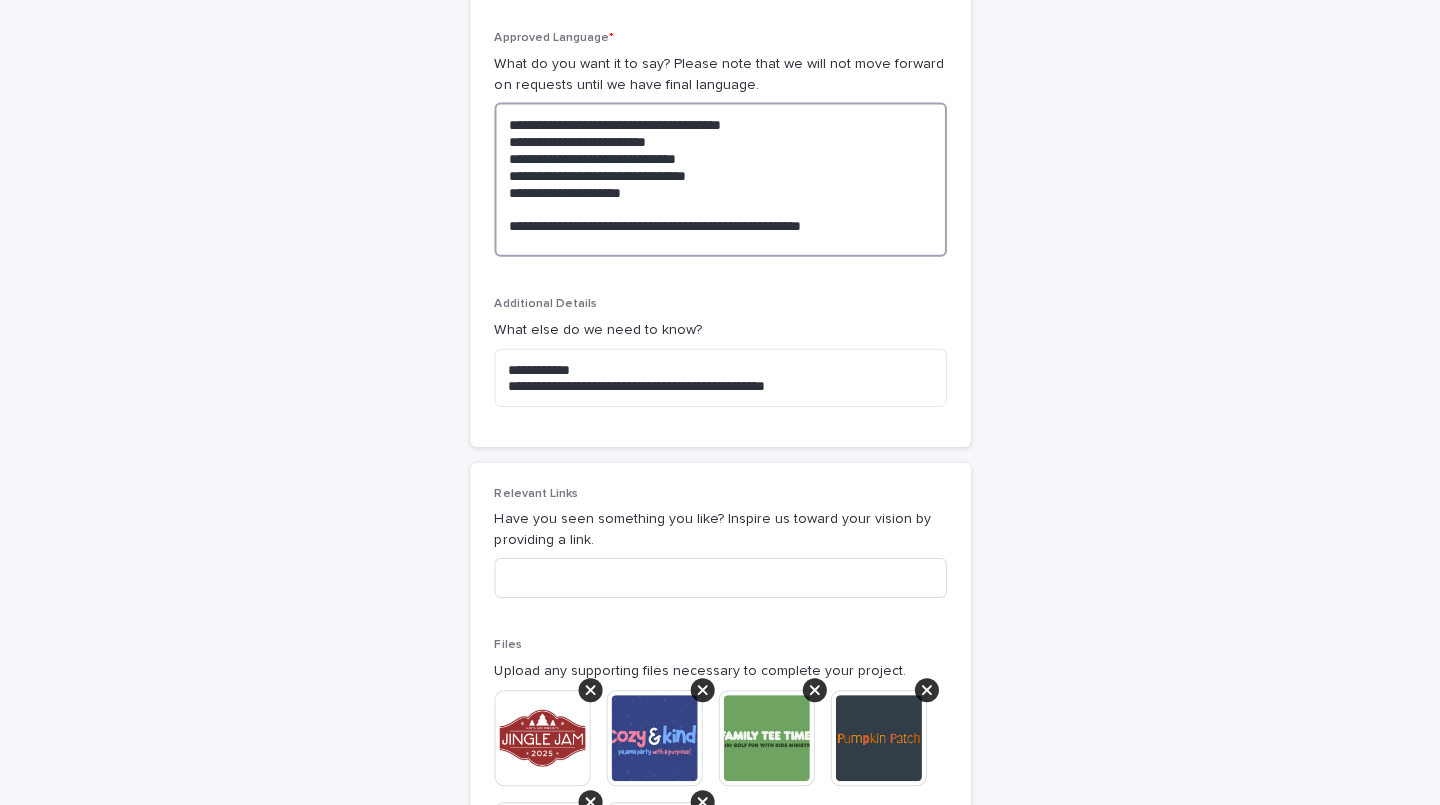 click on "**********" at bounding box center (720, 179) 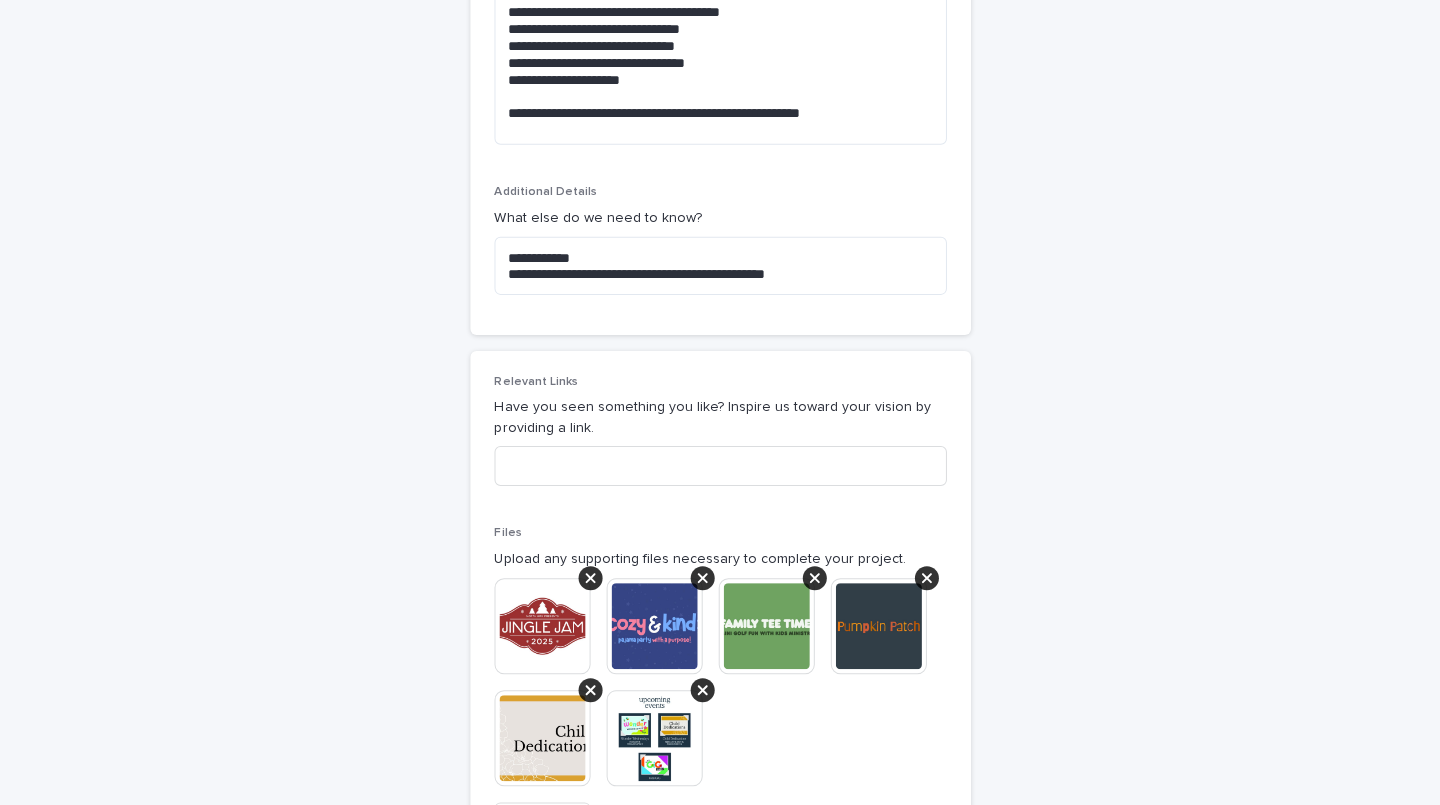 scroll, scrollTop: 1638, scrollLeft: 0, axis: vertical 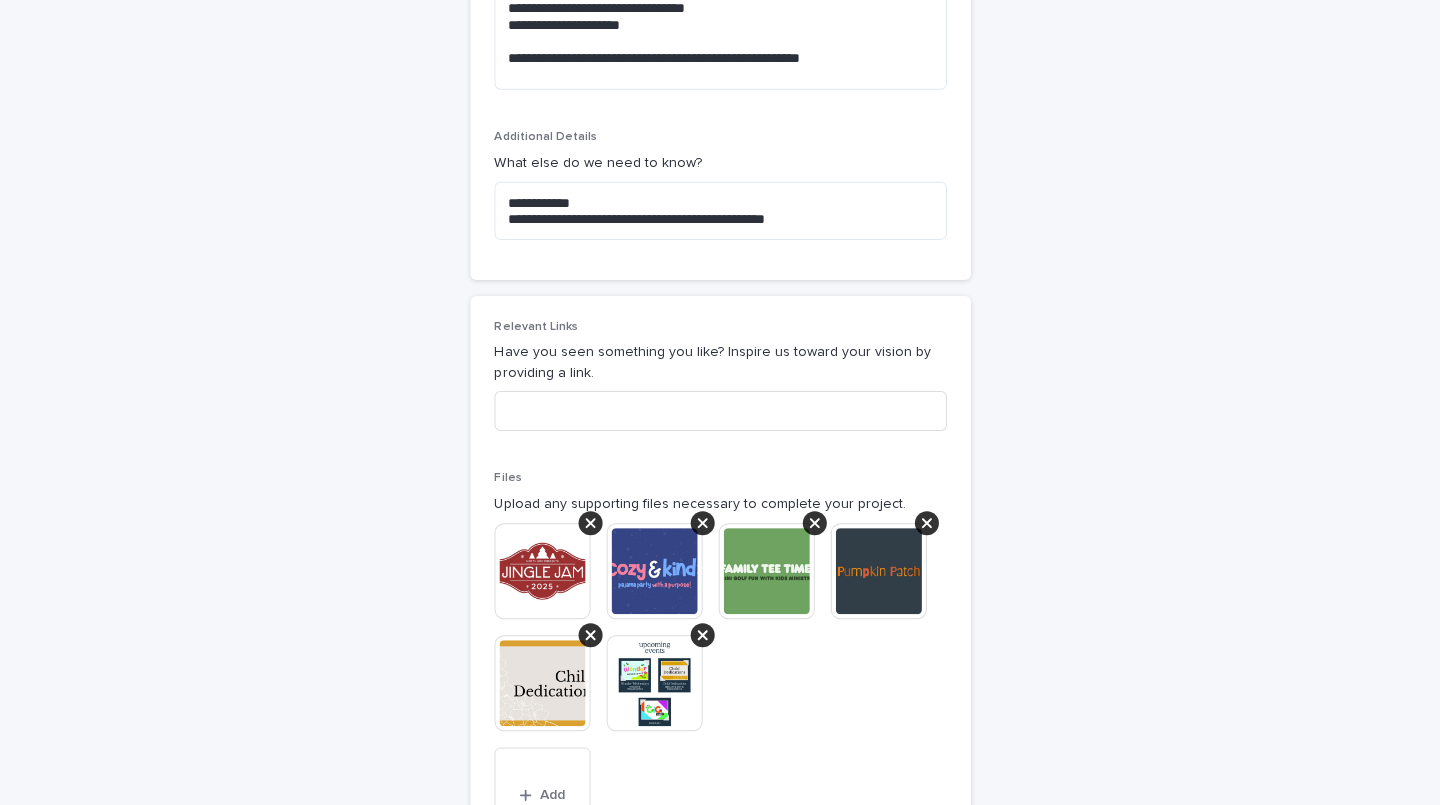 click at bounding box center (654, 683) 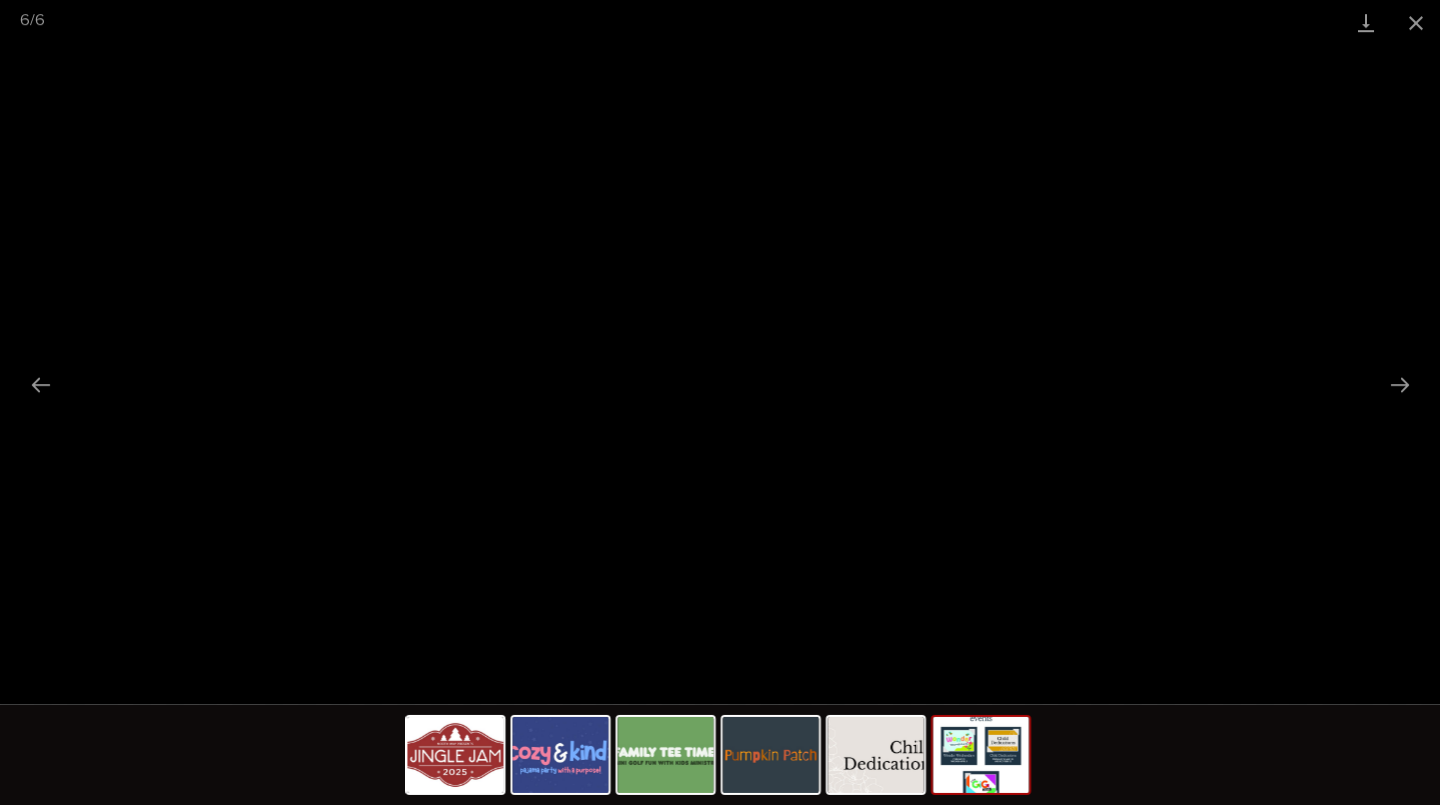scroll, scrollTop: 0, scrollLeft: 0, axis: both 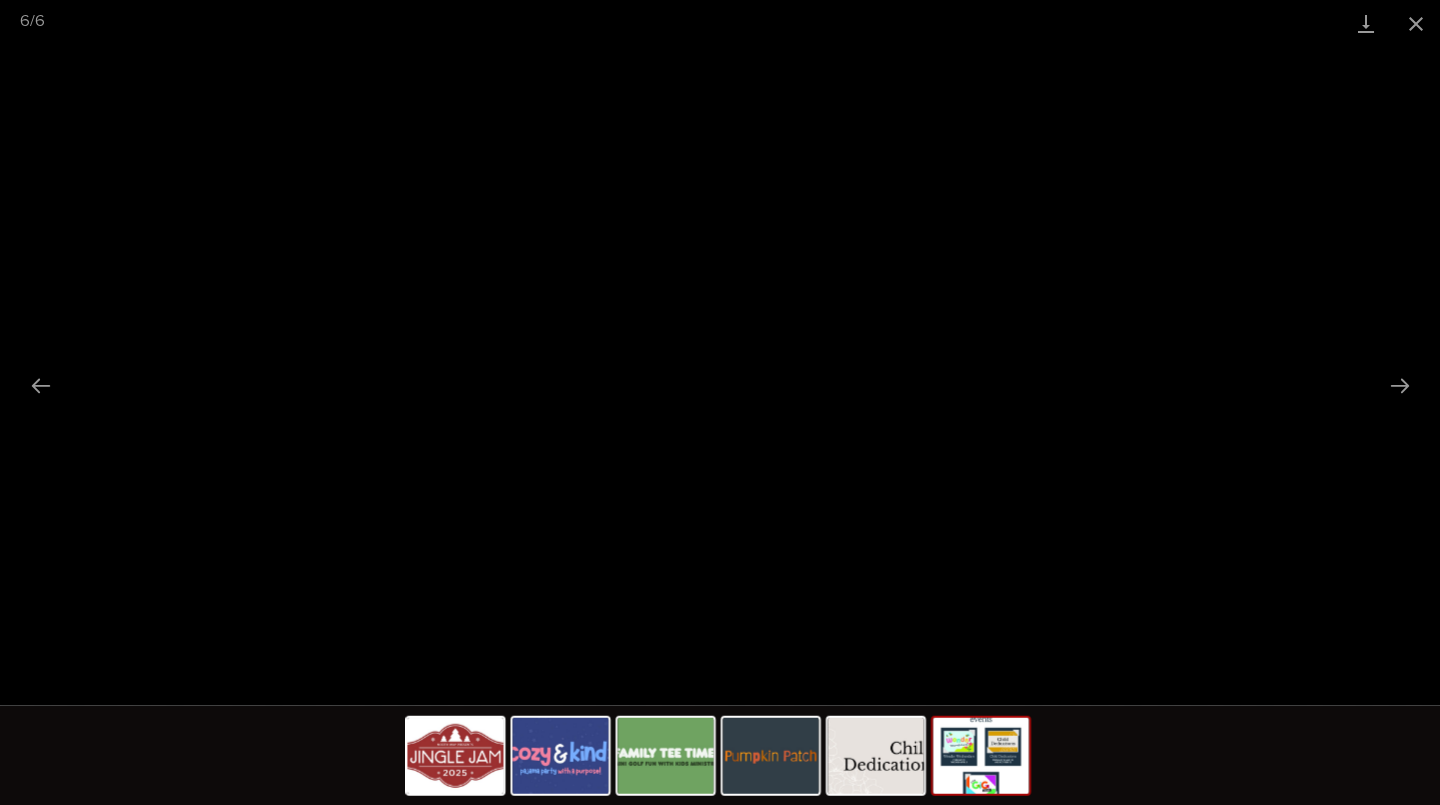 click at bounding box center [980, 755] 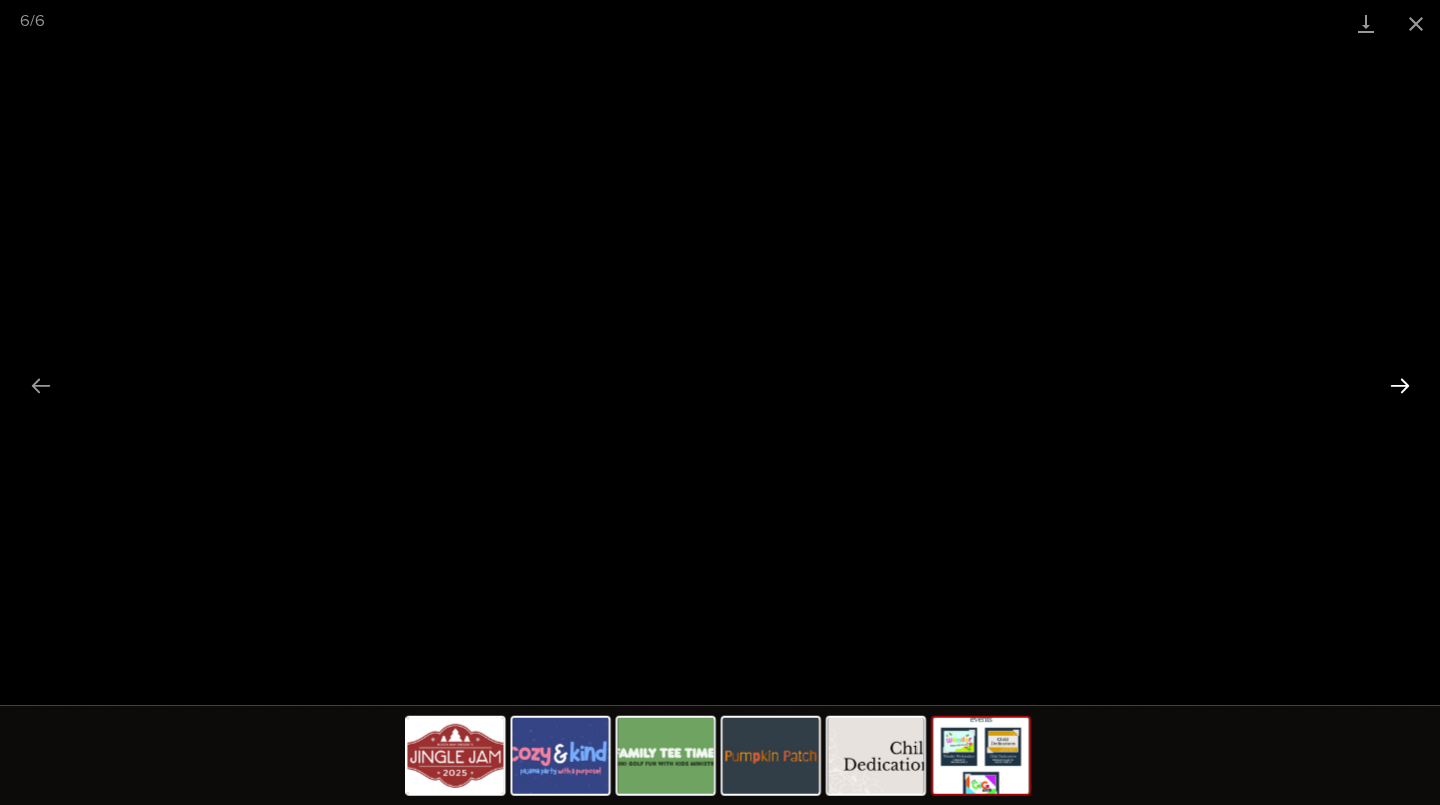 click at bounding box center [1399, 385] 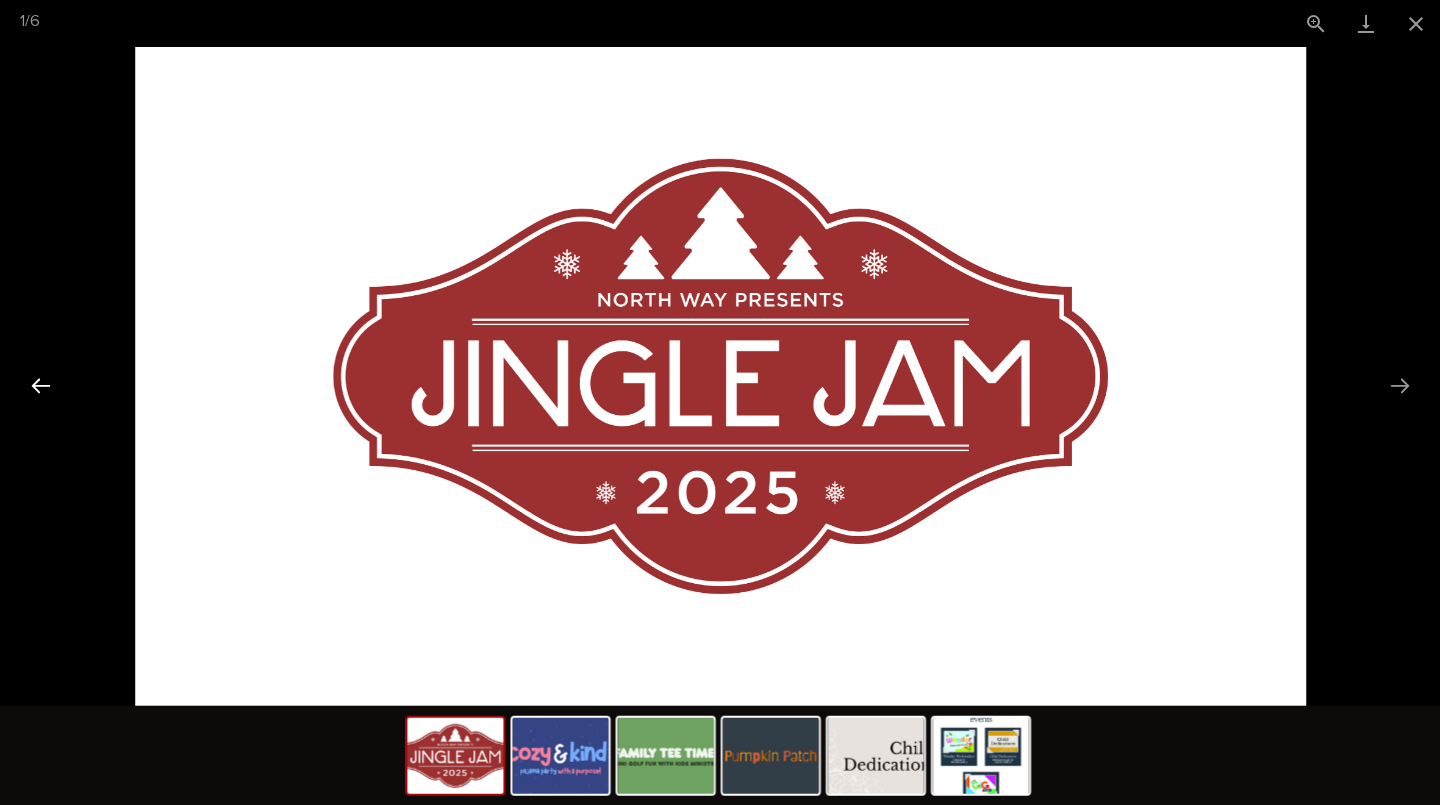 click at bounding box center (41, 385) 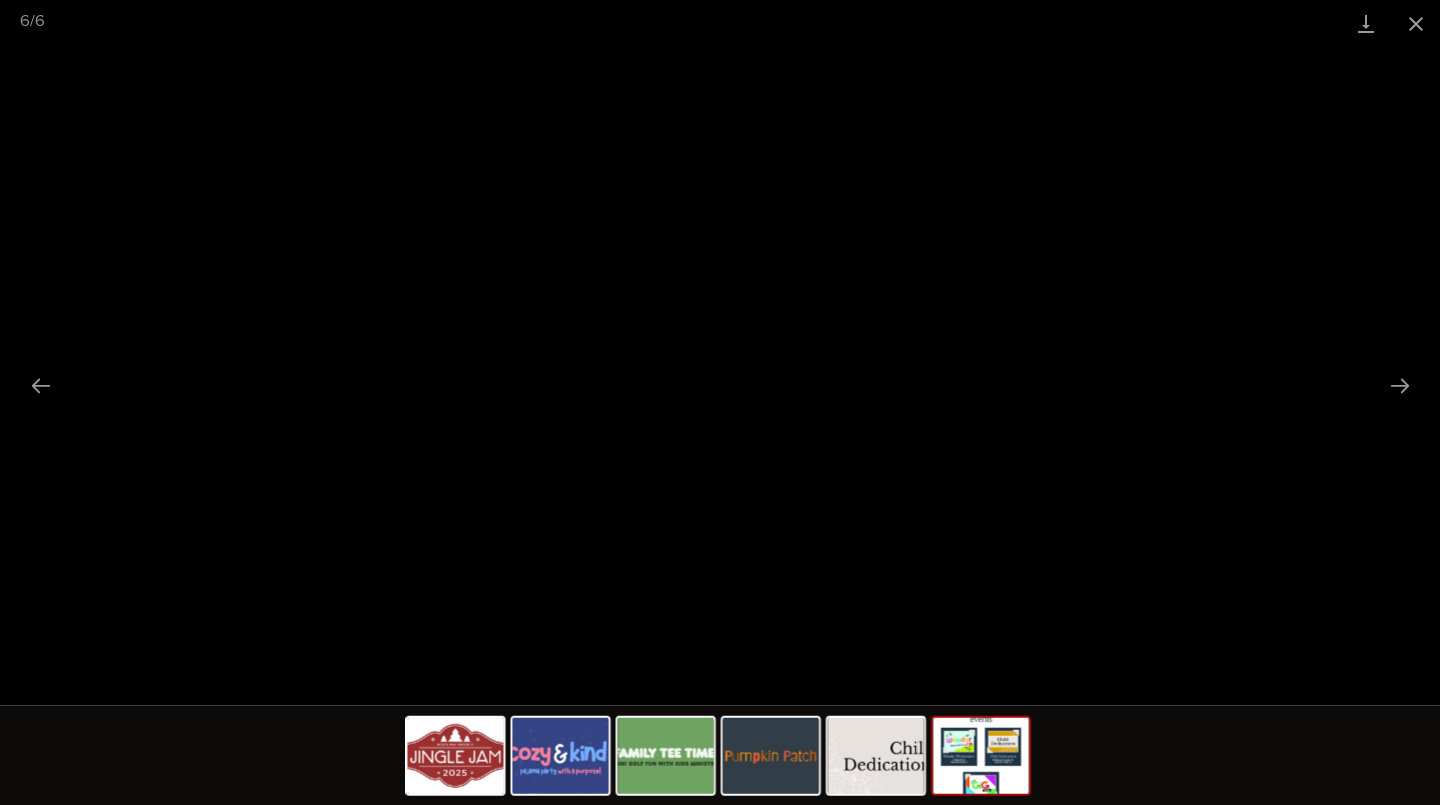 scroll, scrollTop: 0, scrollLeft: 0, axis: both 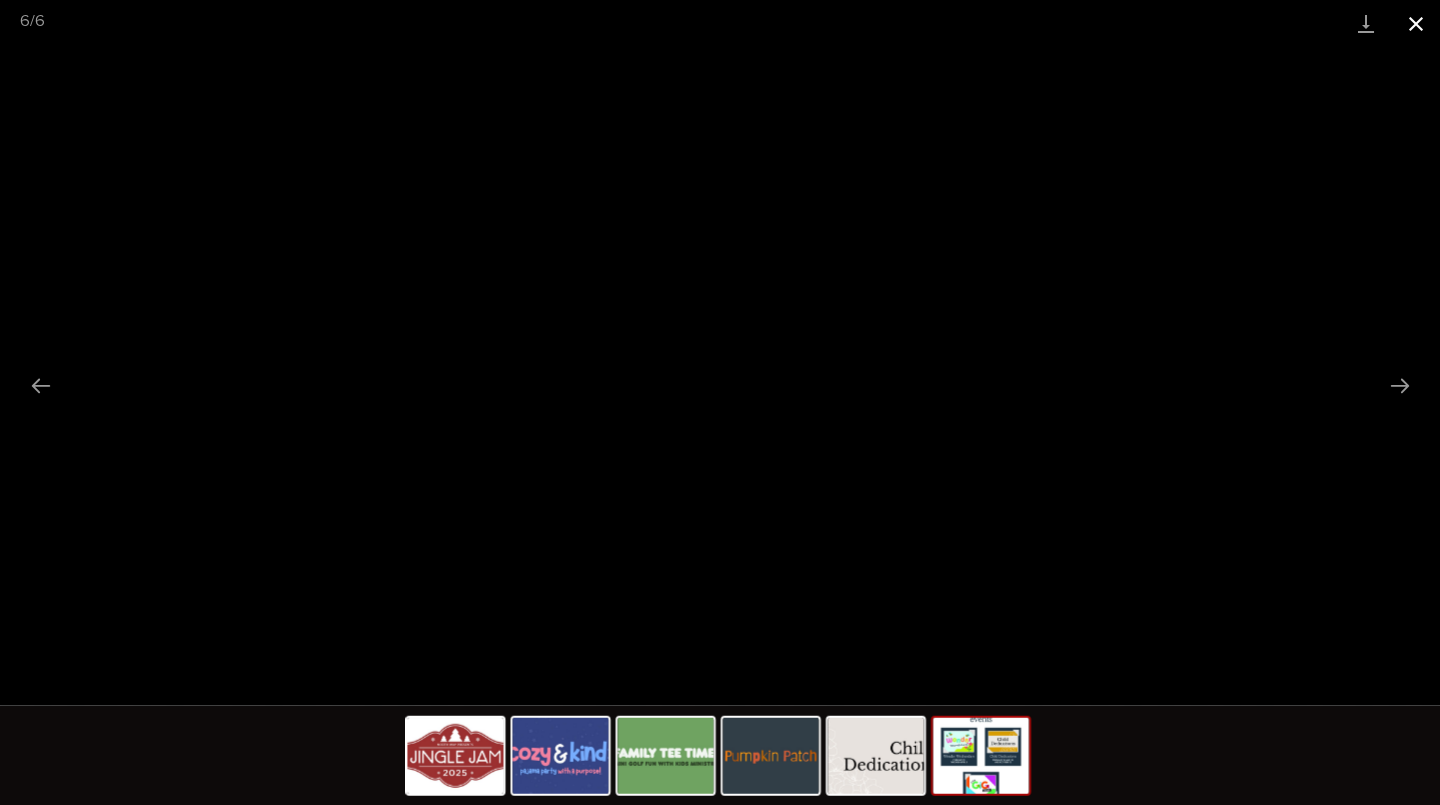 click at bounding box center (1415, 23) 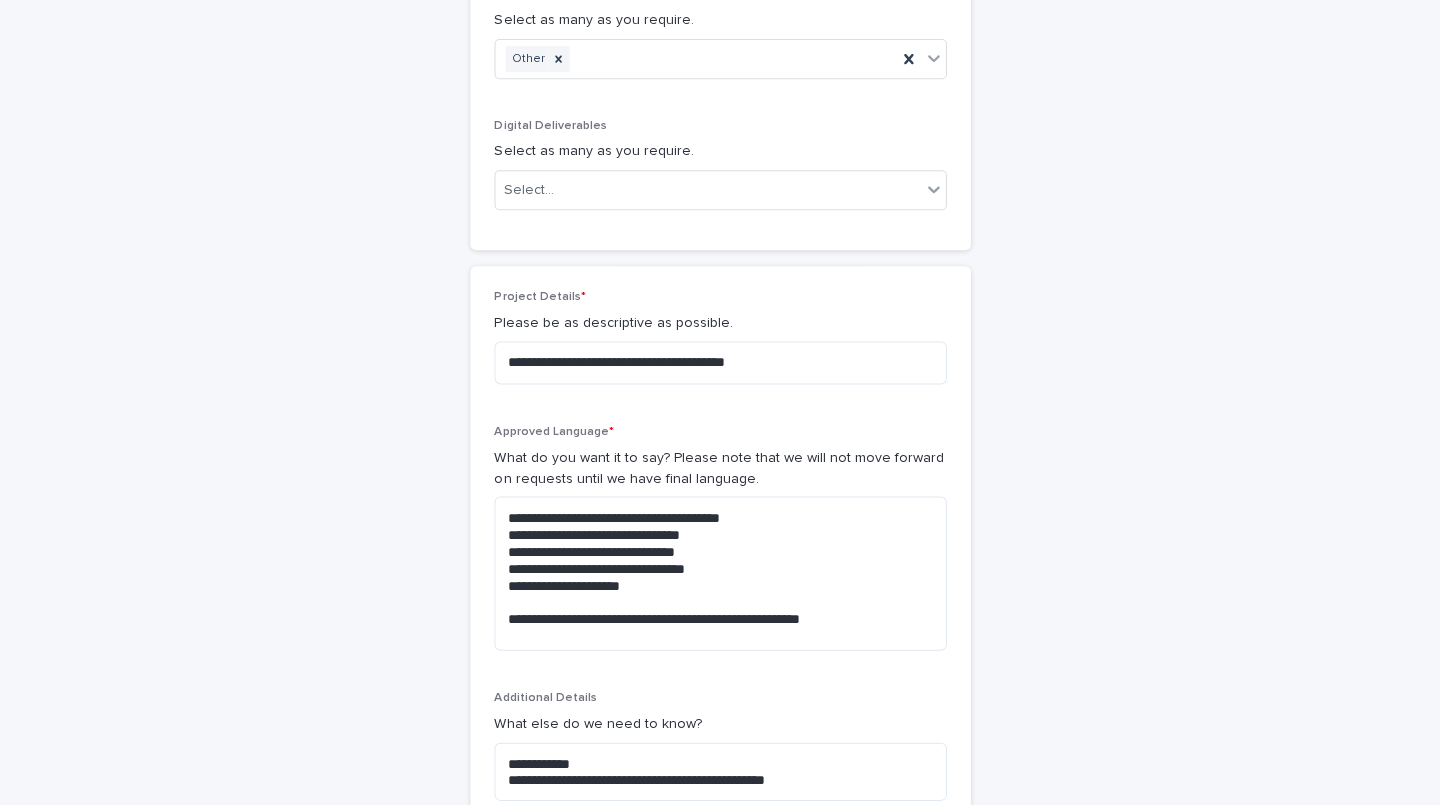scroll, scrollTop: 1089, scrollLeft: 0, axis: vertical 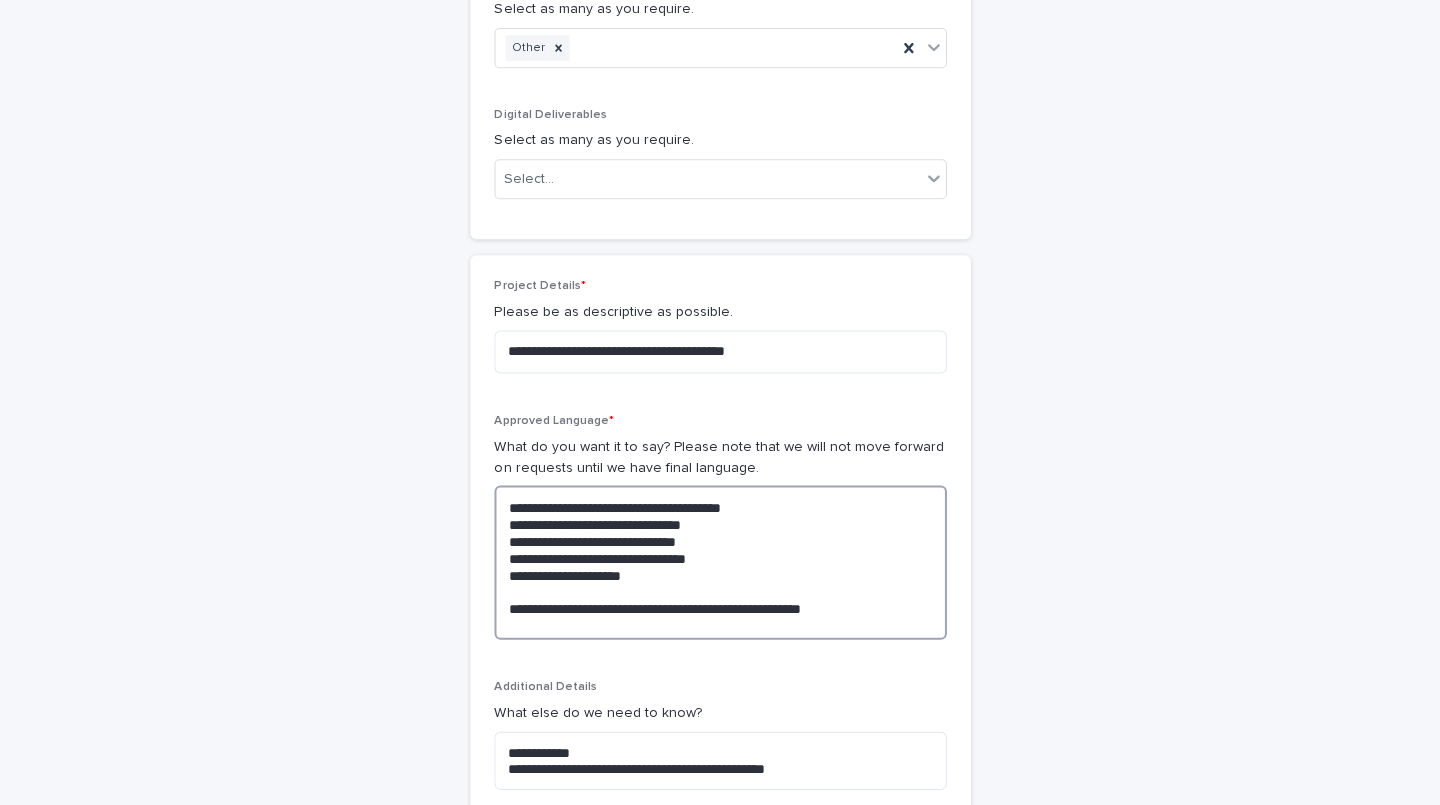 click on "**********" at bounding box center (720, 562) 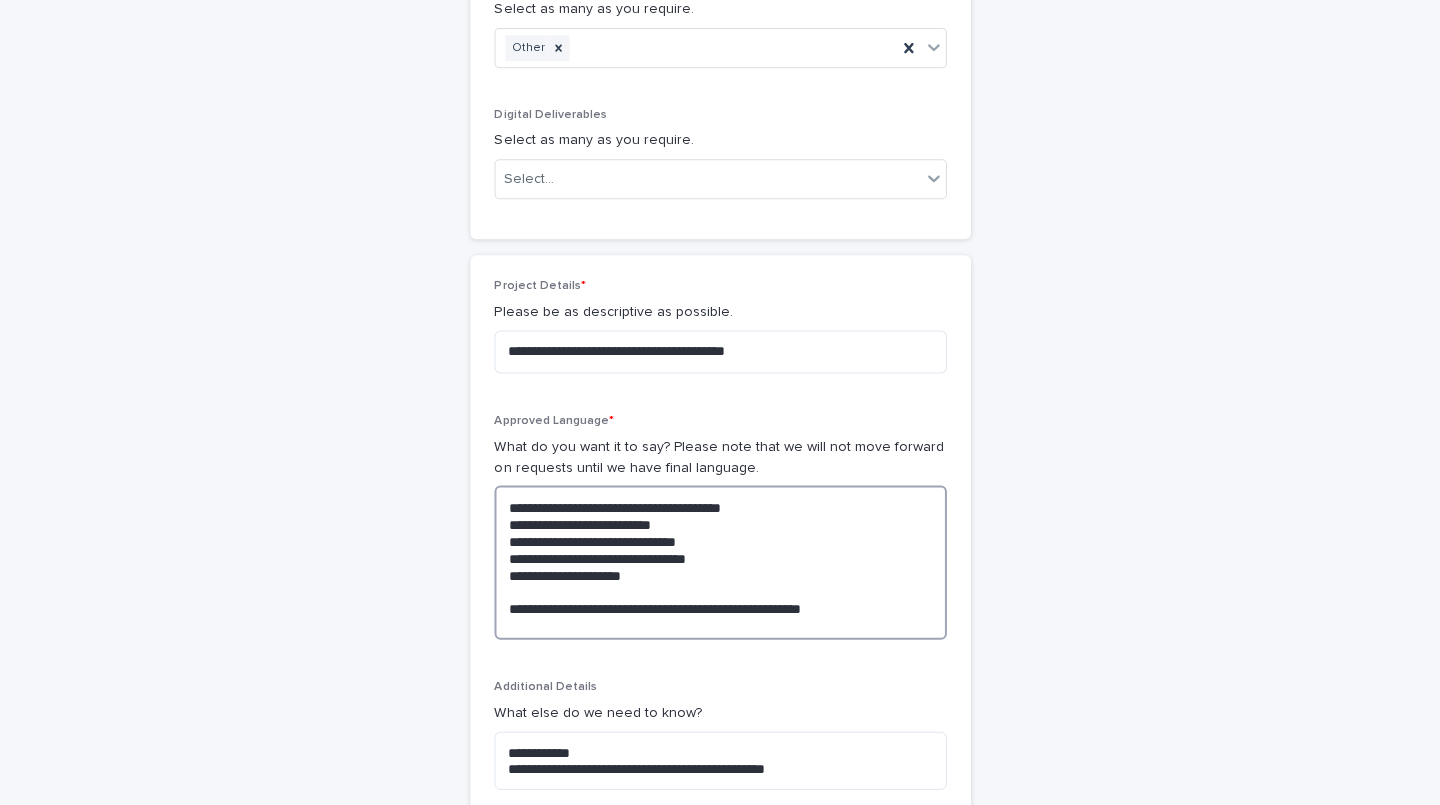 drag, startPoint x: 780, startPoint y: 478, endPoint x: 653, endPoint y: 476, distance: 127.01575 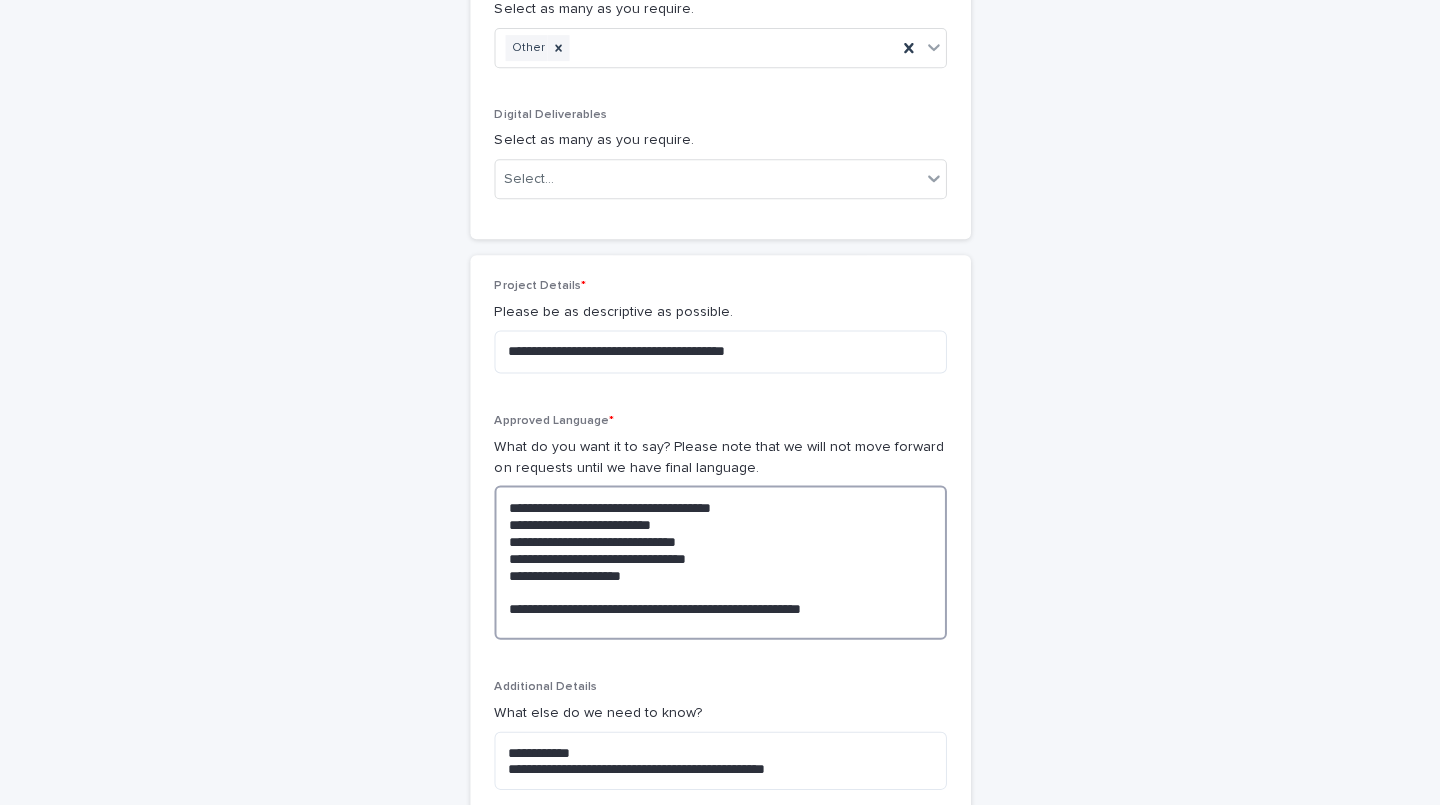 type on "**********" 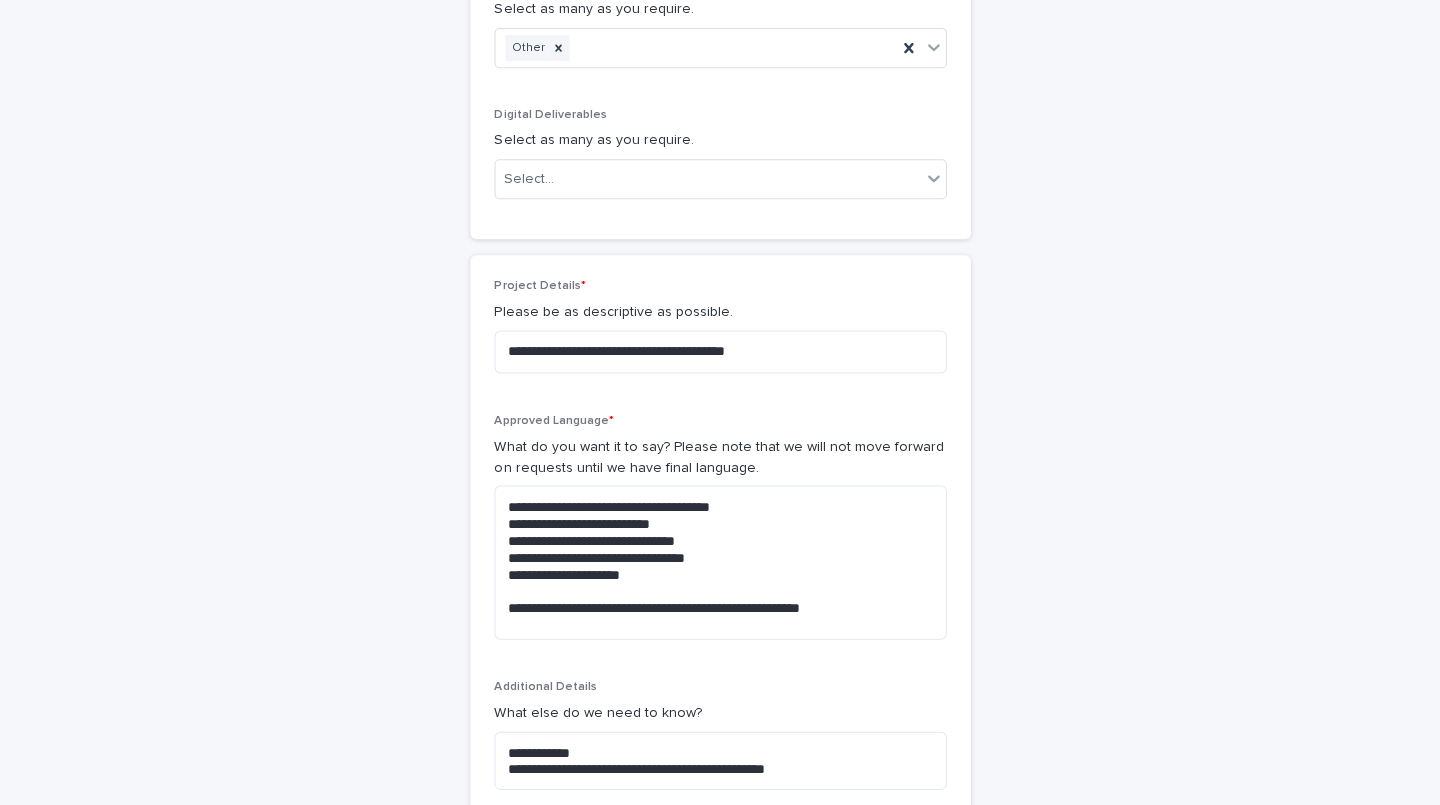 click on "**********" at bounding box center [720, 232] 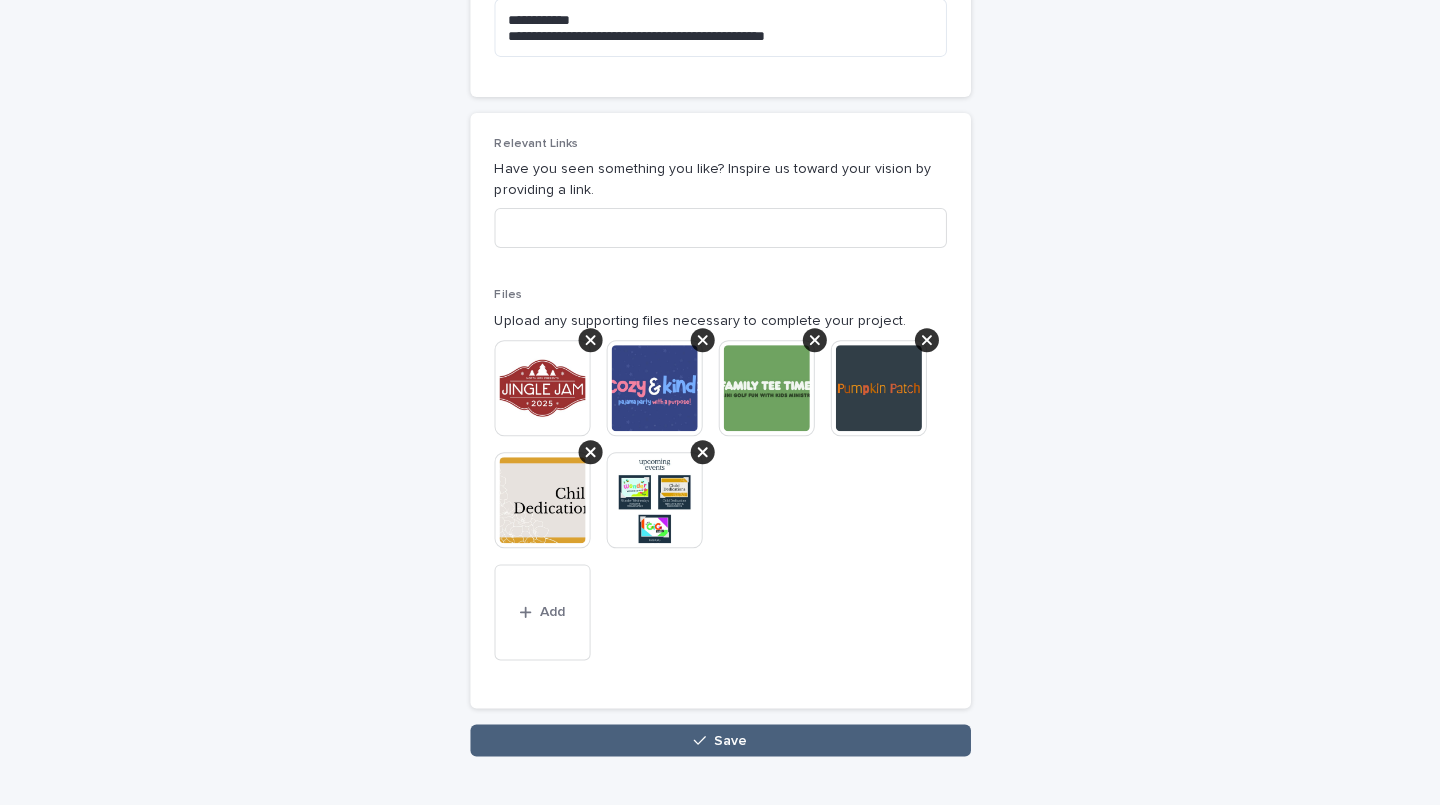 click on "Save" at bounding box center (720, 740) 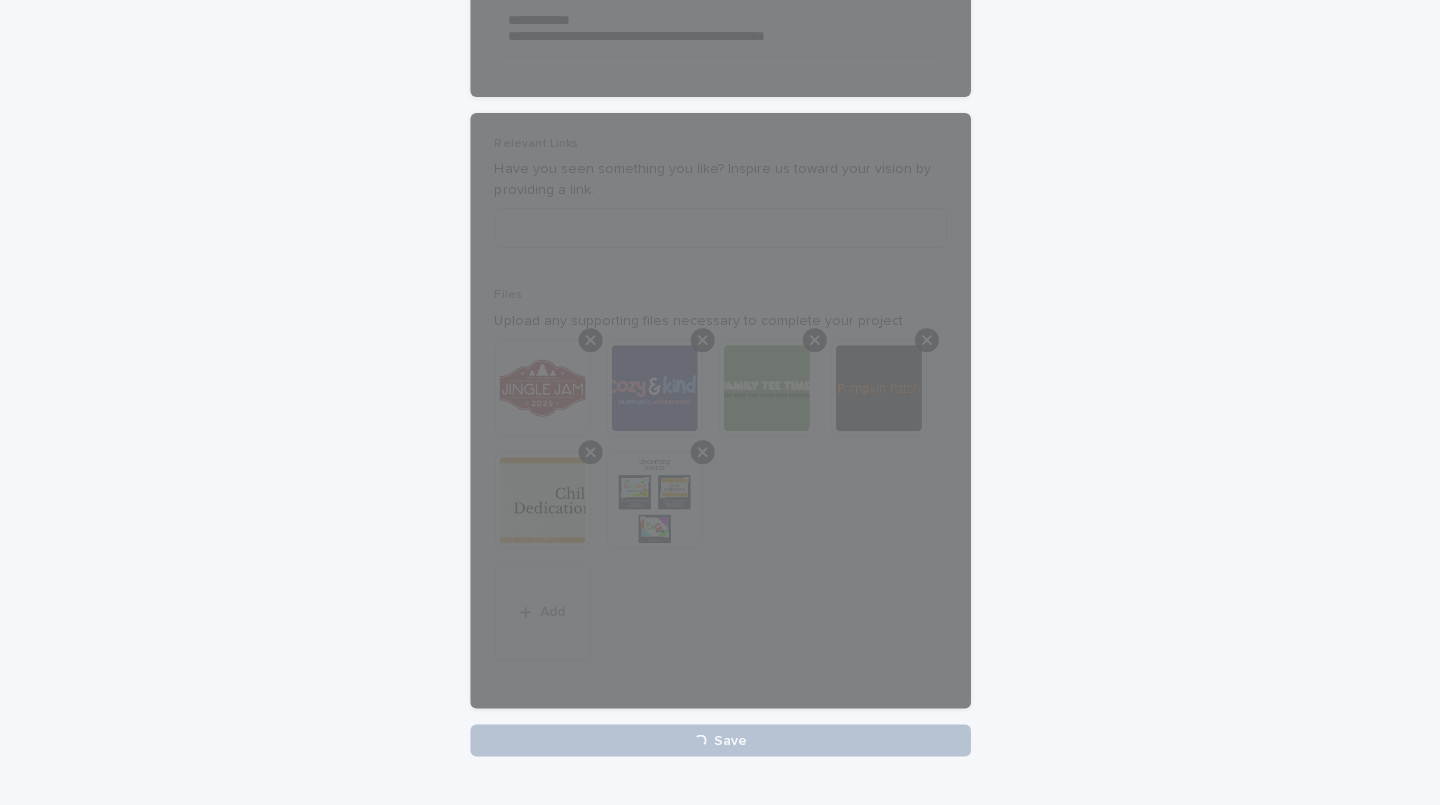 scroll, scrollTop: 1821, scrollLeft: 0, axis: vertical 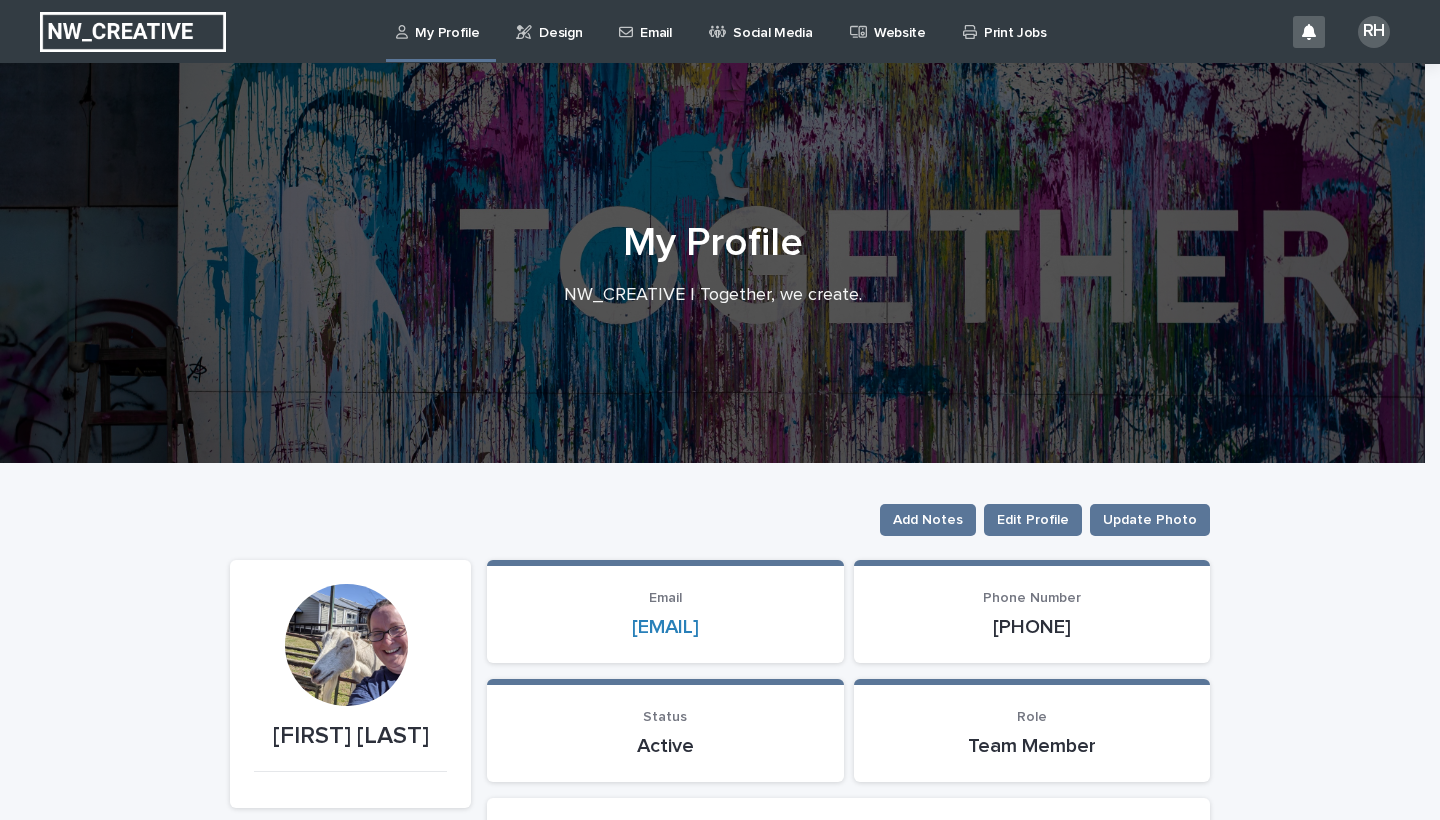 click on "Design" at bounding box center [560, 21] 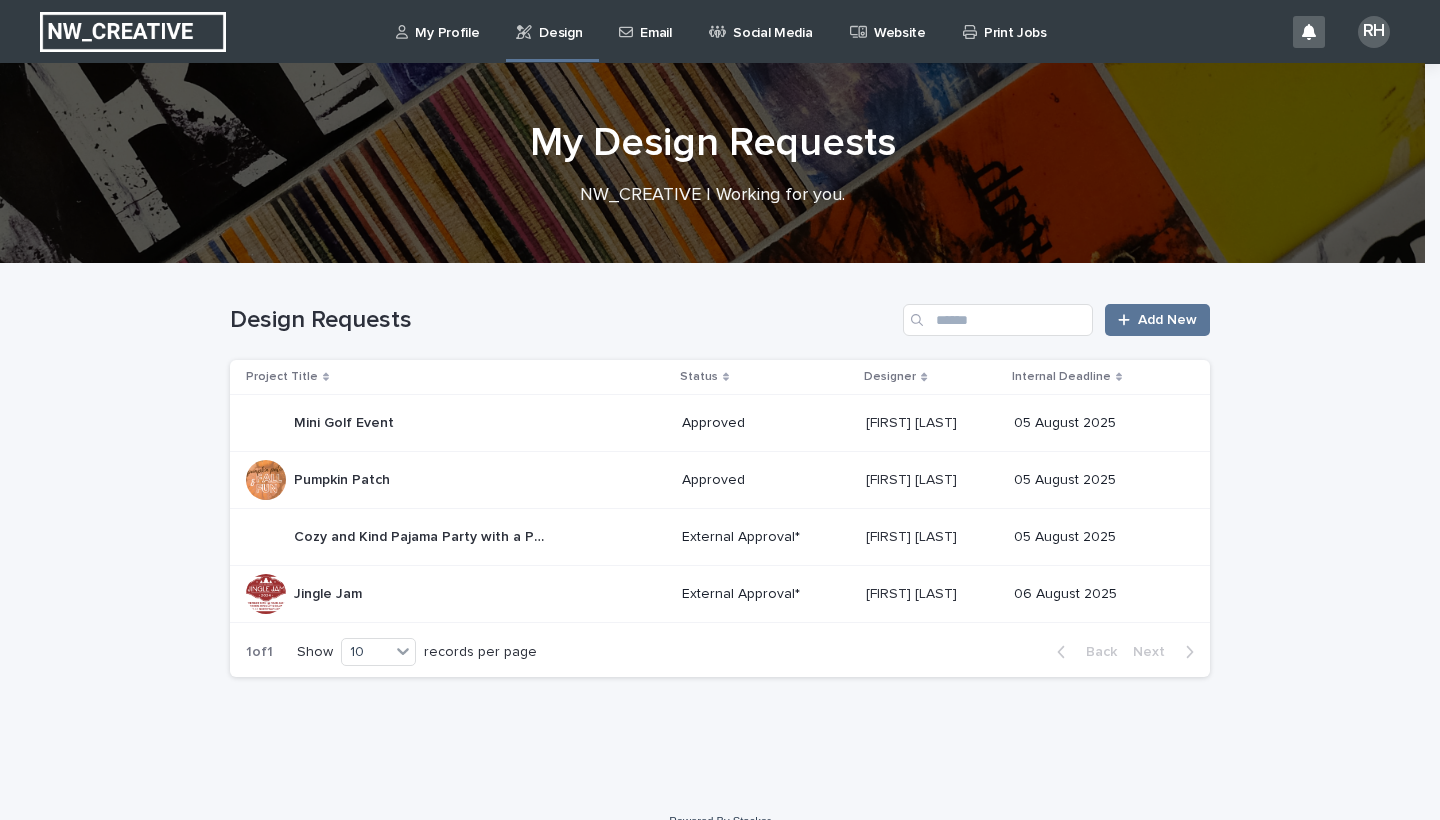 click on "Jingle Jam Jingle Jam" at bounding box center [456, 594] 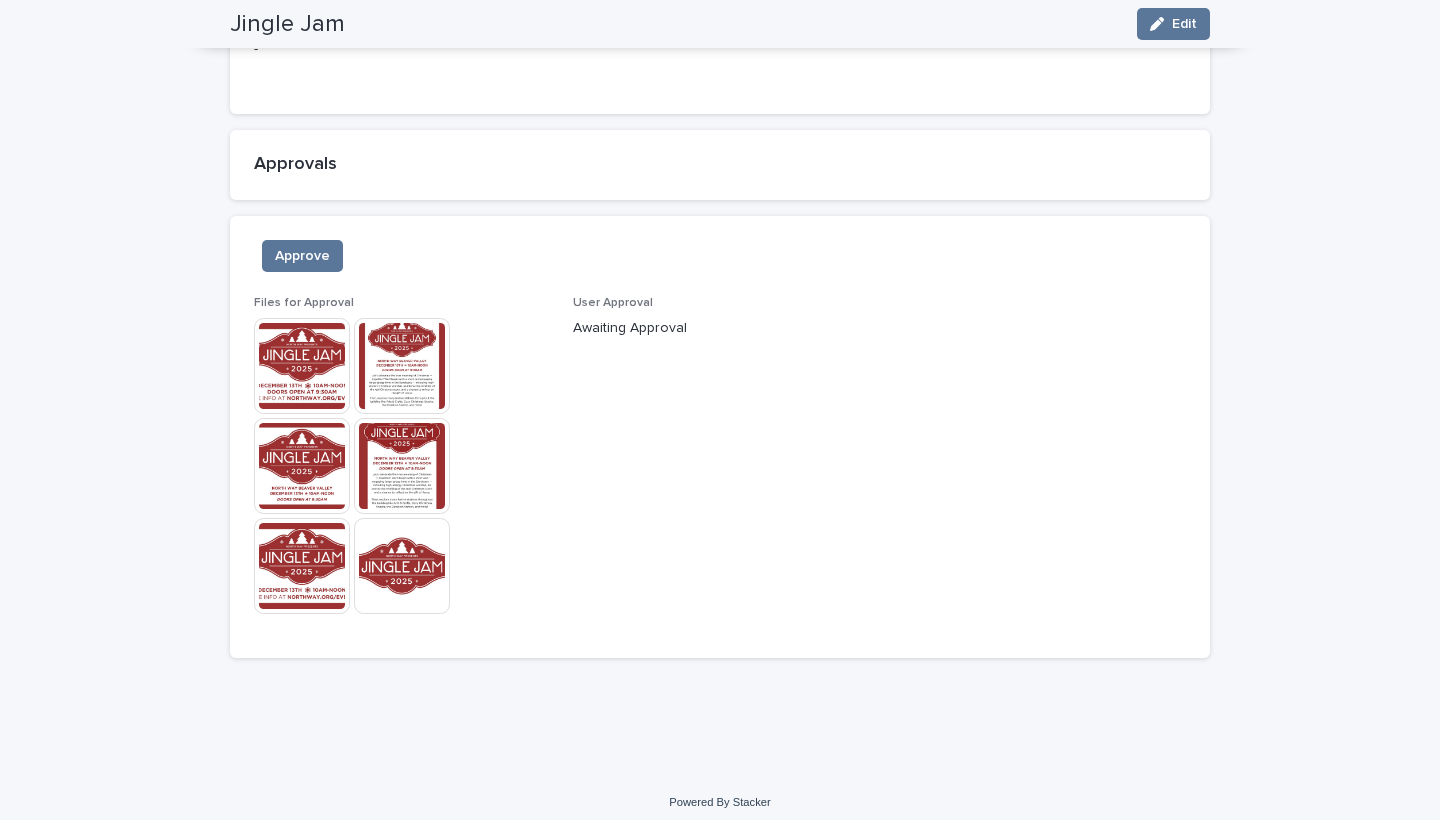scroll, scrollTop: 1566, scrollLeft: 0, axis: vertical 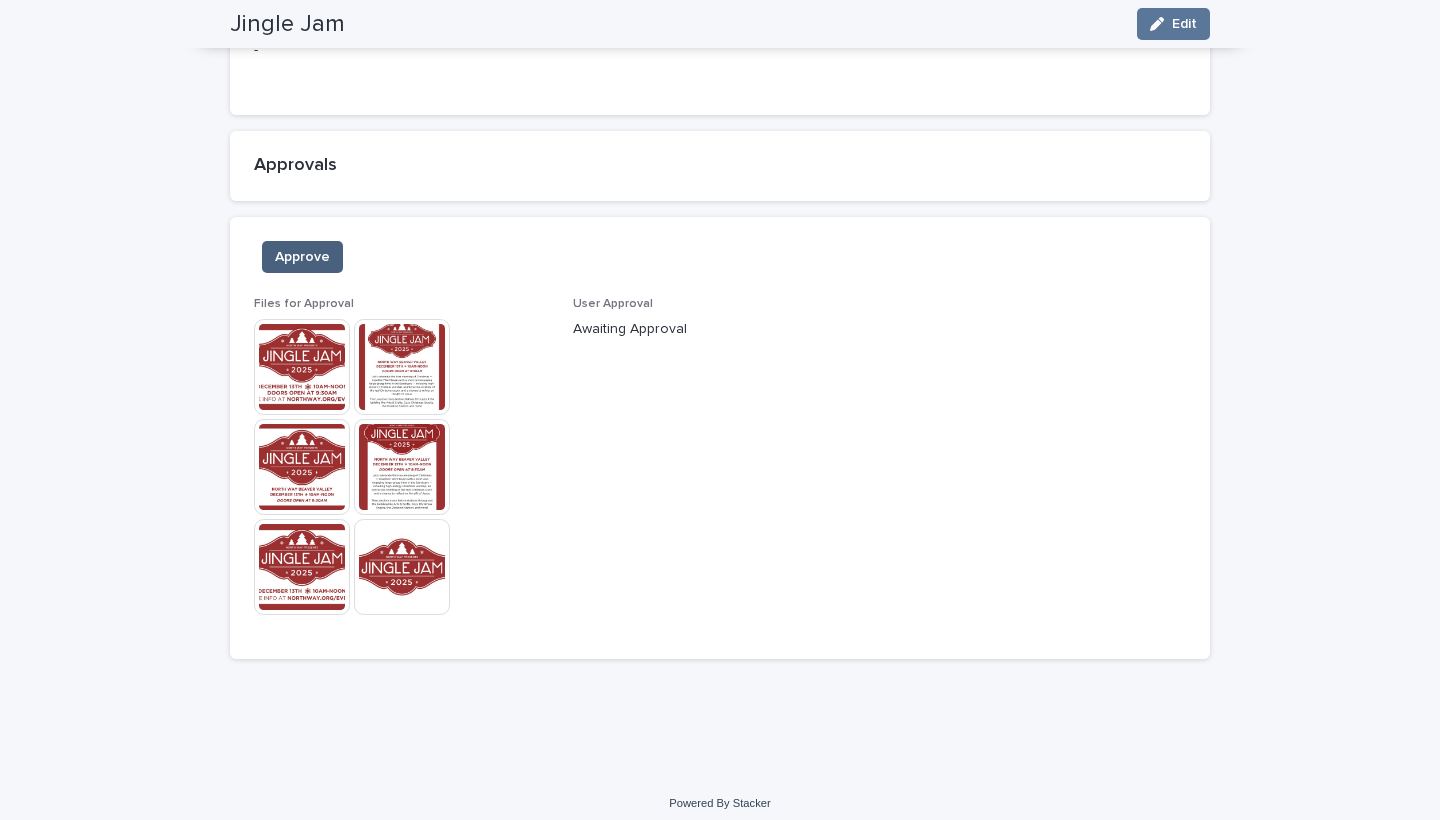 click on "Approve" at bounding box center [302, 257] 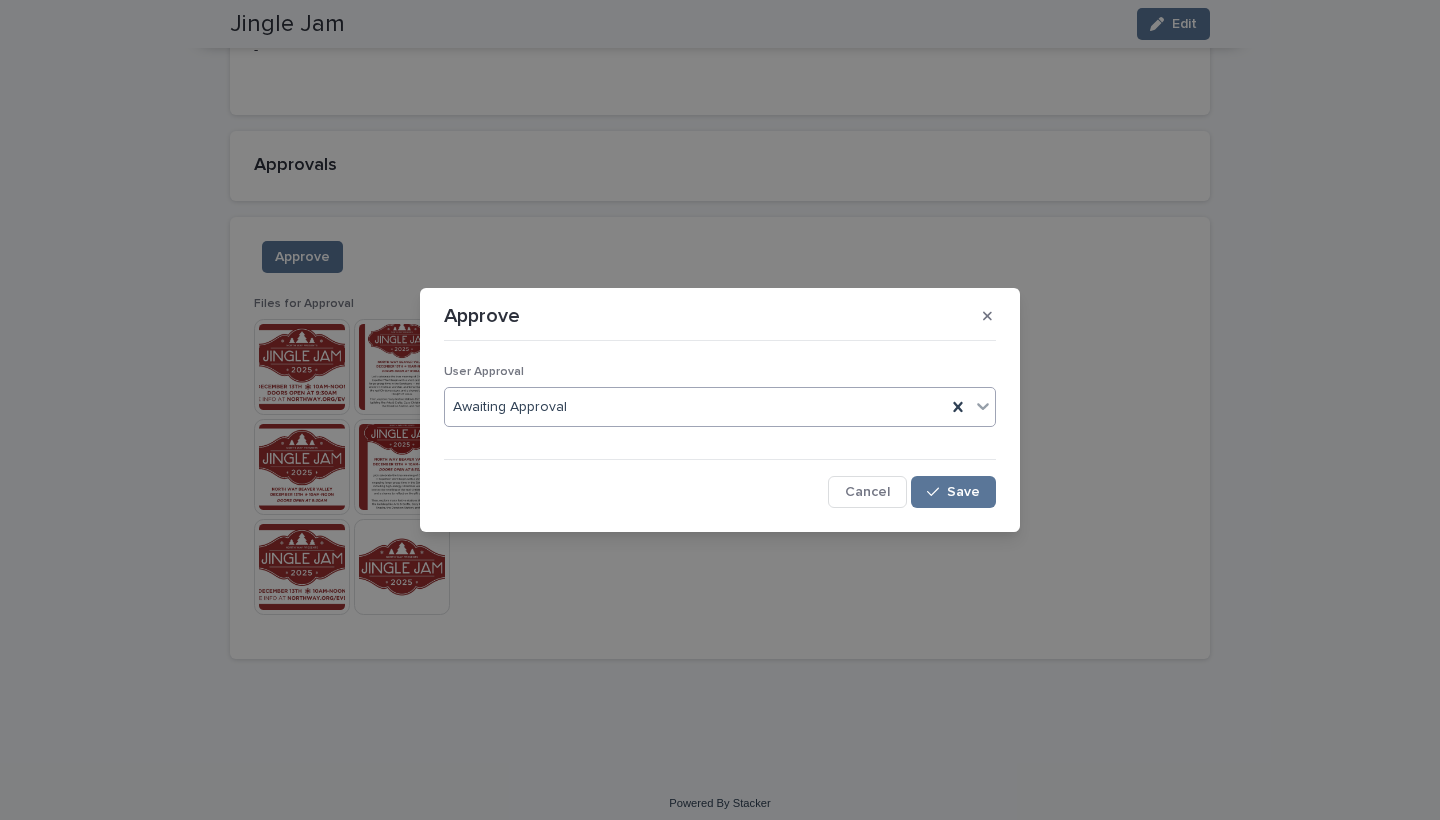 click on "Awaiting Approval" at bounding box center (695, 407) 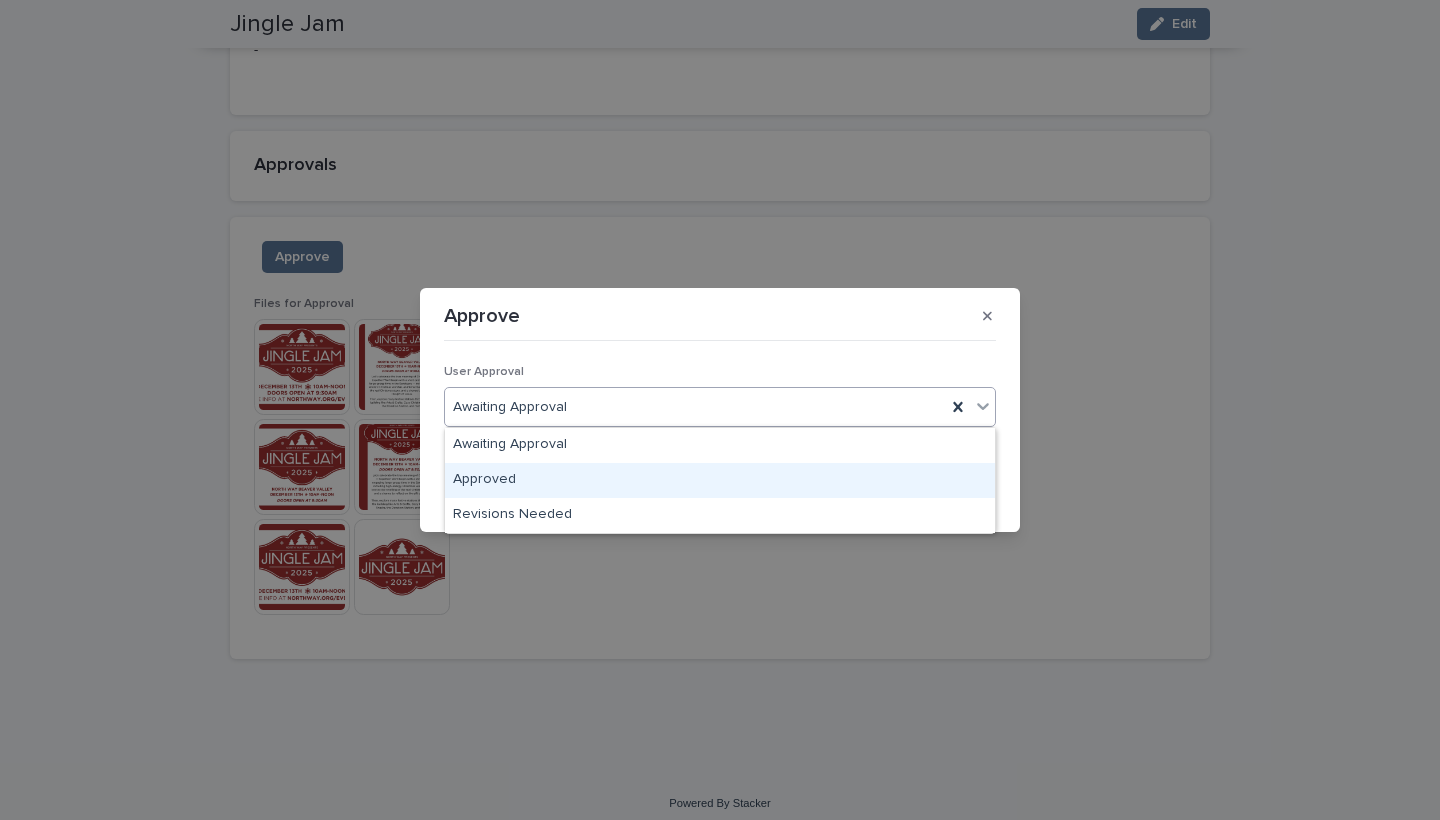 click on "Approved" at bounding box center [720, 480] 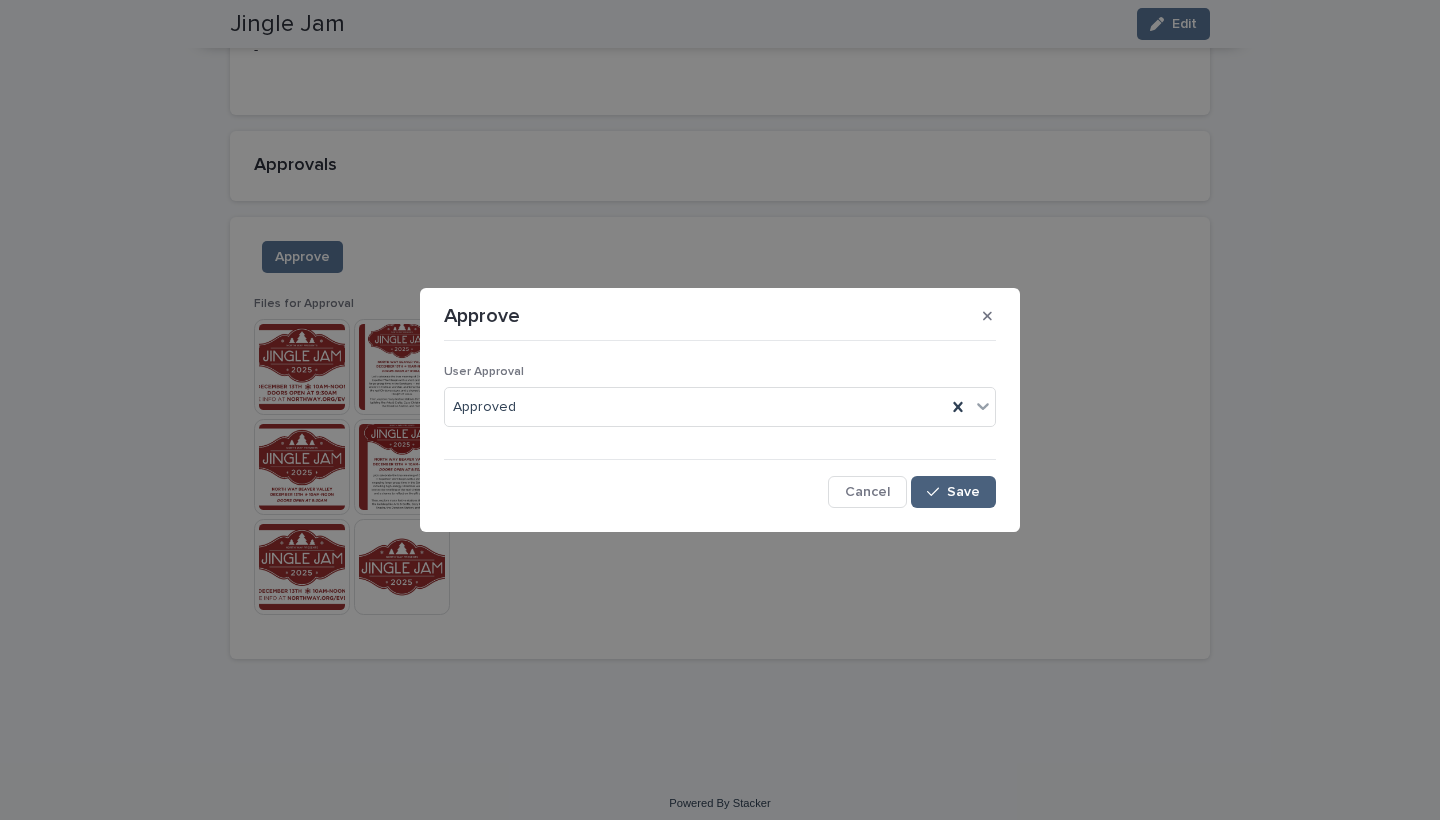 click on "Save" at bounding box center (963, 492) 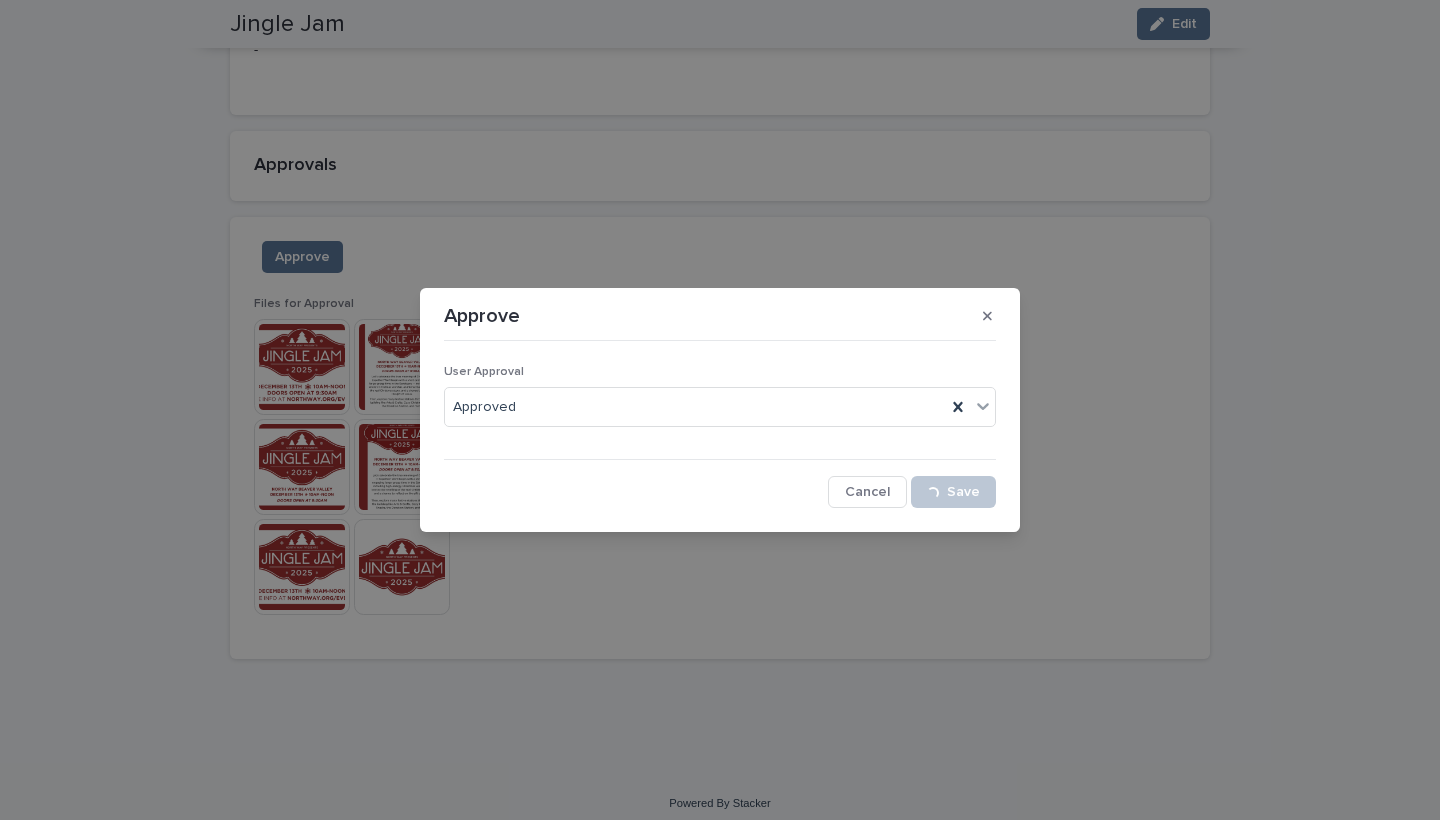 scroll, scrollTop: 189, scrollLeft: 0, axis: vertical 